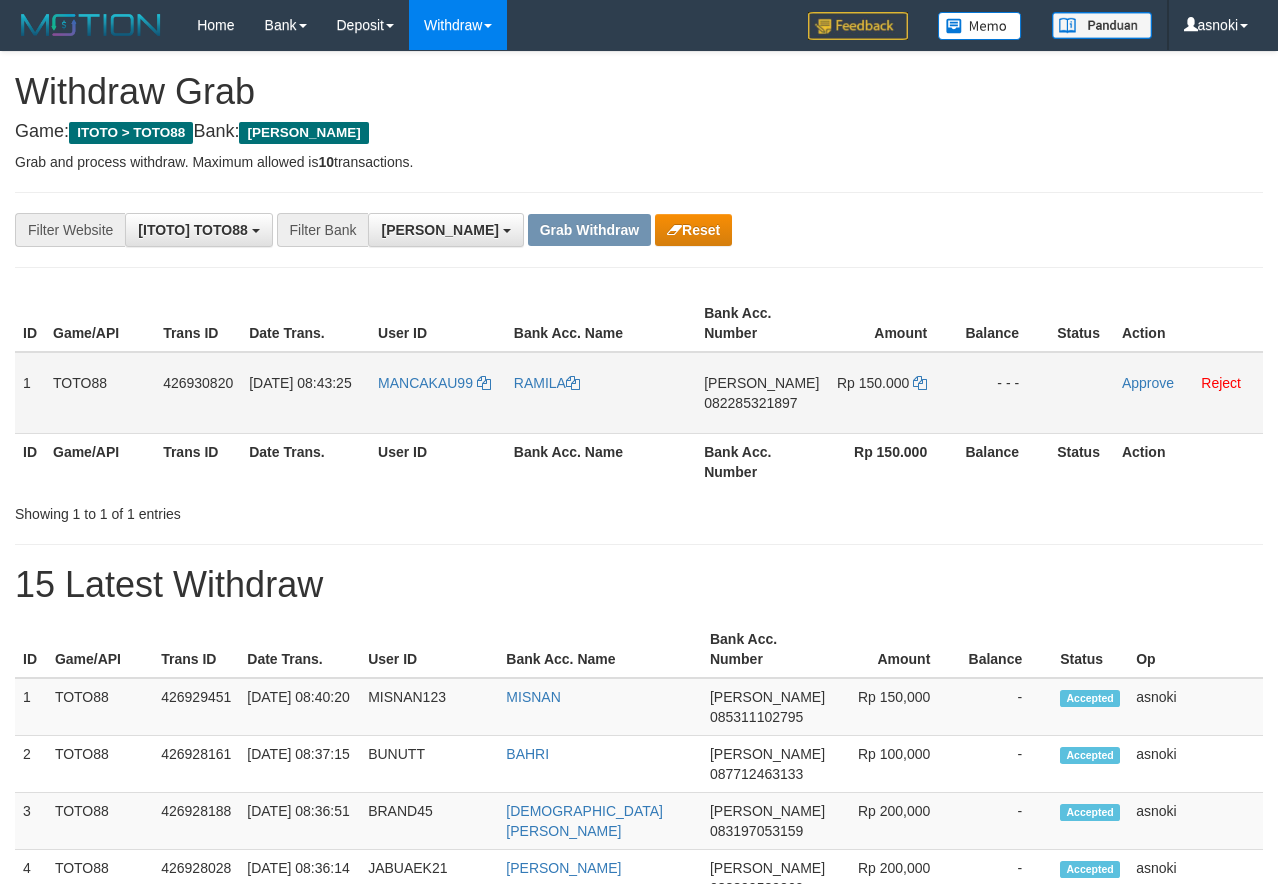 scroll, scrollTop: 0, scrollLeft: 0, axis: both 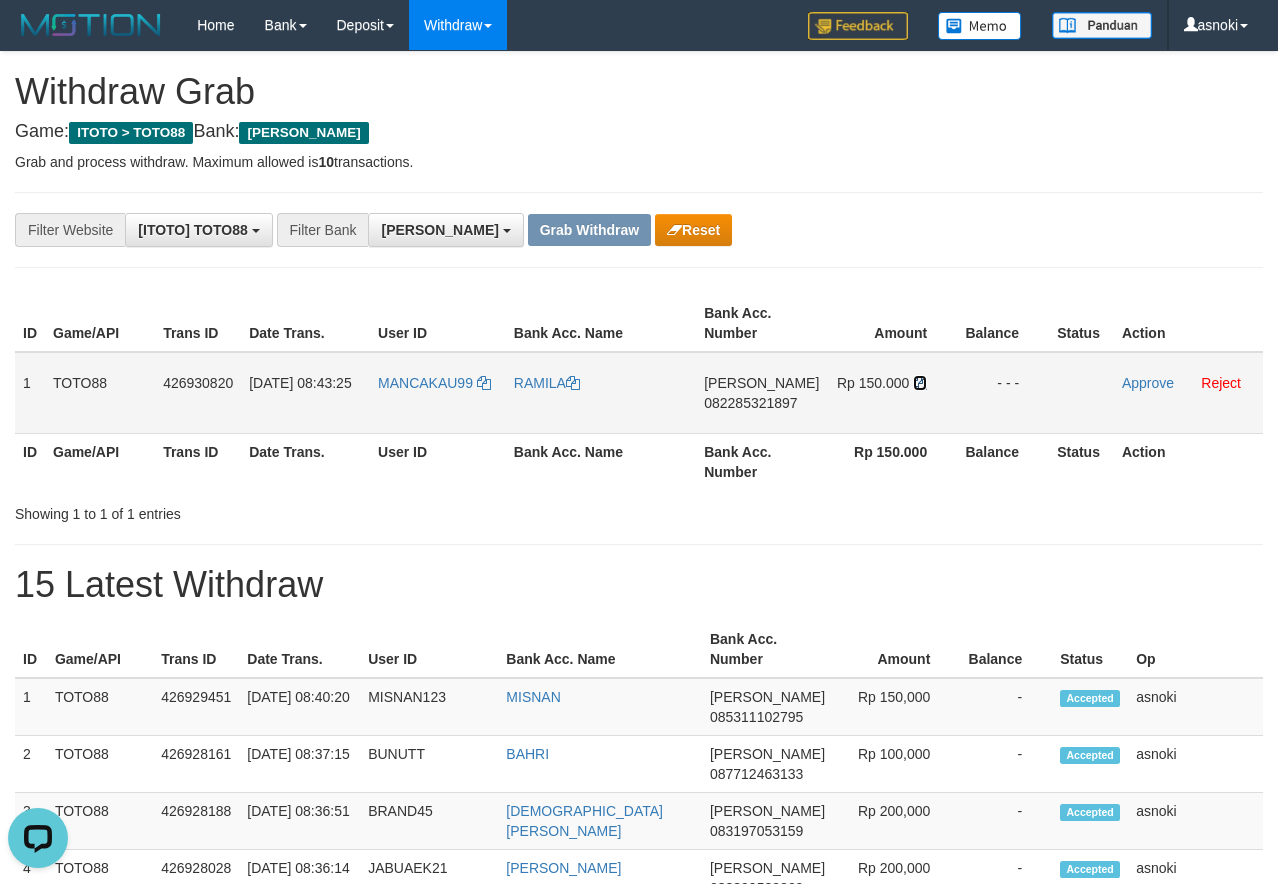 click at bounding box center [920, 383] 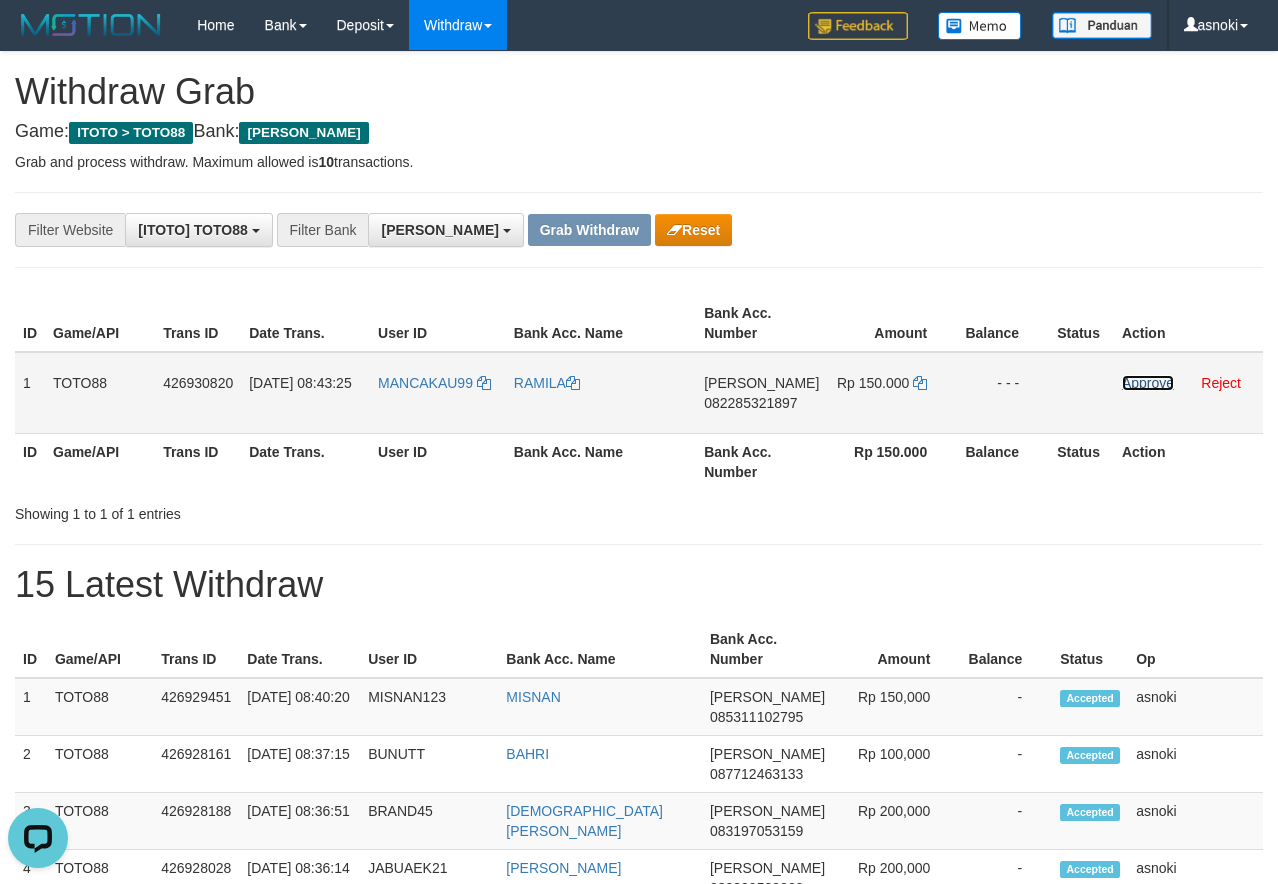 click on "Approve" at bounding box center [1148, 383] 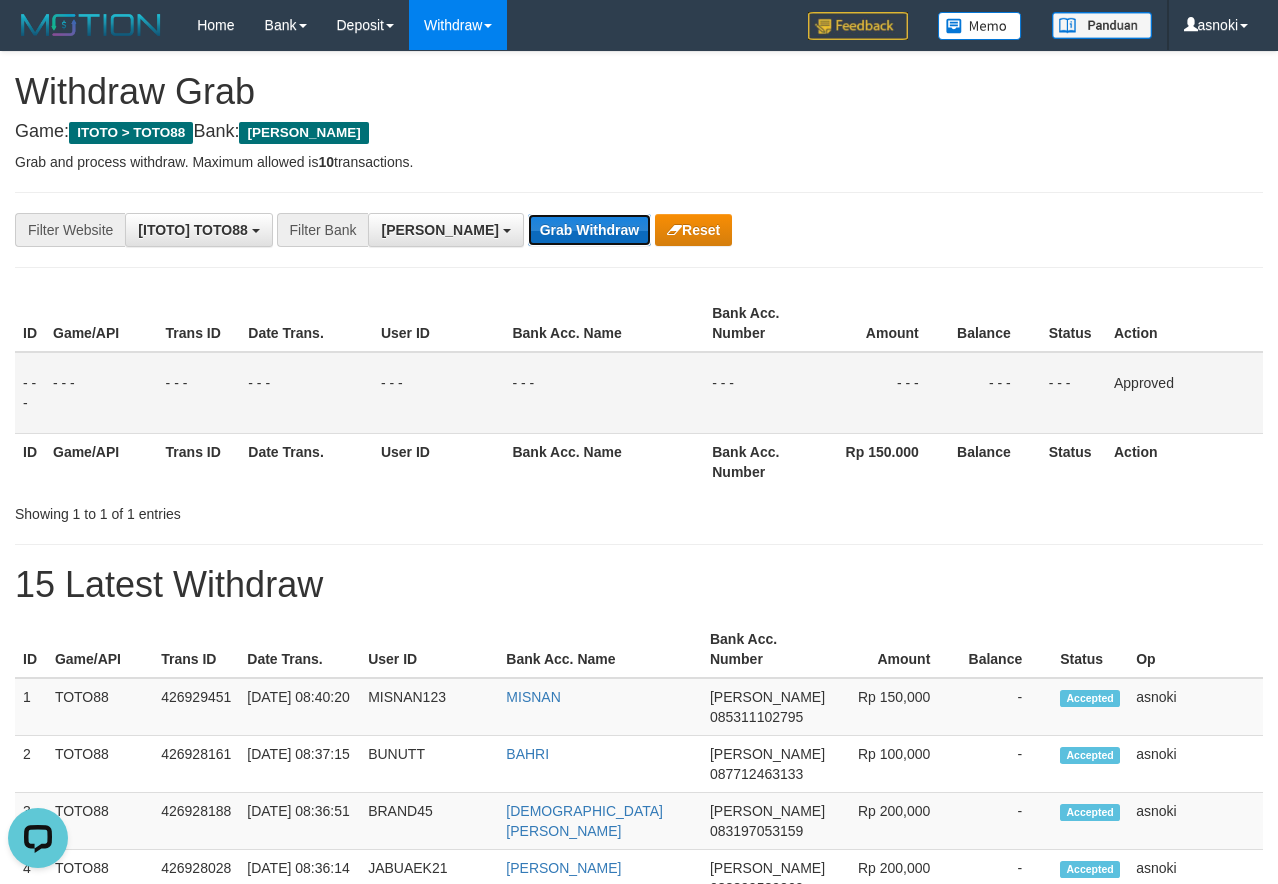 click on "Grab Withdraw" at bounding box center (589, 230) 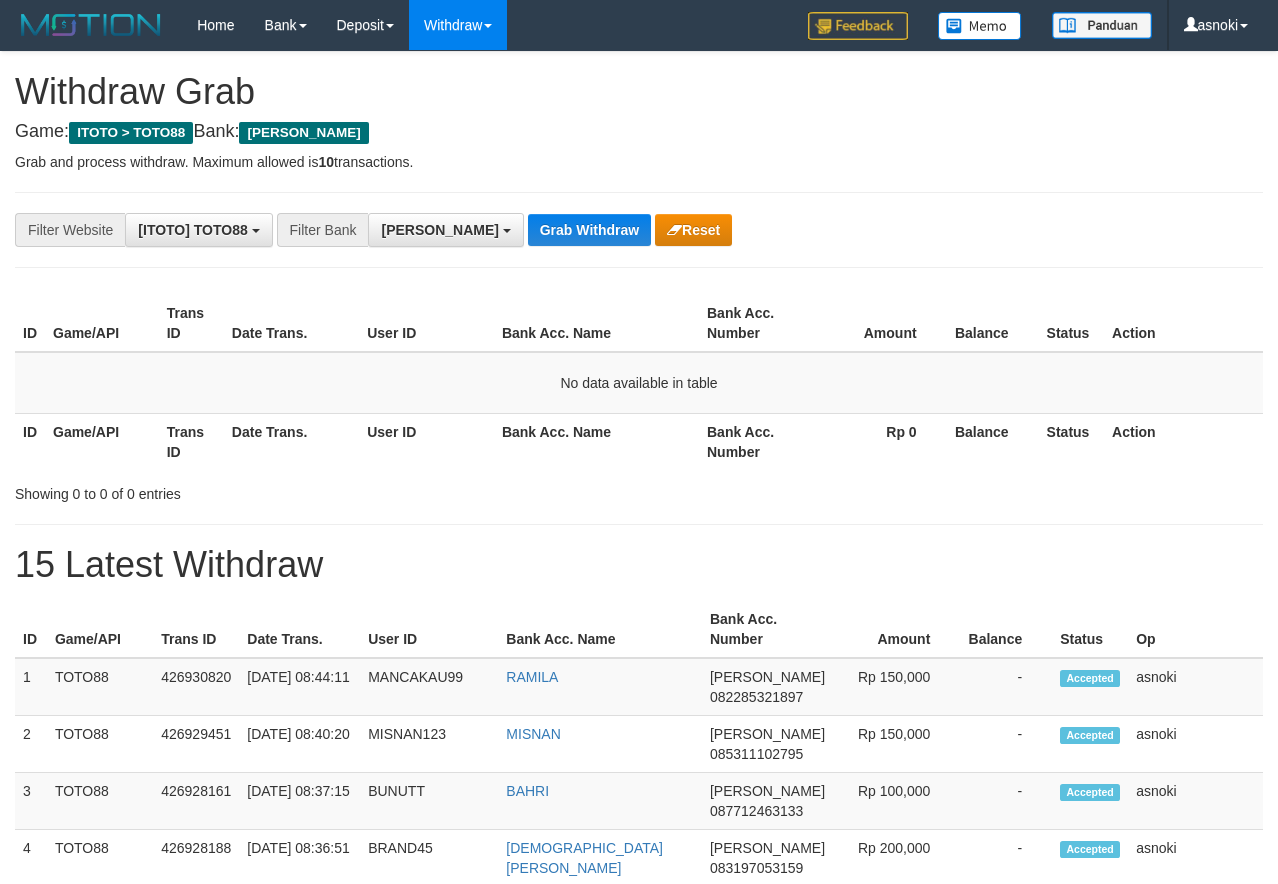scroll, scrollTop: 0, scrollLeft: 0, axis: both 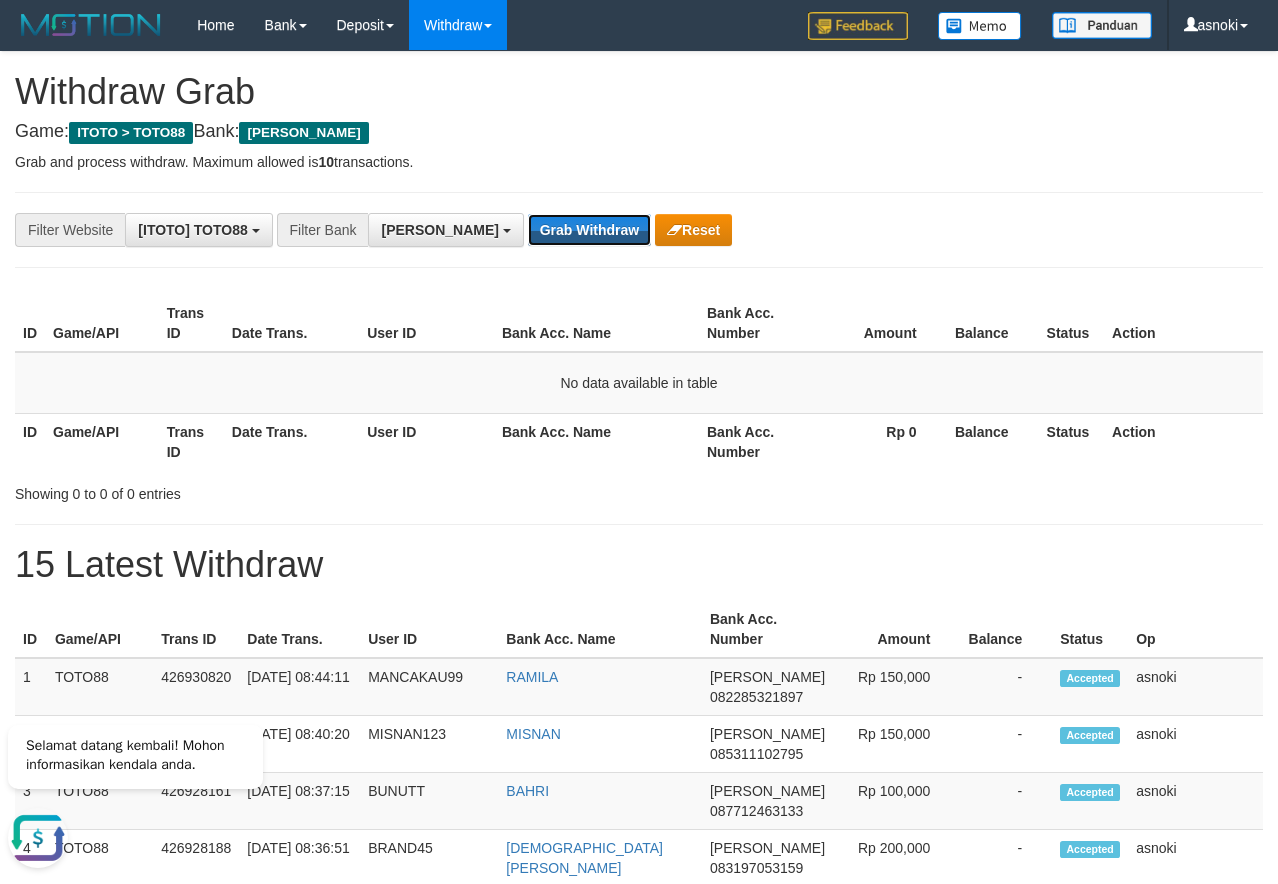 click on "Grab Withdraw" at bounding box center (589, 230) 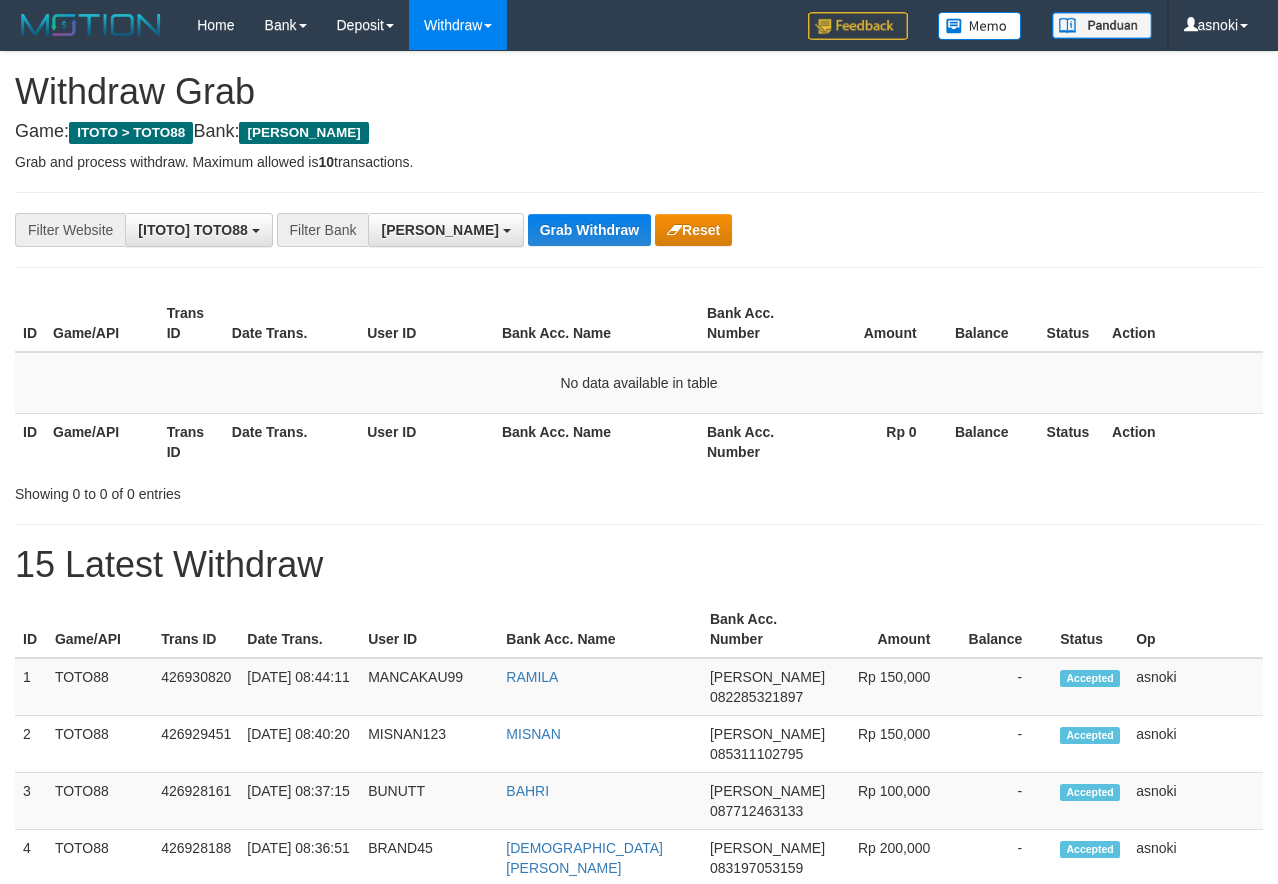 scroll, scrollTop: 0, scrollLeft: 0, axis: both 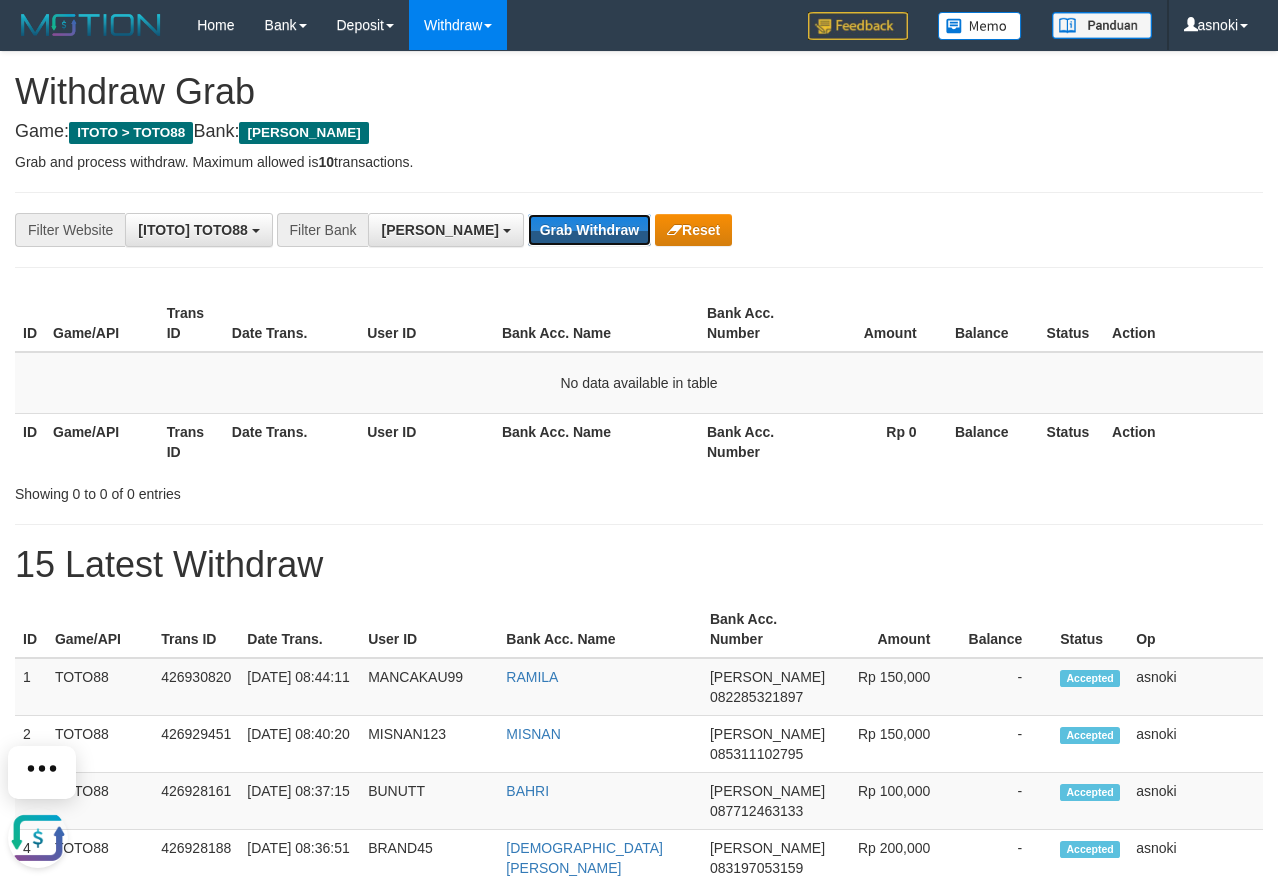 click on "Grab Withdraw" at bounding box center (589, 230) 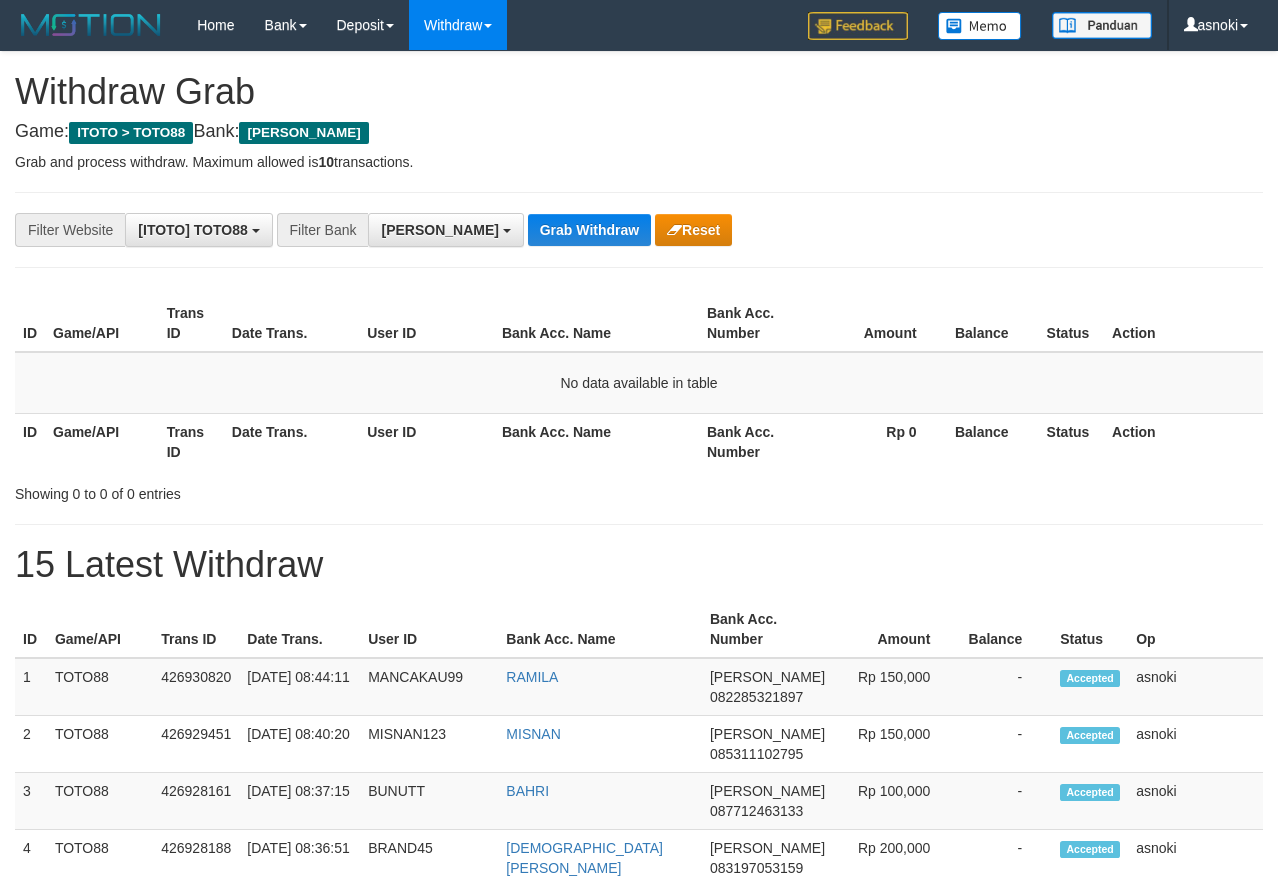 scroll, scrollTop: 0, scrollLeft: 0, axis: both 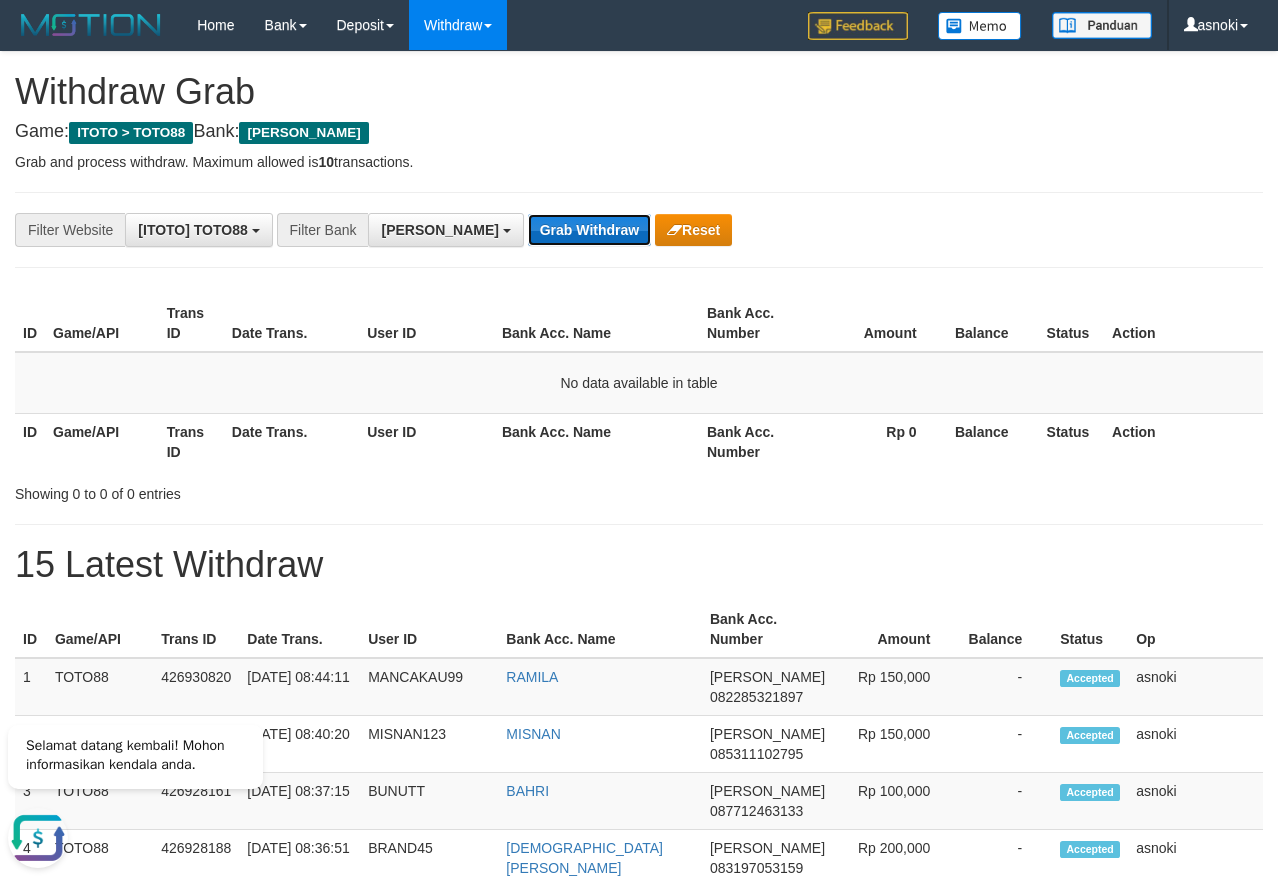 click on "Grab Withdraw" at bounding box center (589, 230) 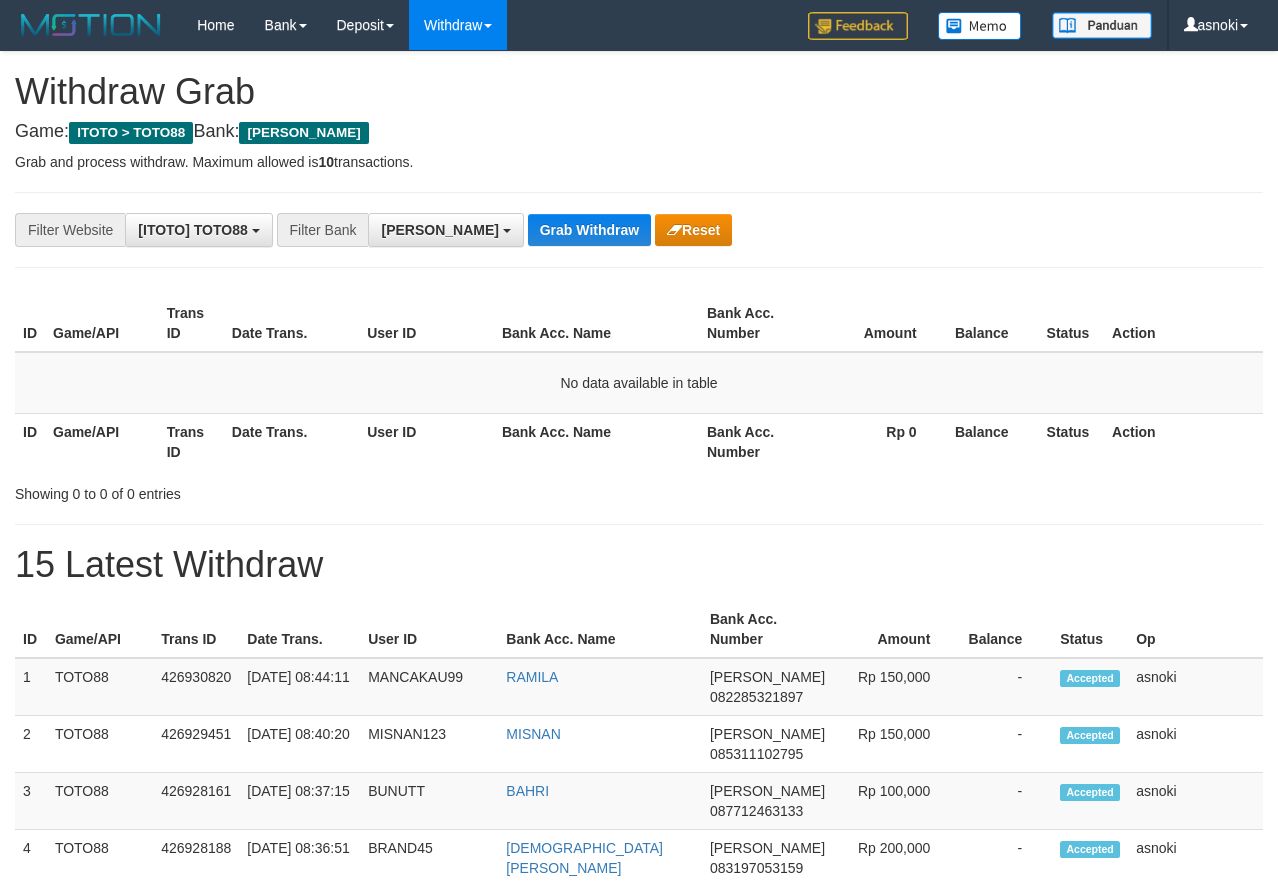 scroll, scrollTop: 0, scrollLeft: 0, axis: both 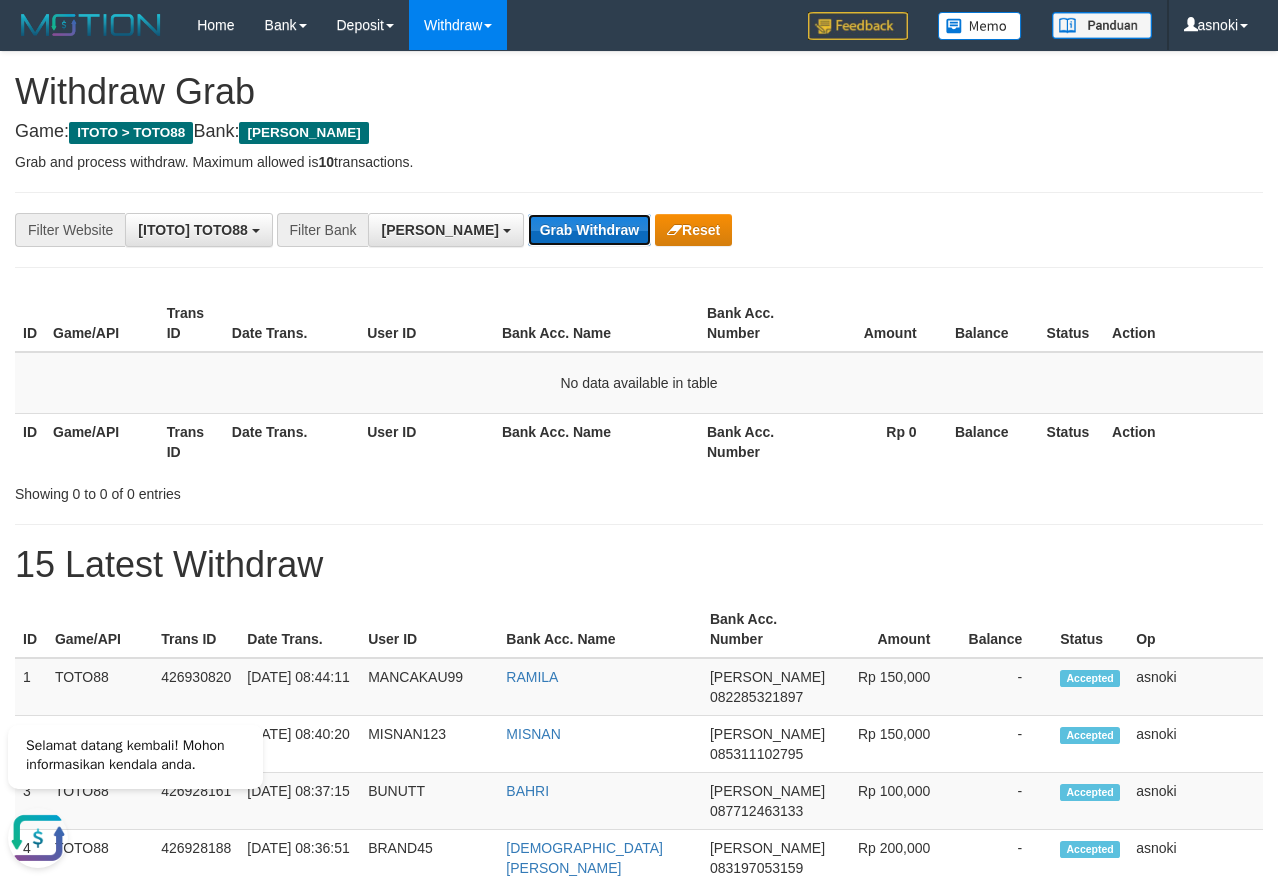 click on "Grab Withdraw" at bounding box center (589, 230) 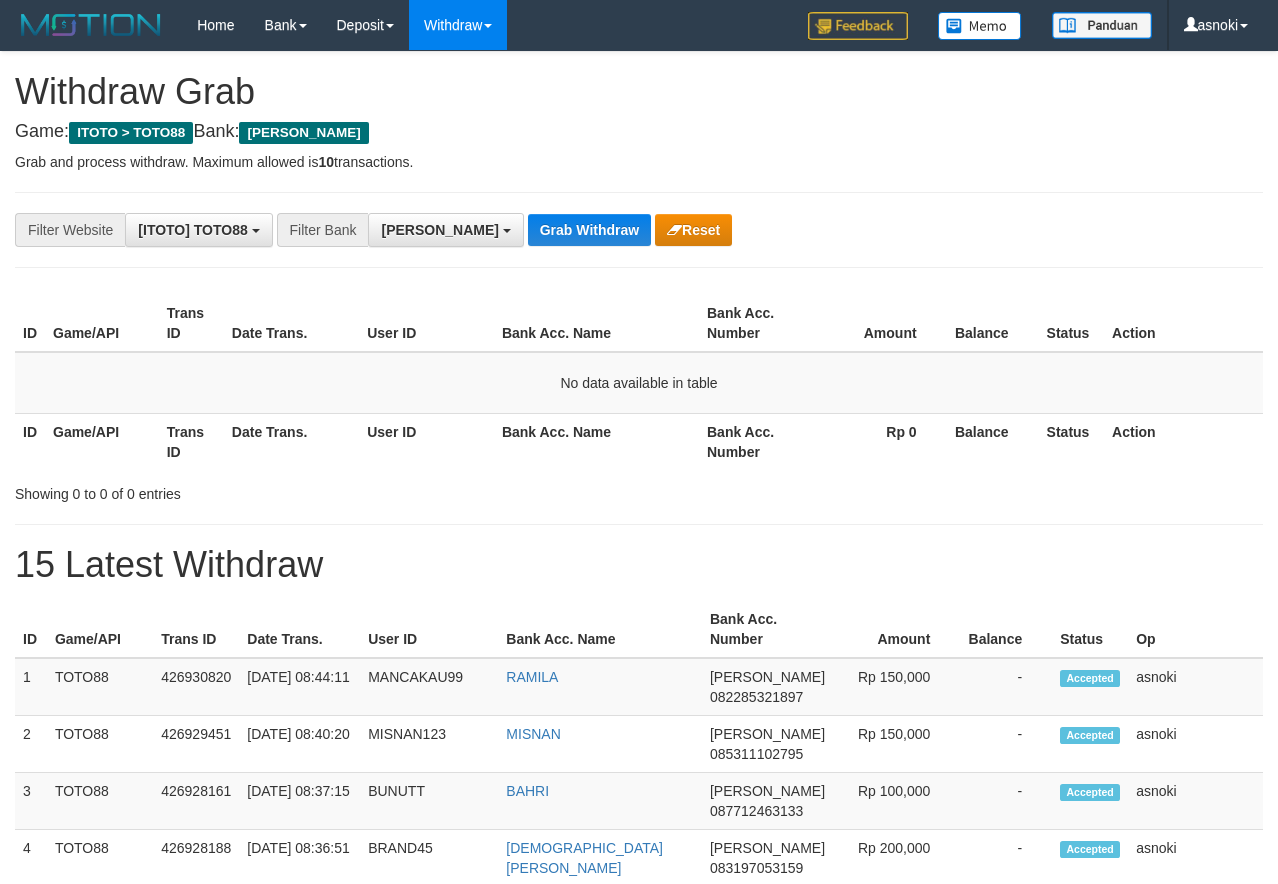 scroll, scrollTop: 0, scrollLeft: 0, axis: both 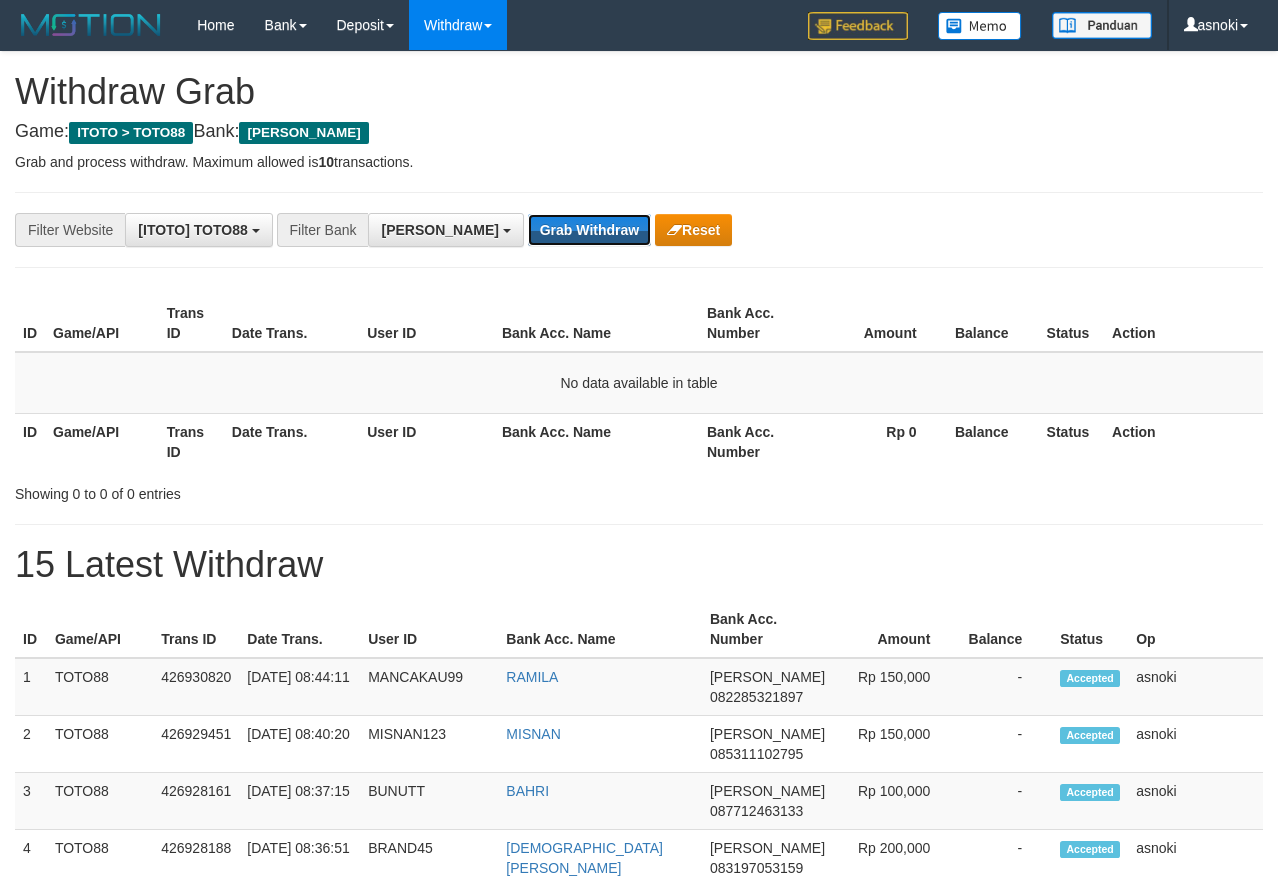 click on "Grab Withdraw" at bounding box center (589, 230) 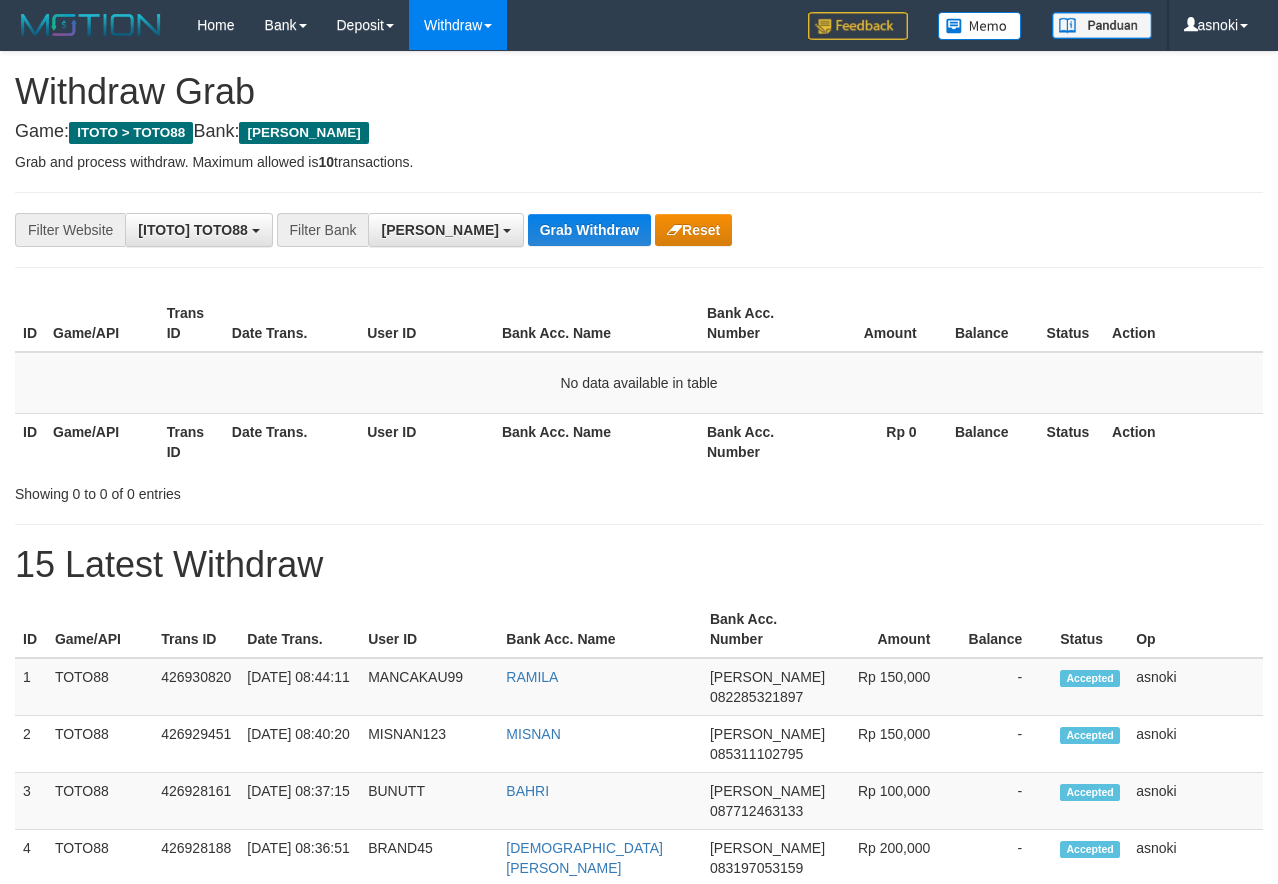 scroll, scrollTop: 0, scrollLeft: 0, axis: both 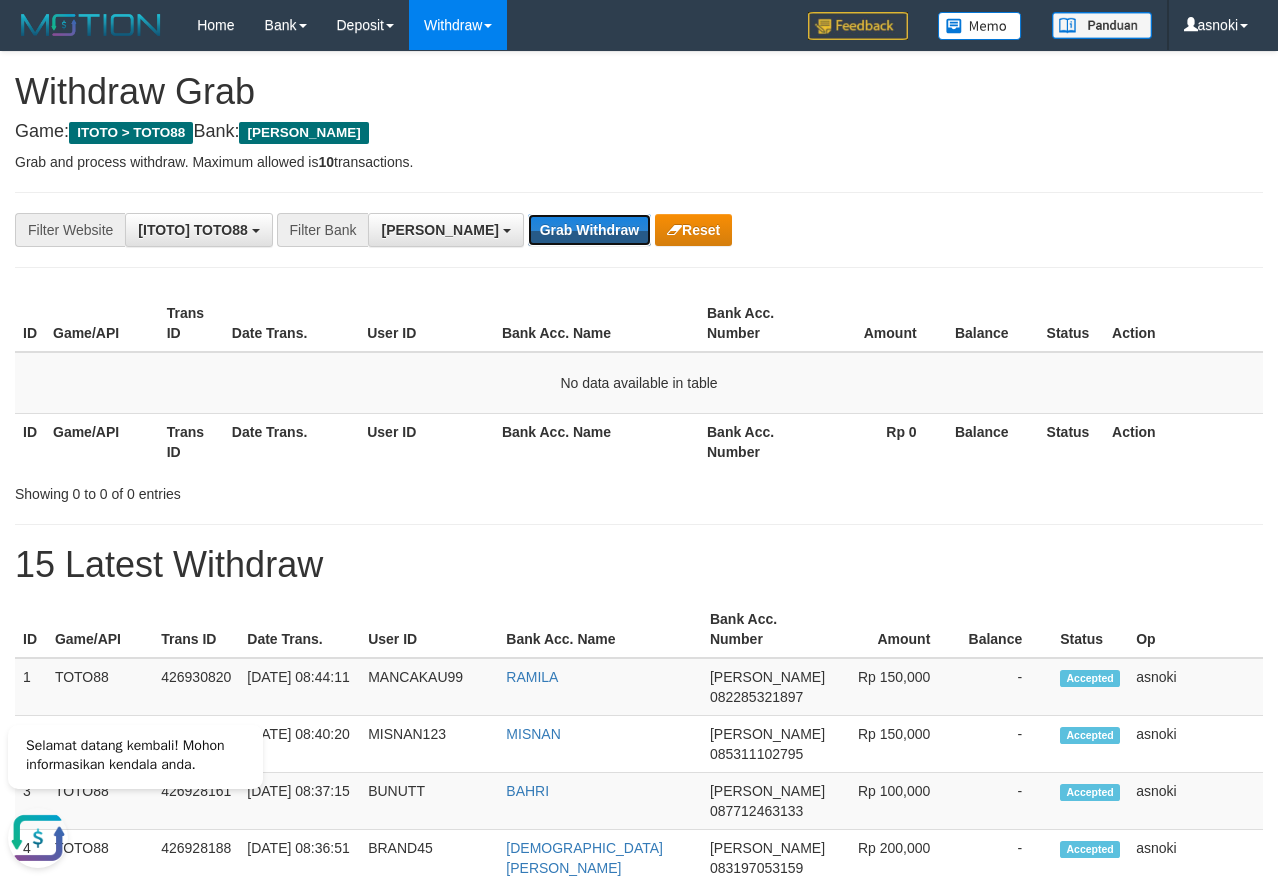 click on "Grab Withdraw" at bounding box center (589, 230) 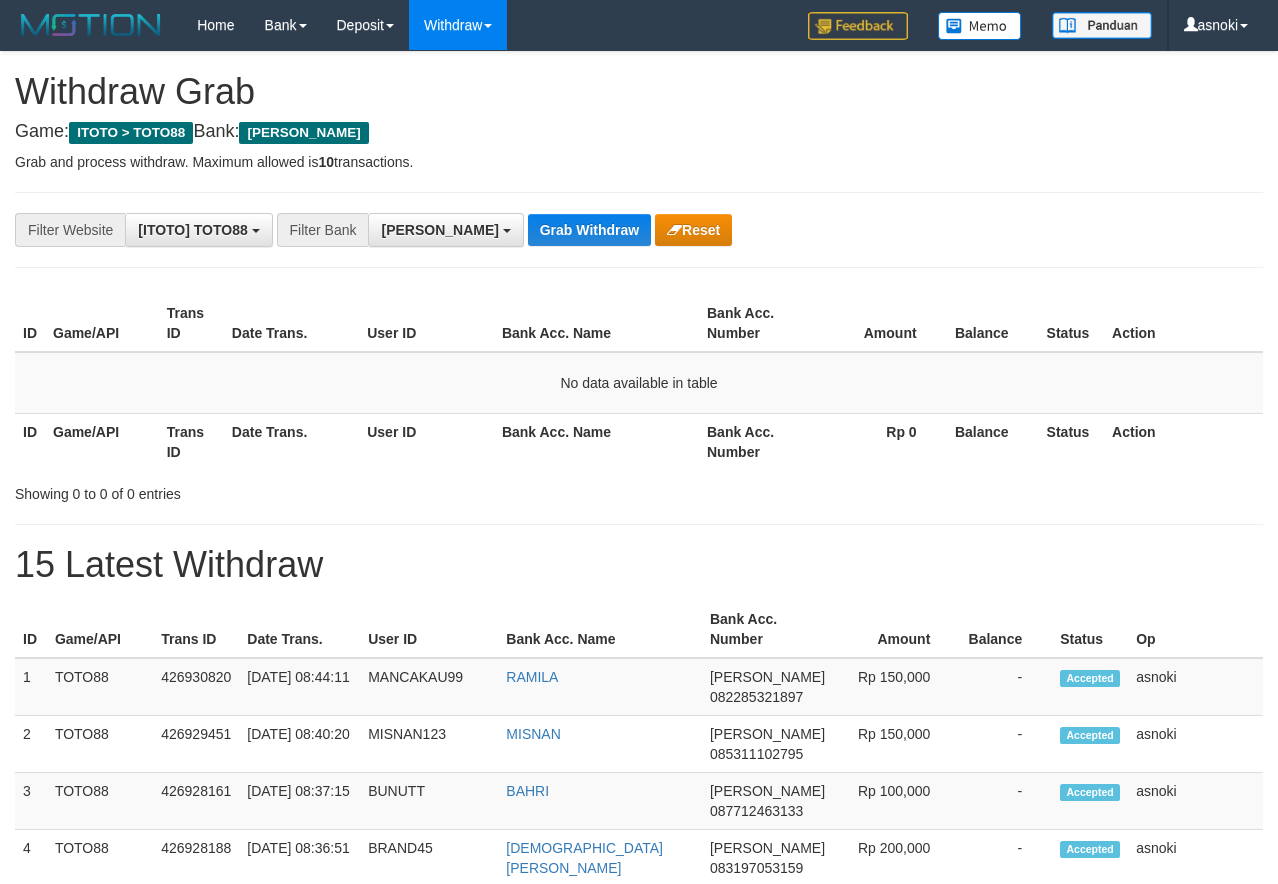 scroll, scrollTop: 0, scrollLeft: 0, axis: both 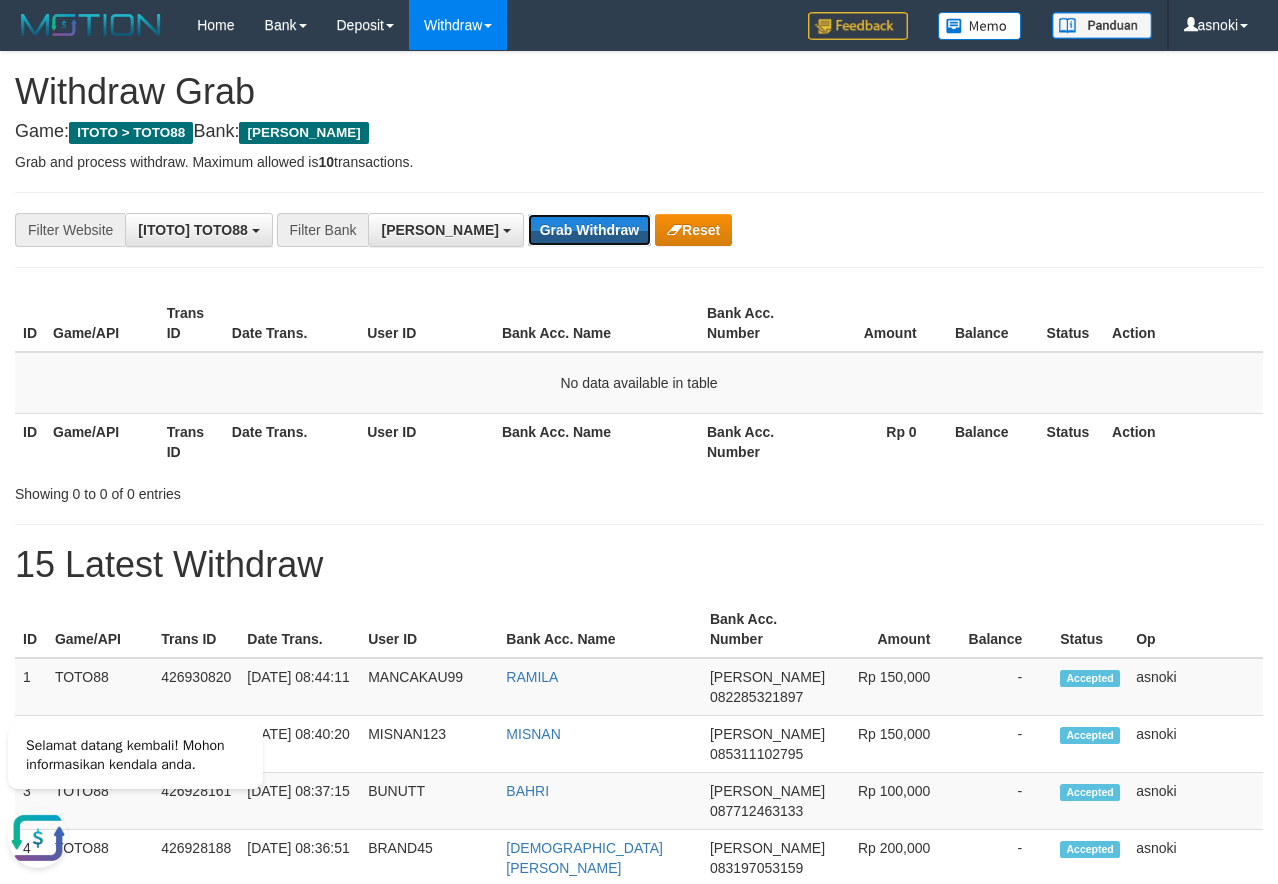 click on "Grab Withdraw" at bounding box center [589, 230] 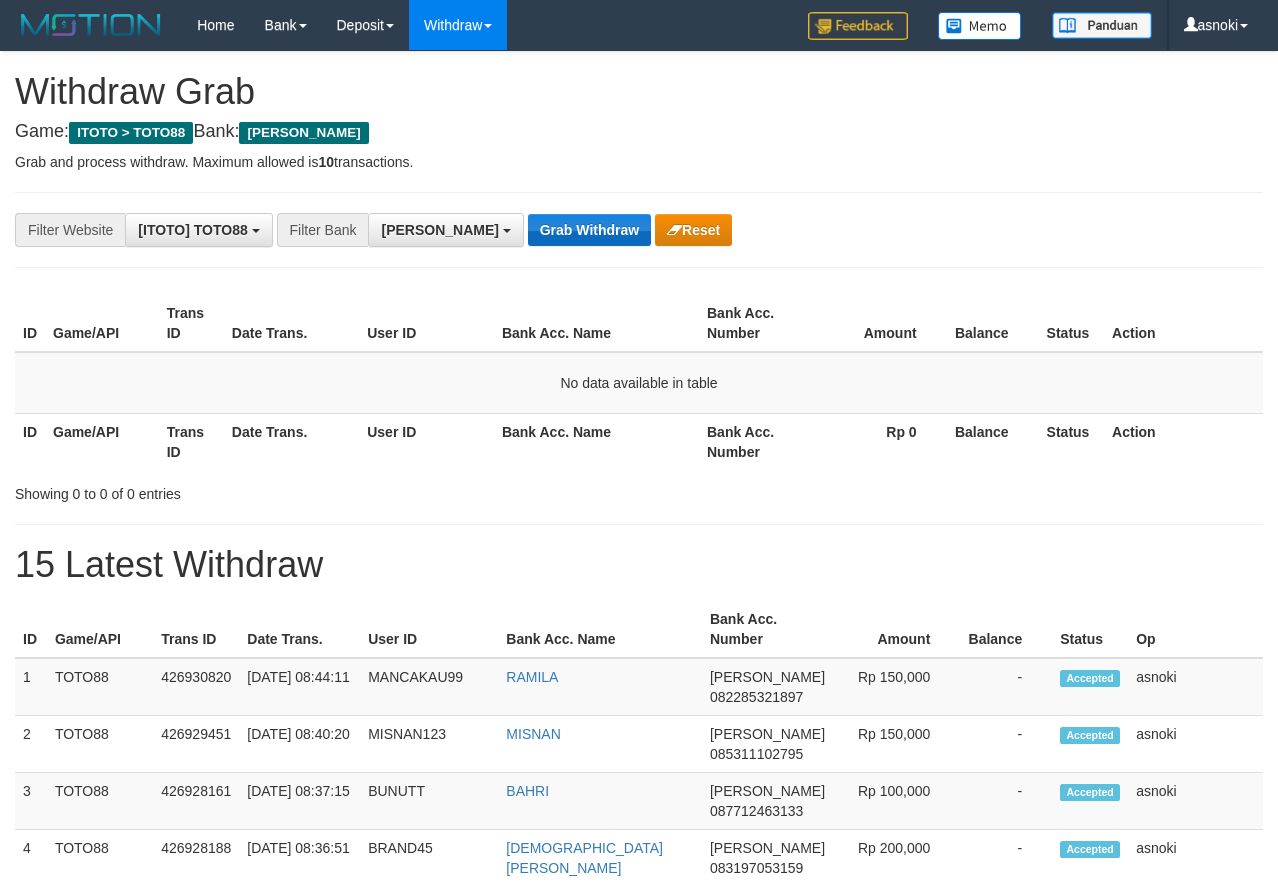 scroll, scrollTop: 0, scrollLeft: 0, axis: both 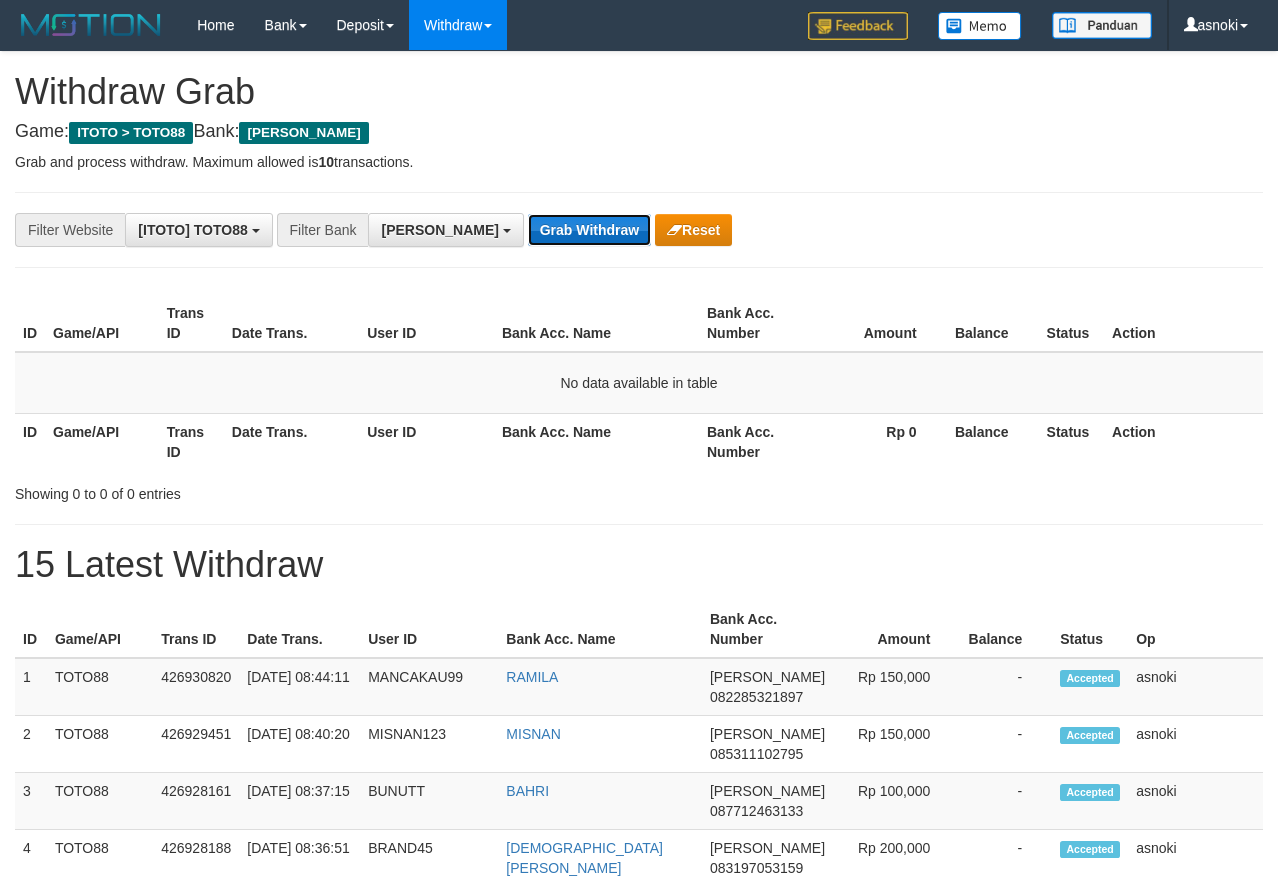 click on "Grab Withdraw" at bounding box center [589, 230] 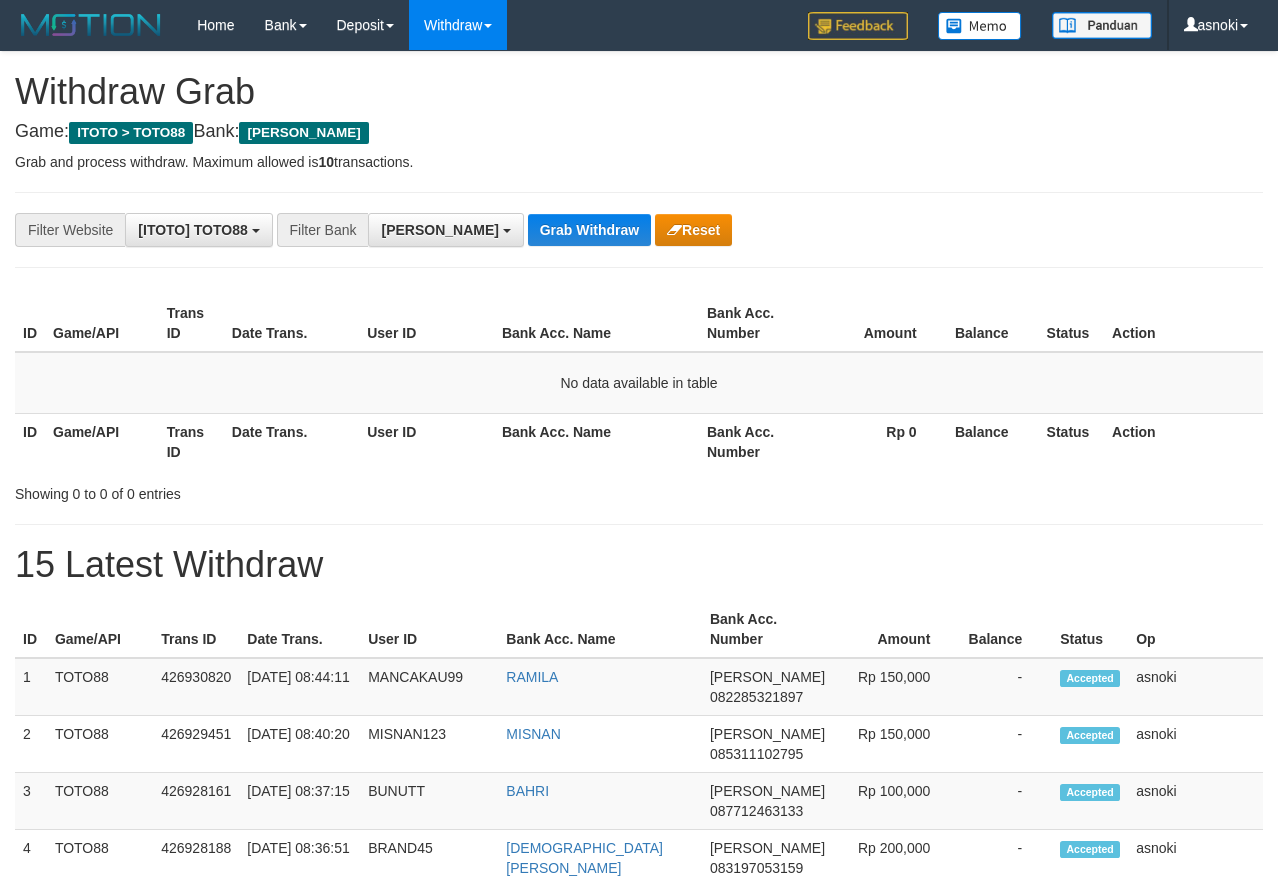 scroll, scrollTop: 0, scrollLeft: 0, axis: both 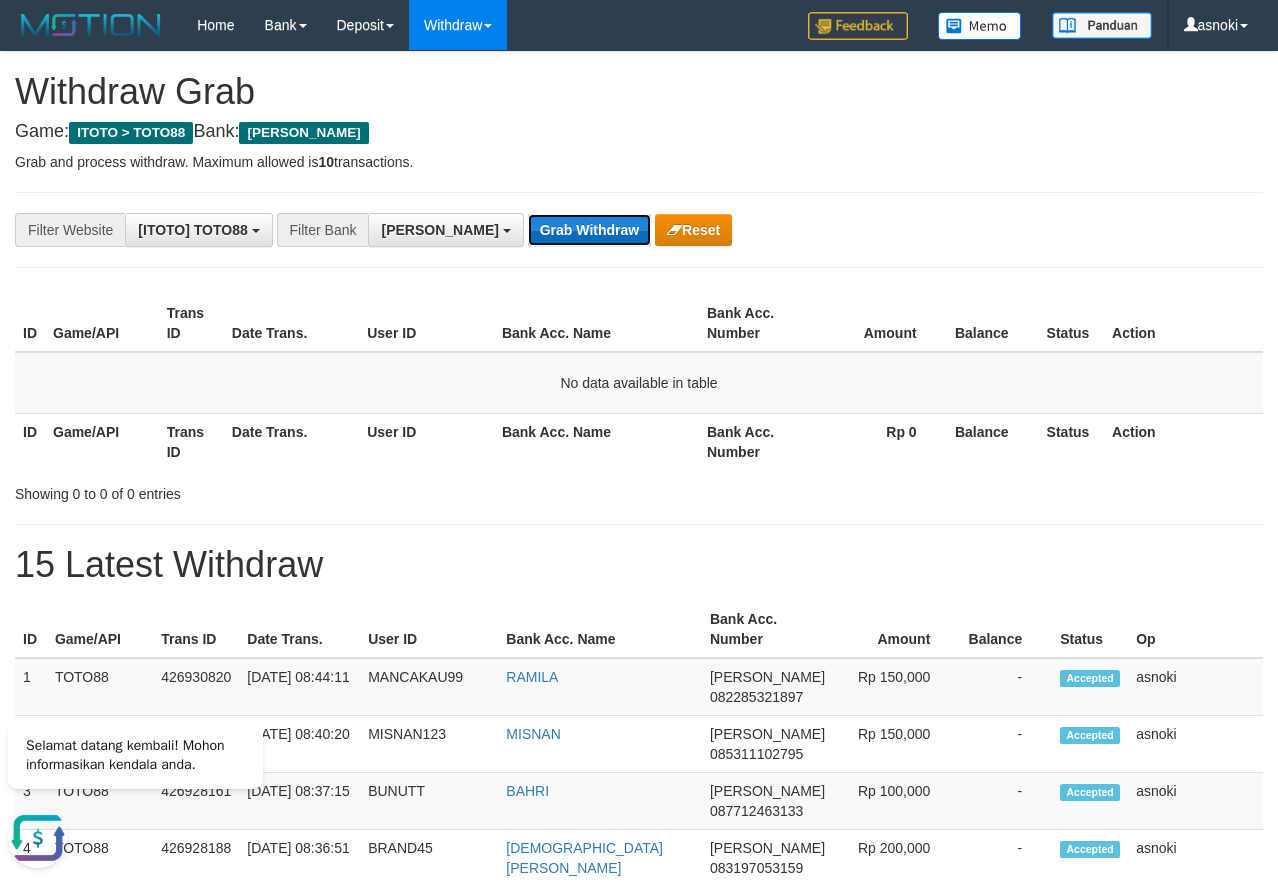 click on "Grab Withdraw" at bounding box center [589, 230] 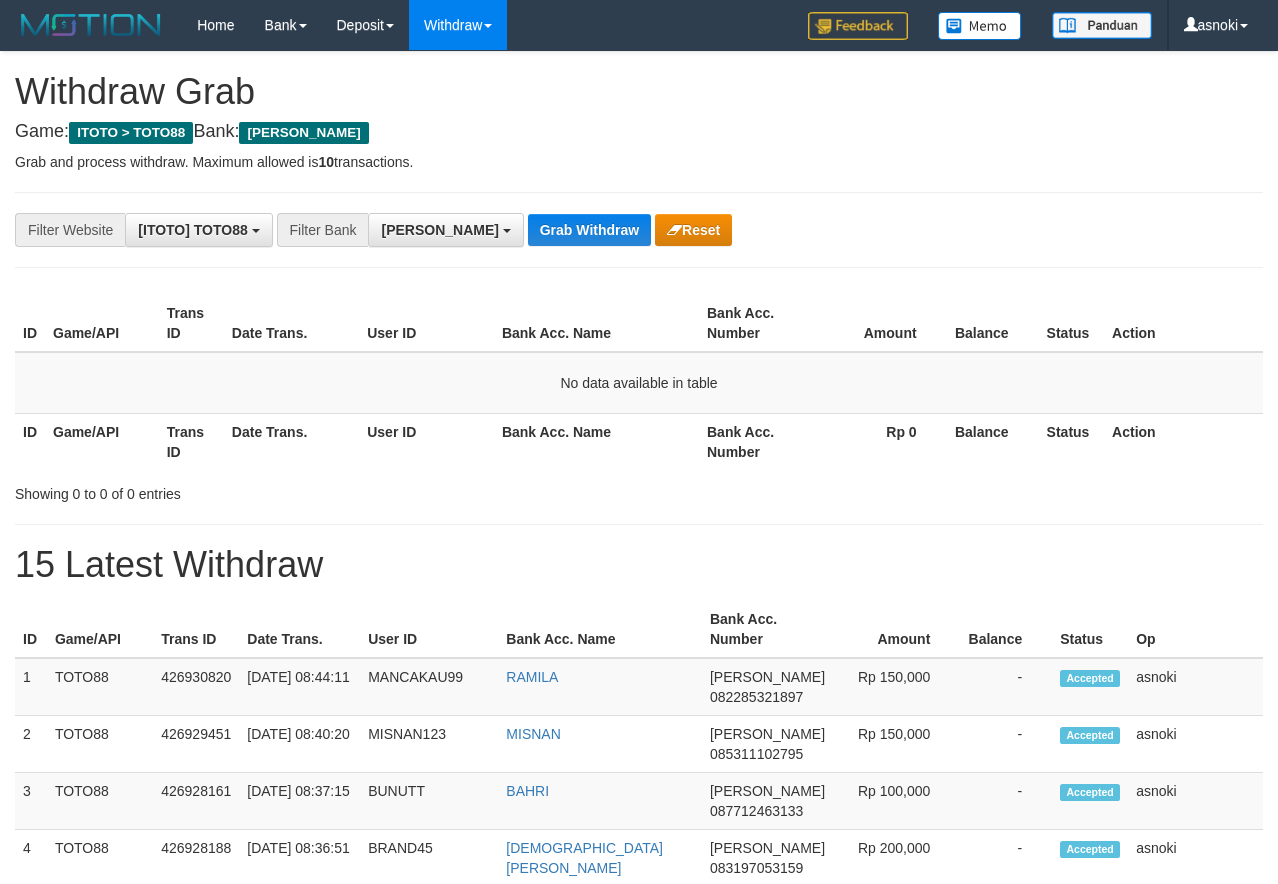 scroll, scrollTop: 0, scrollLeft: 0, axis: both 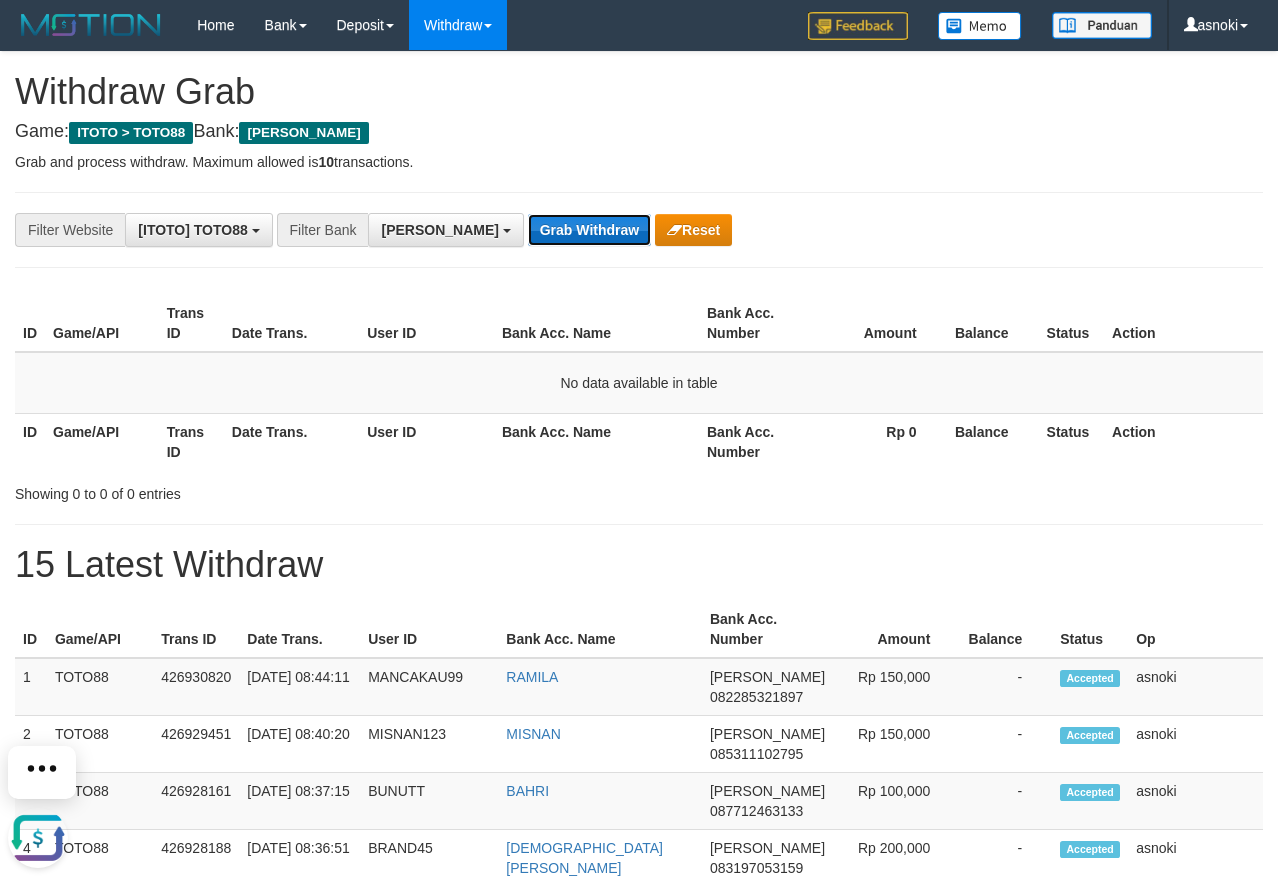 click on "Grab Withdraw" at bounding box center (589, 230) 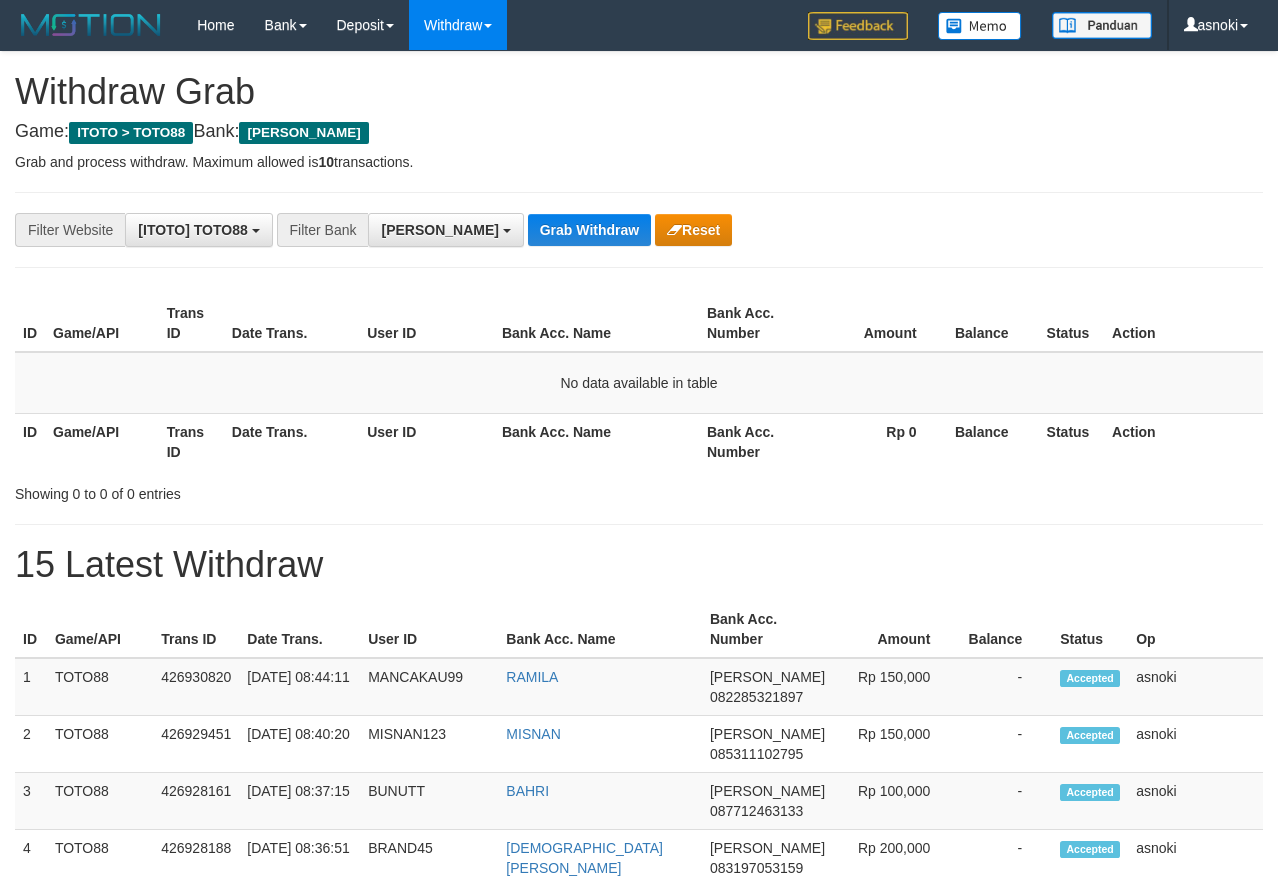 scroll, scrollTop: 0, scrollLeft: 0, axis: both 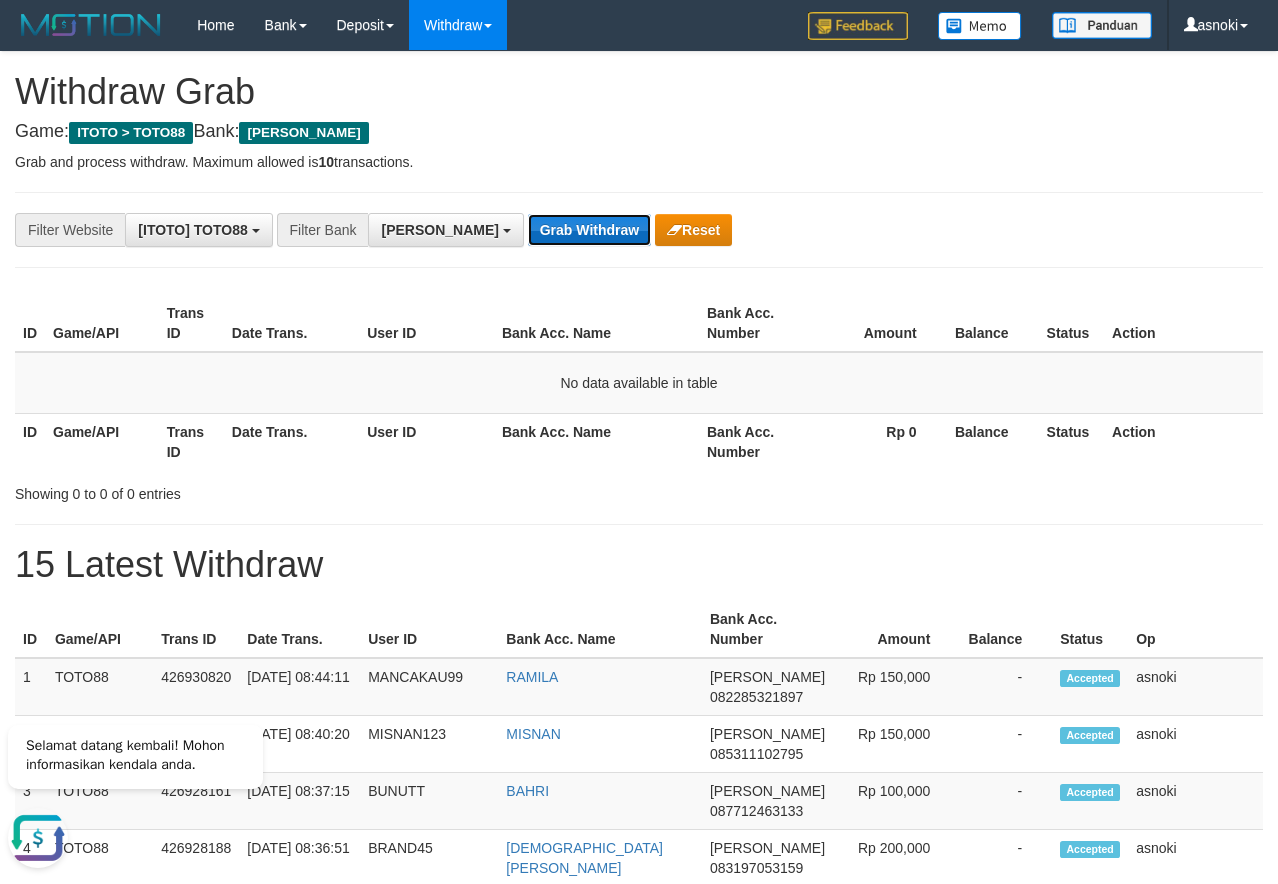click on "Grab Withdraw" at bounding box center (589, 230) 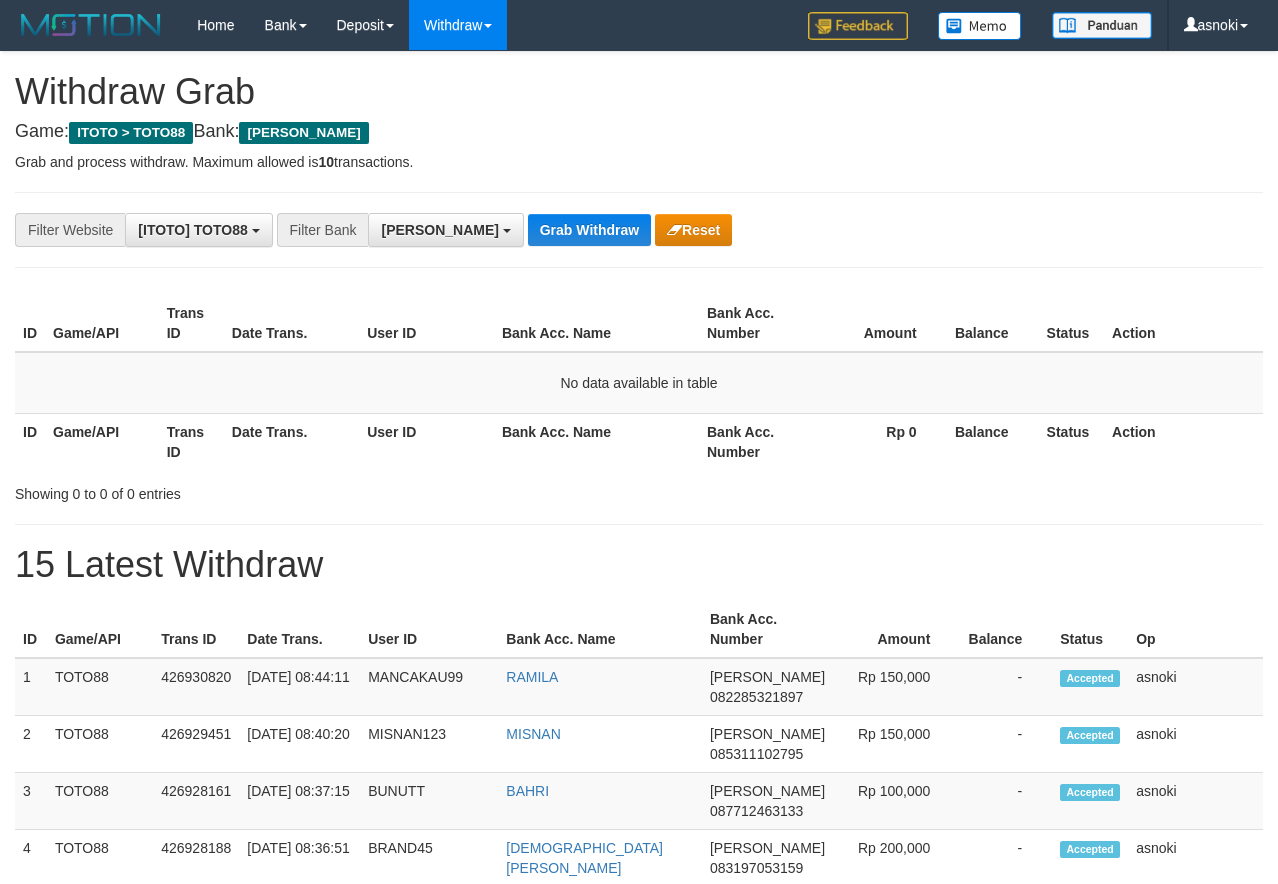 scroll, scrollTop: 0, scrollLeft: 0, axis: both 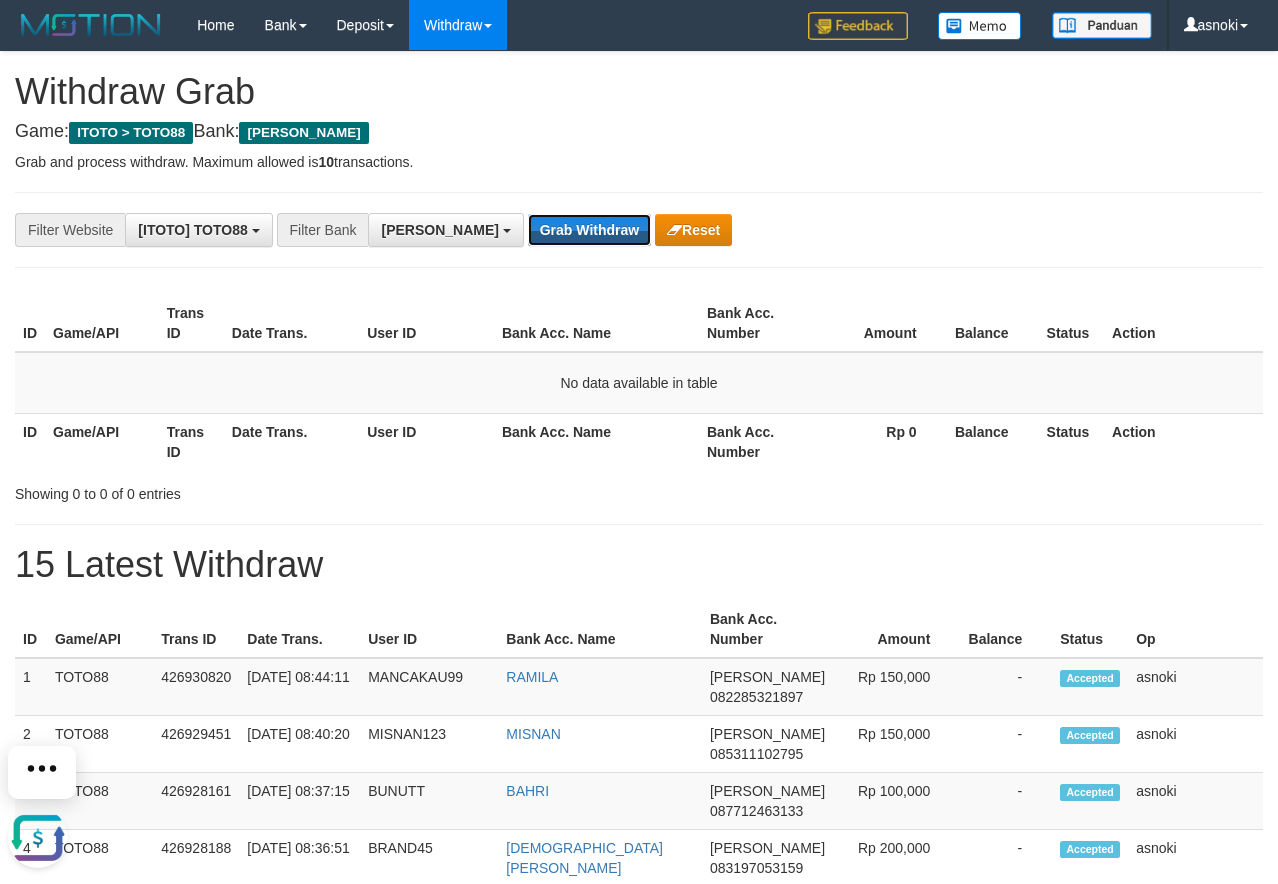 click on "Grab Withdraw" at bounding box center [589, 230] 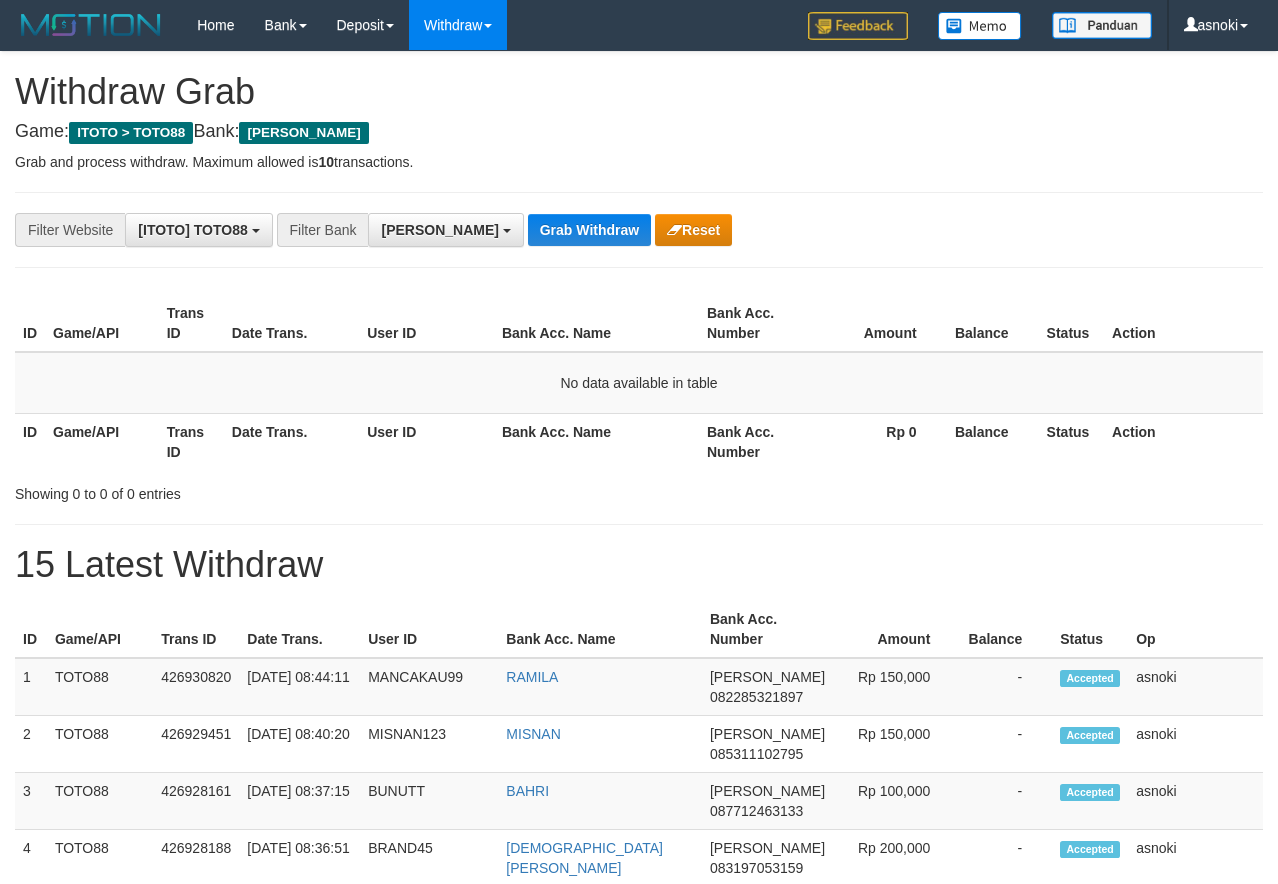 scroll, scrollTop: 0, scrollLeft: 0, axis: both 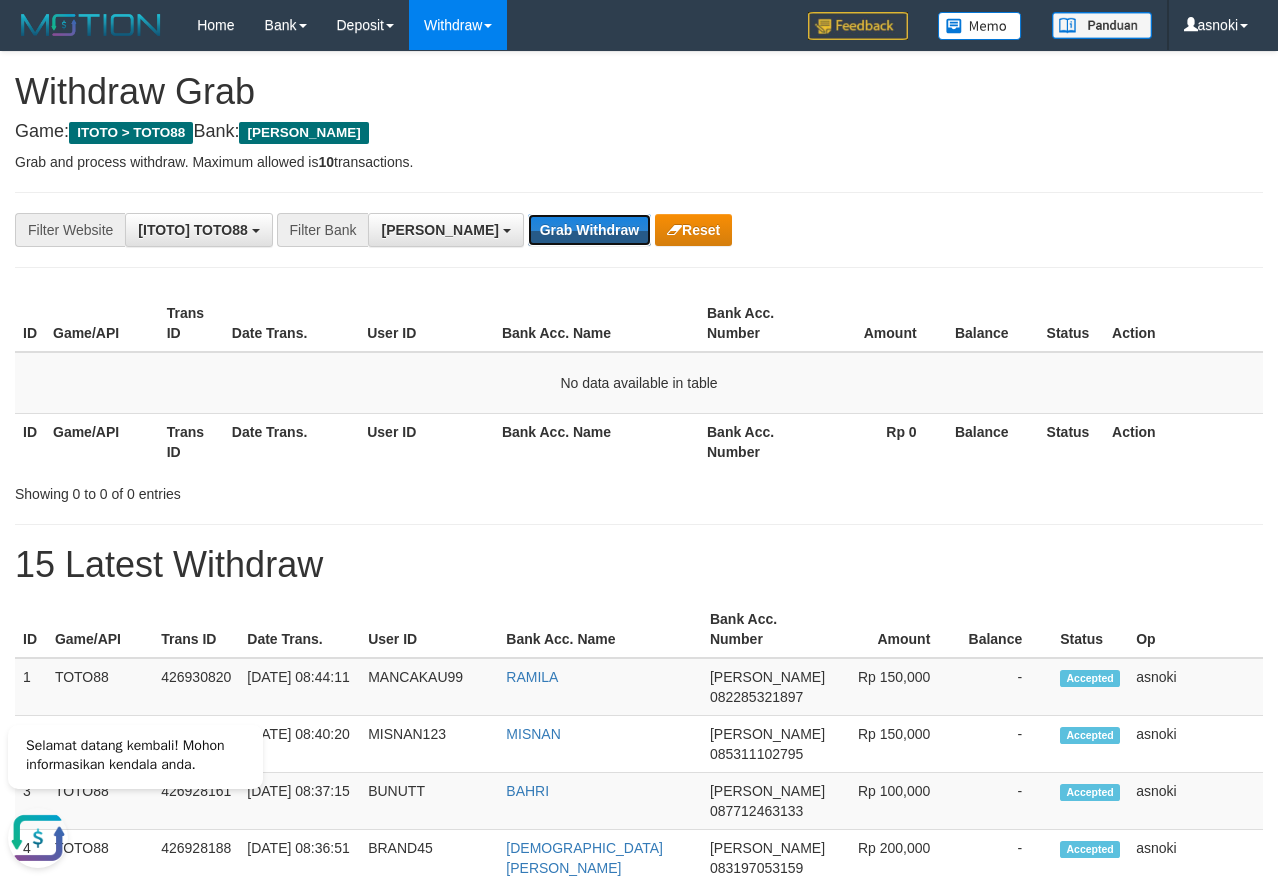 click on "Grab Withdraw" at bounding box center (589, 230) 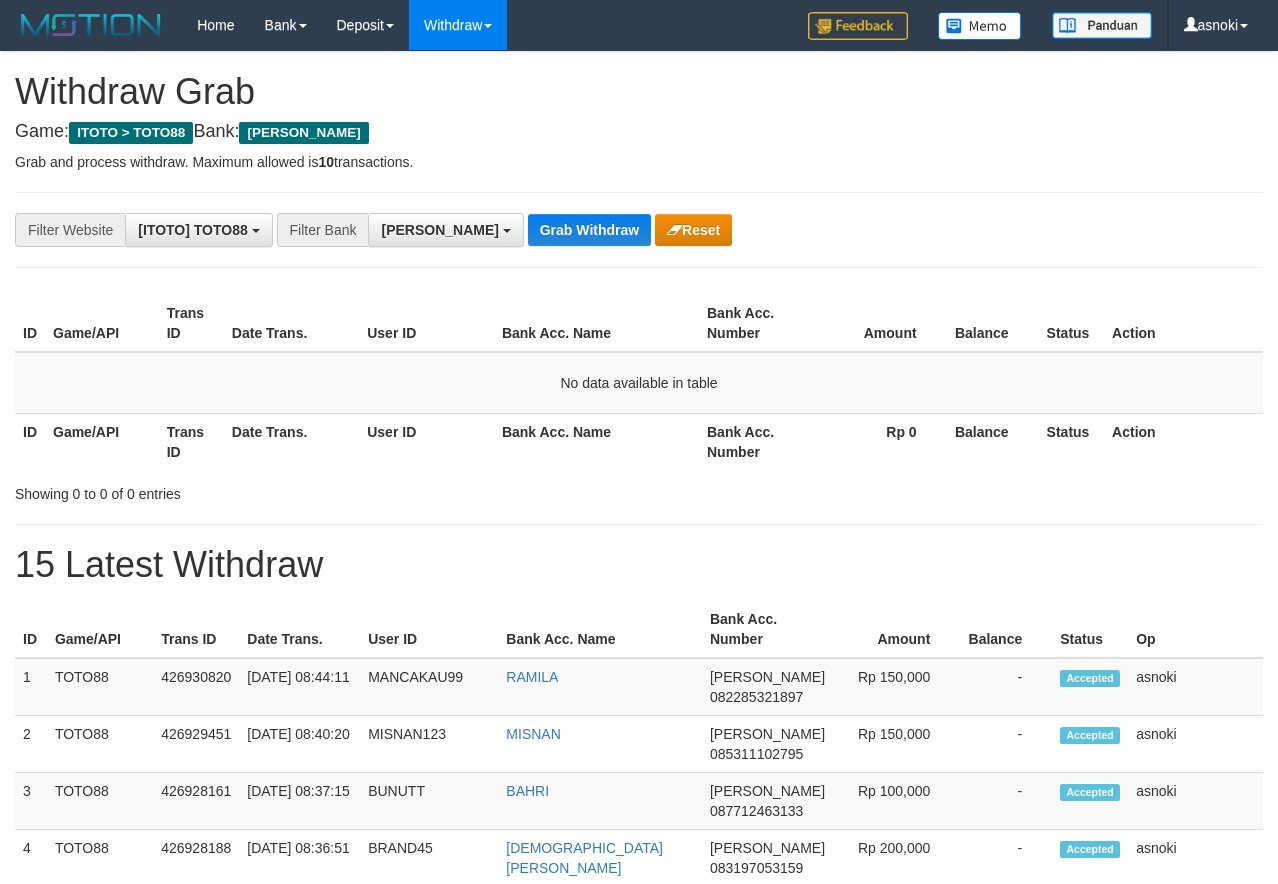 scroll, scrollTop: 0, scrollLeft: 0, axis: both 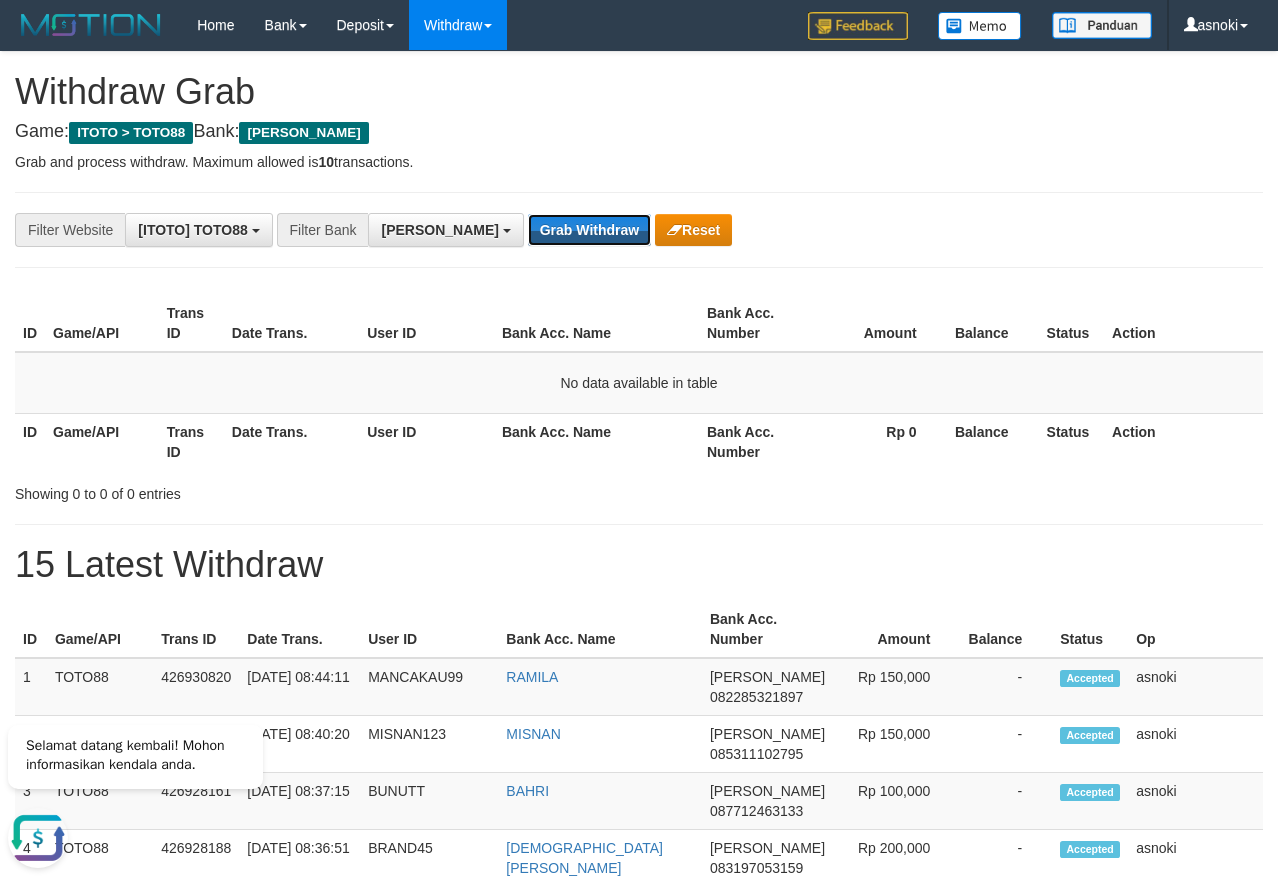 click on "Grab Withdraw" at bounding box center [589, 230] 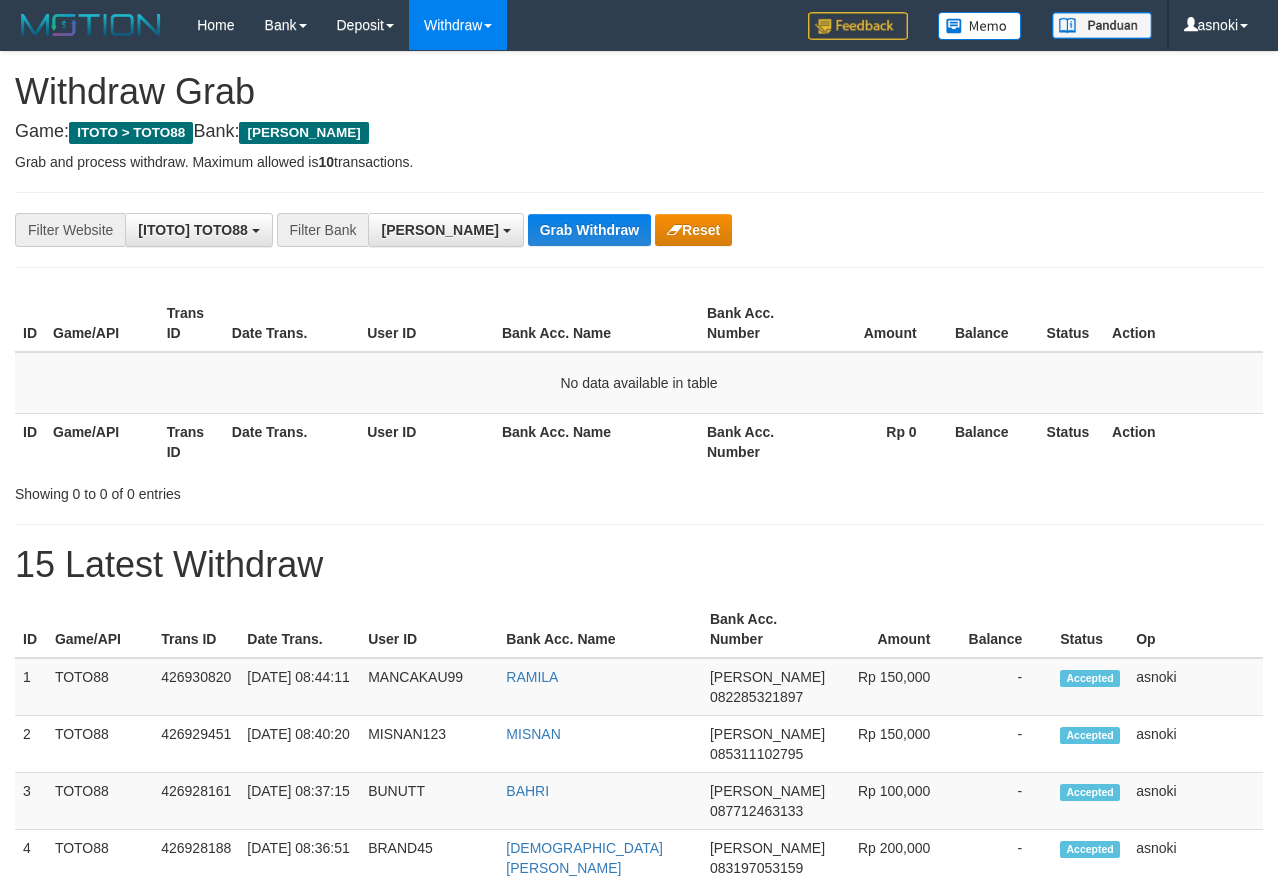 scroll, scrollTop: 0, scrollLeft: 0, axis: both 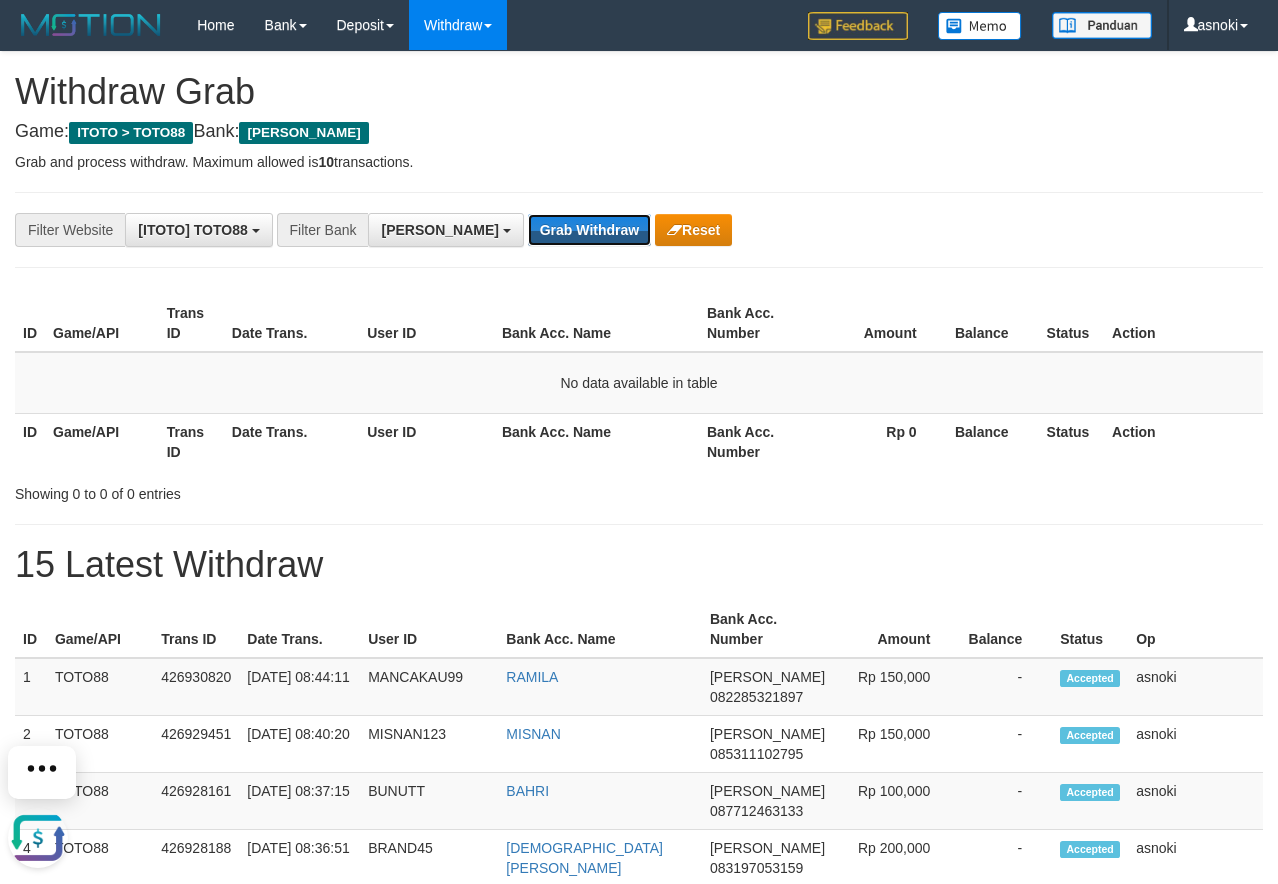 click on "Grab Withdraw" at bounding box center (589, 230) 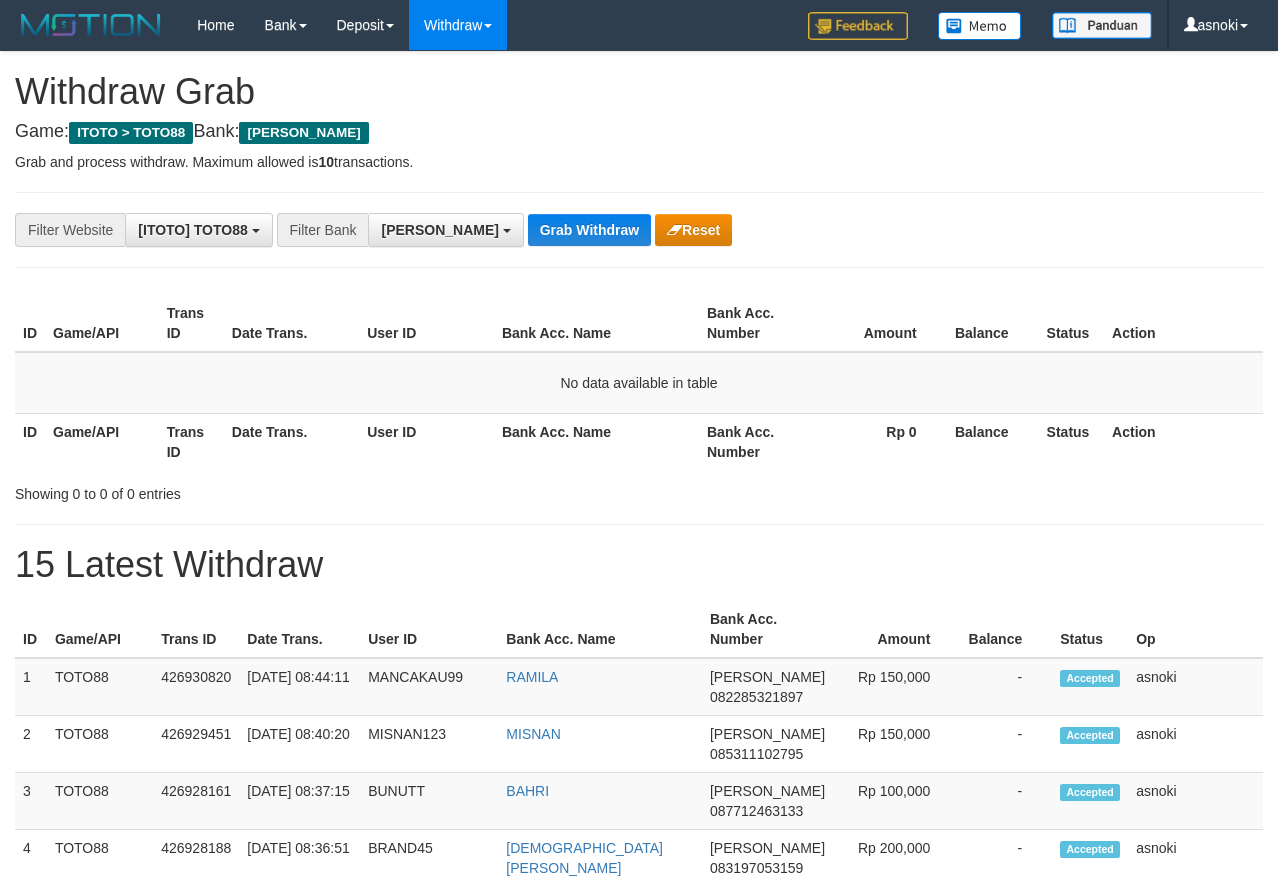scroll, scrollTop: 0, scrollLeft: 0, axis: both 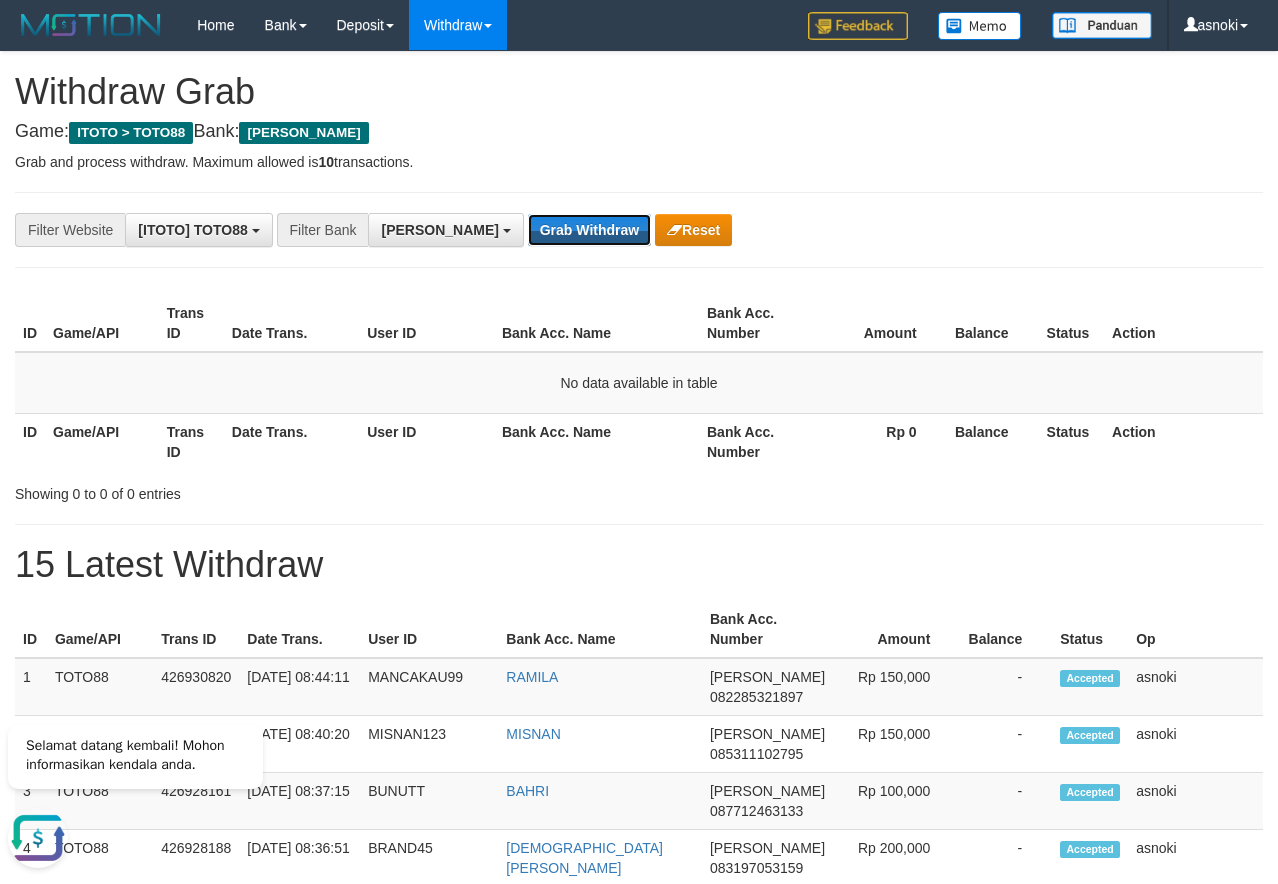 click on "Grab Withdraw" at bounding box center (589, 230) 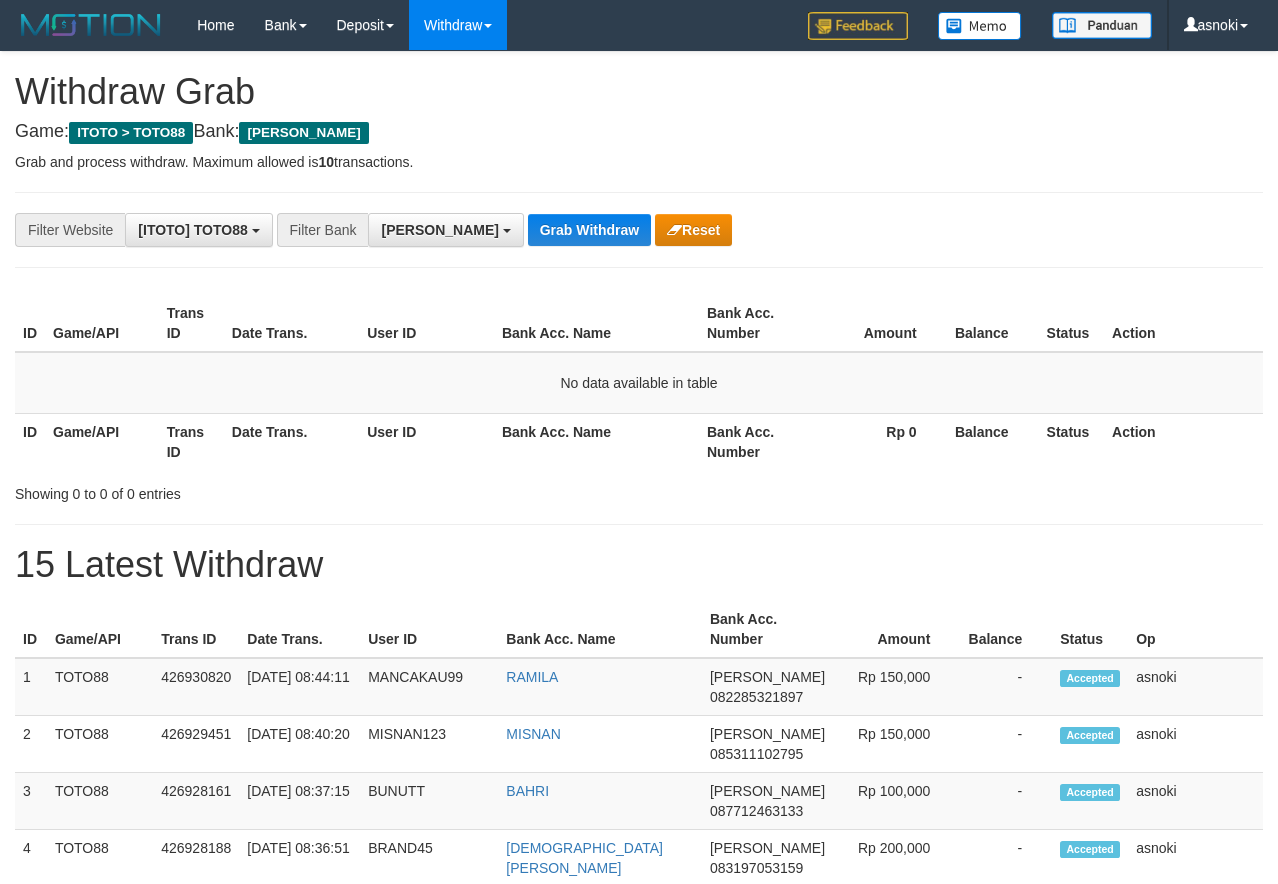 scroll, scrollTop: 0, scrollLeft: 0, axis: both 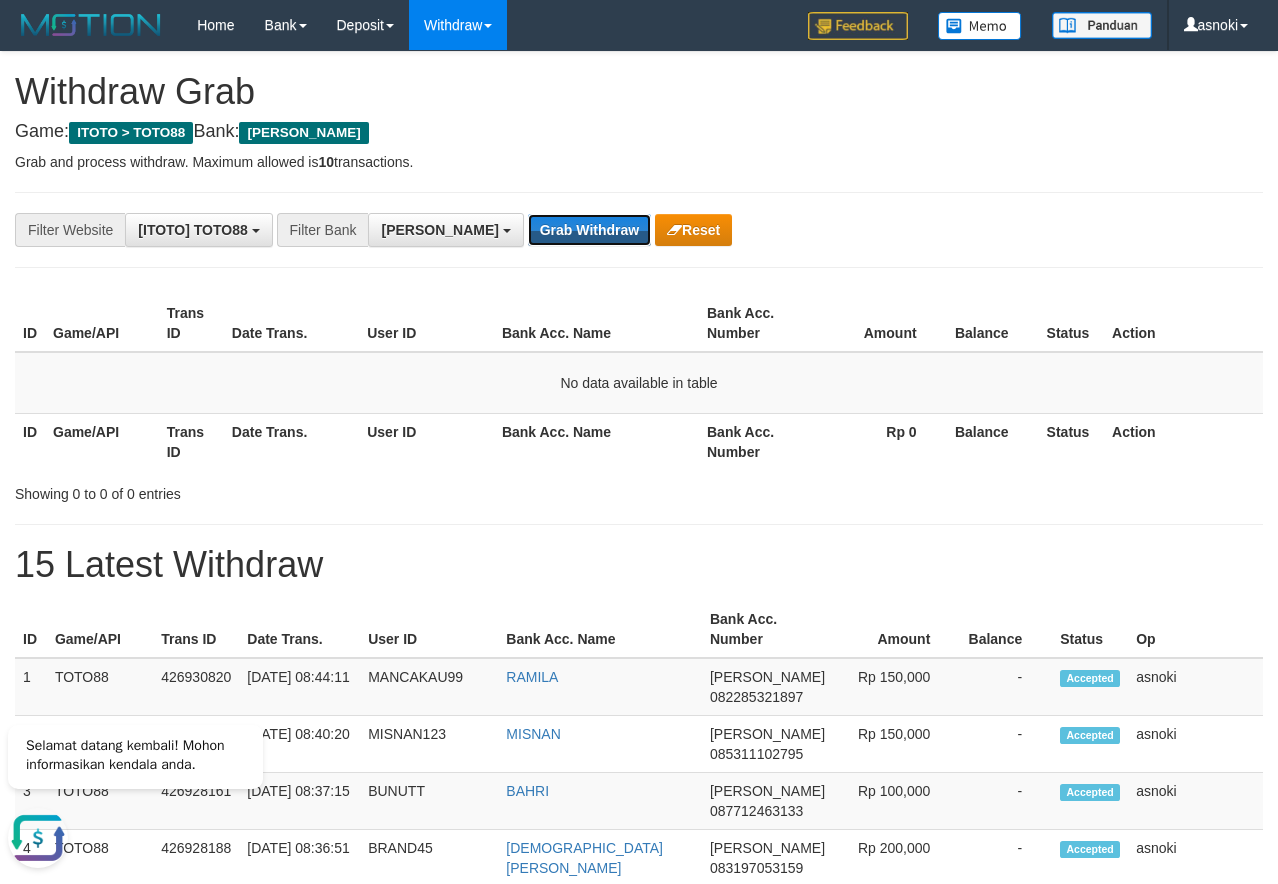 click on "Grab Withdraw" at bounding box center (589, 230) 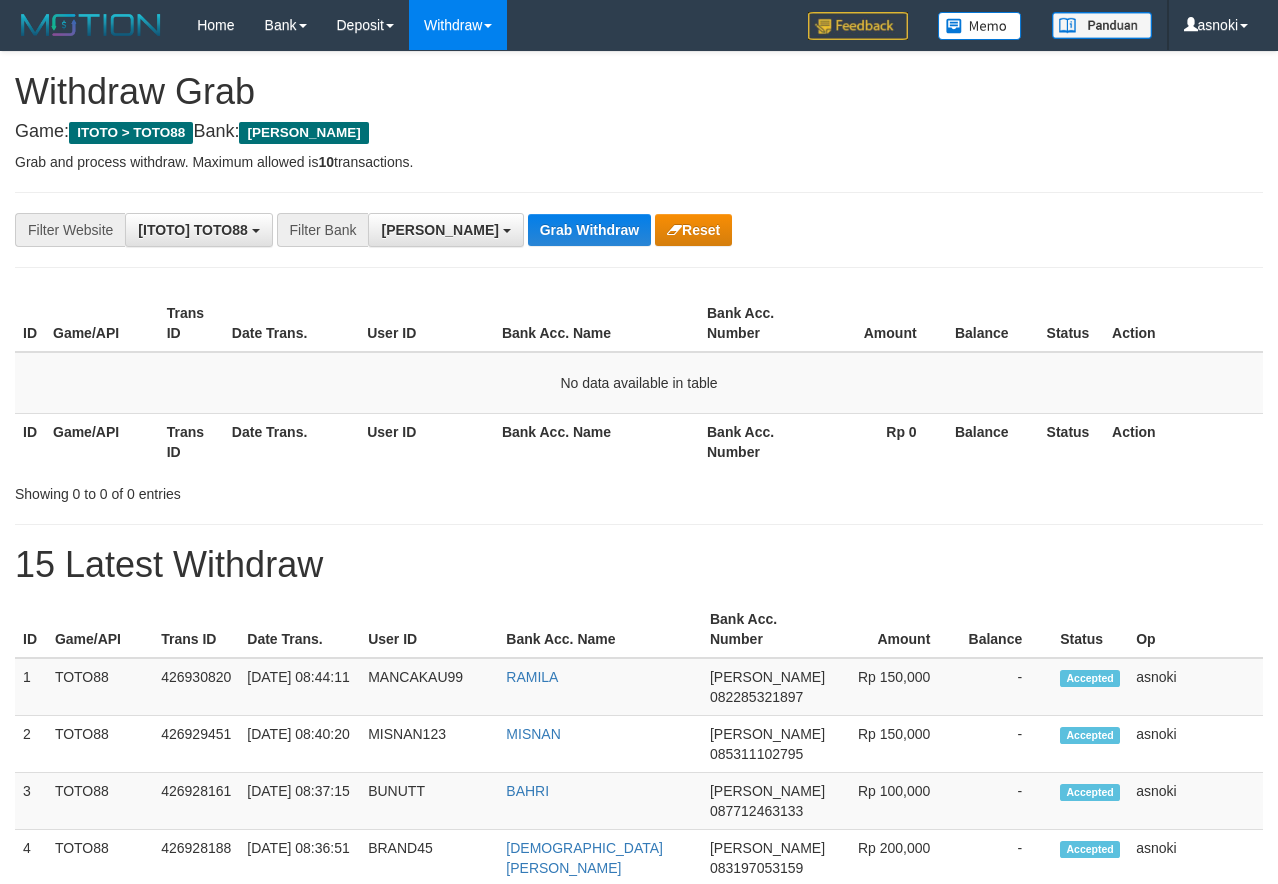 scroll, scrollTop: 0, scrollLeft: 0, axis: both 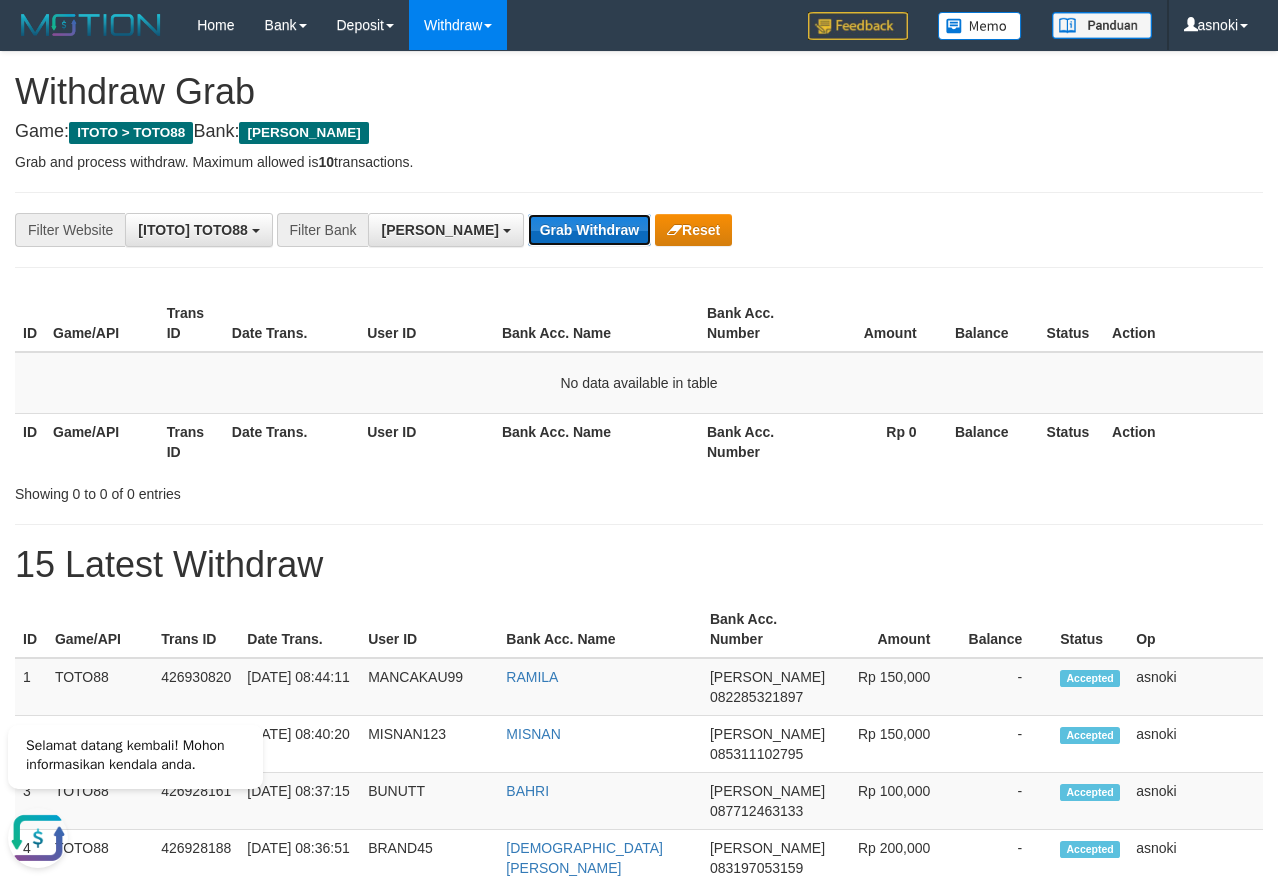 click on "Grab Withdraw" at bounding box center (589, 230) 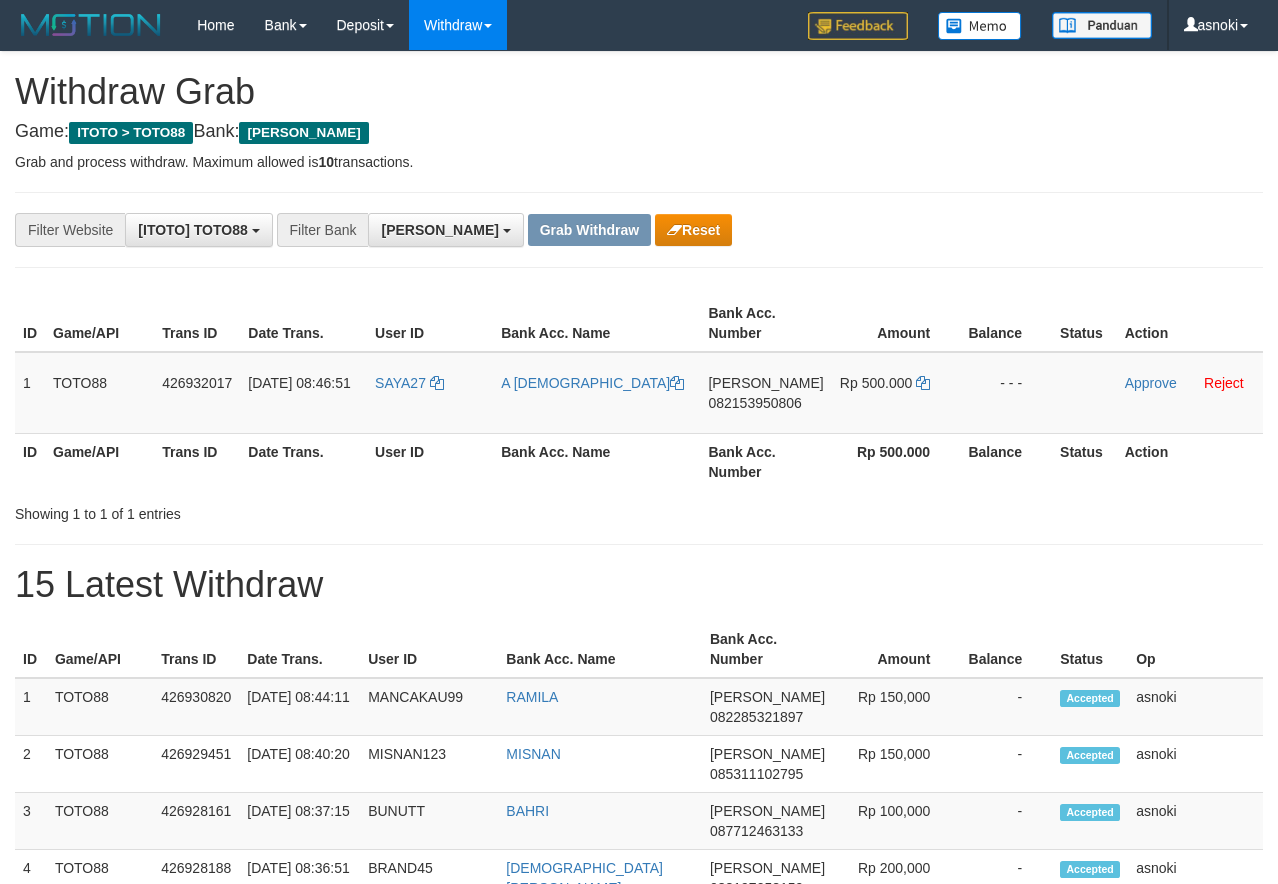 scroll, scrollTop: 0, scrollLeft: 0, axis: both 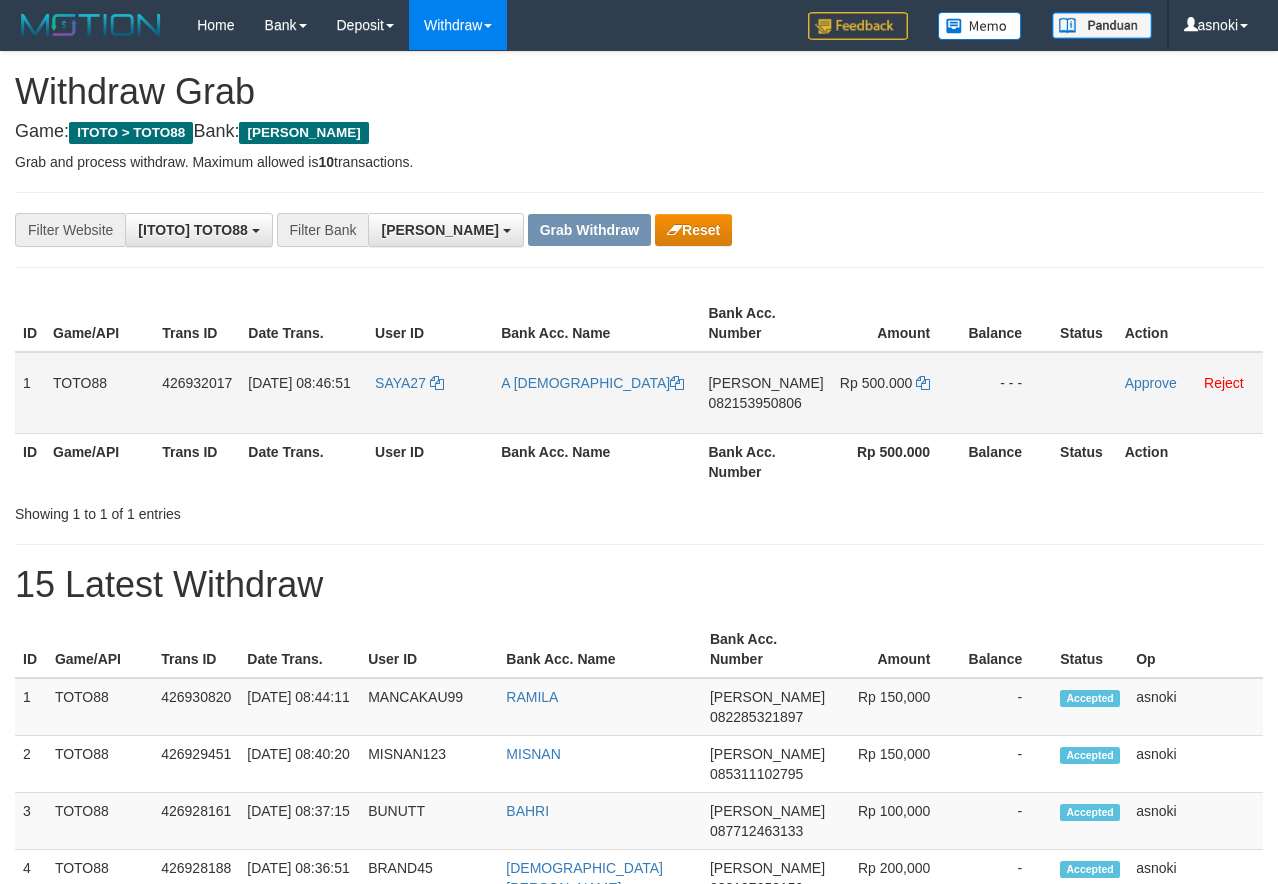 click on "082153950806" at bounding box center [754, 403] 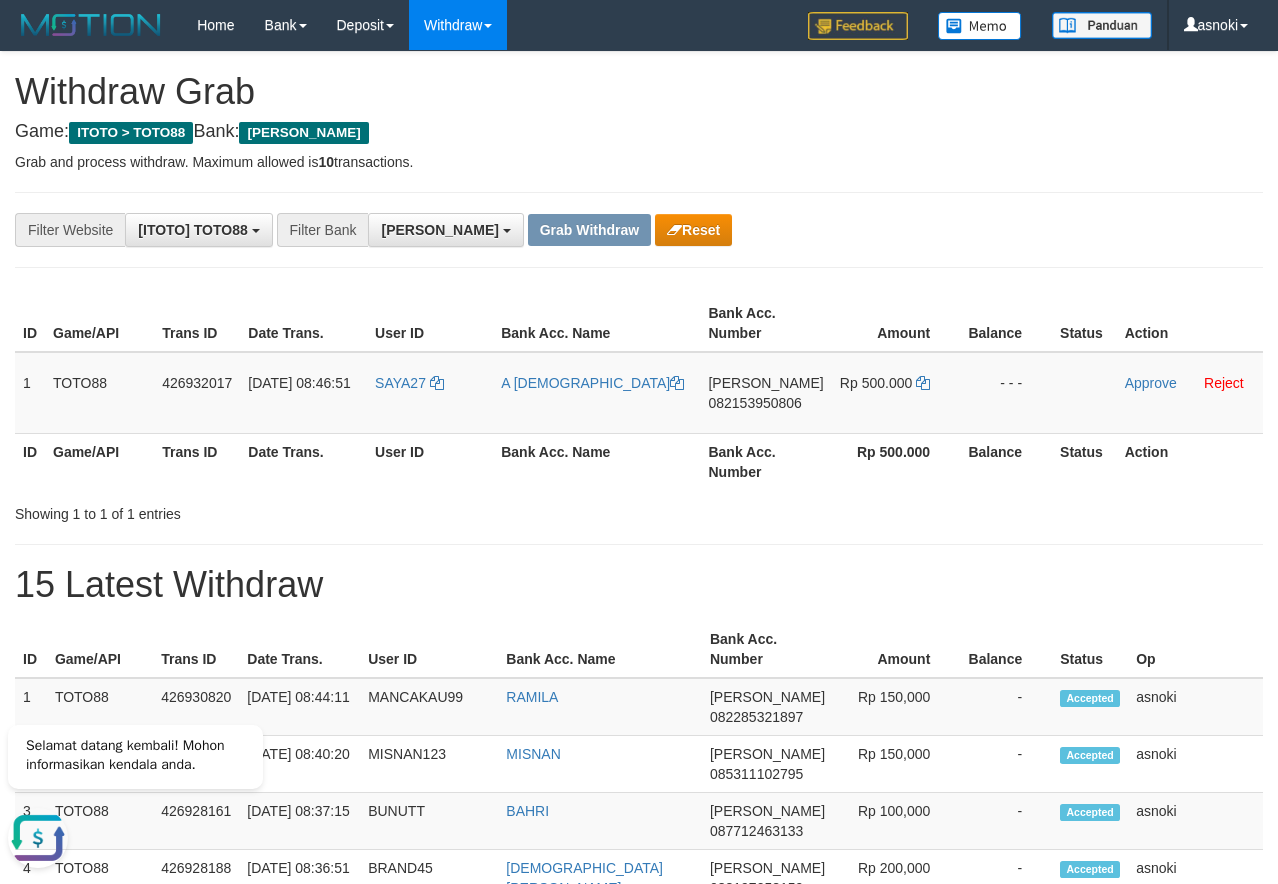 drag, startPoint x: 777, startPoint y: 398, endPoint x: 562, endPoint y: 329, distance: 225.8008 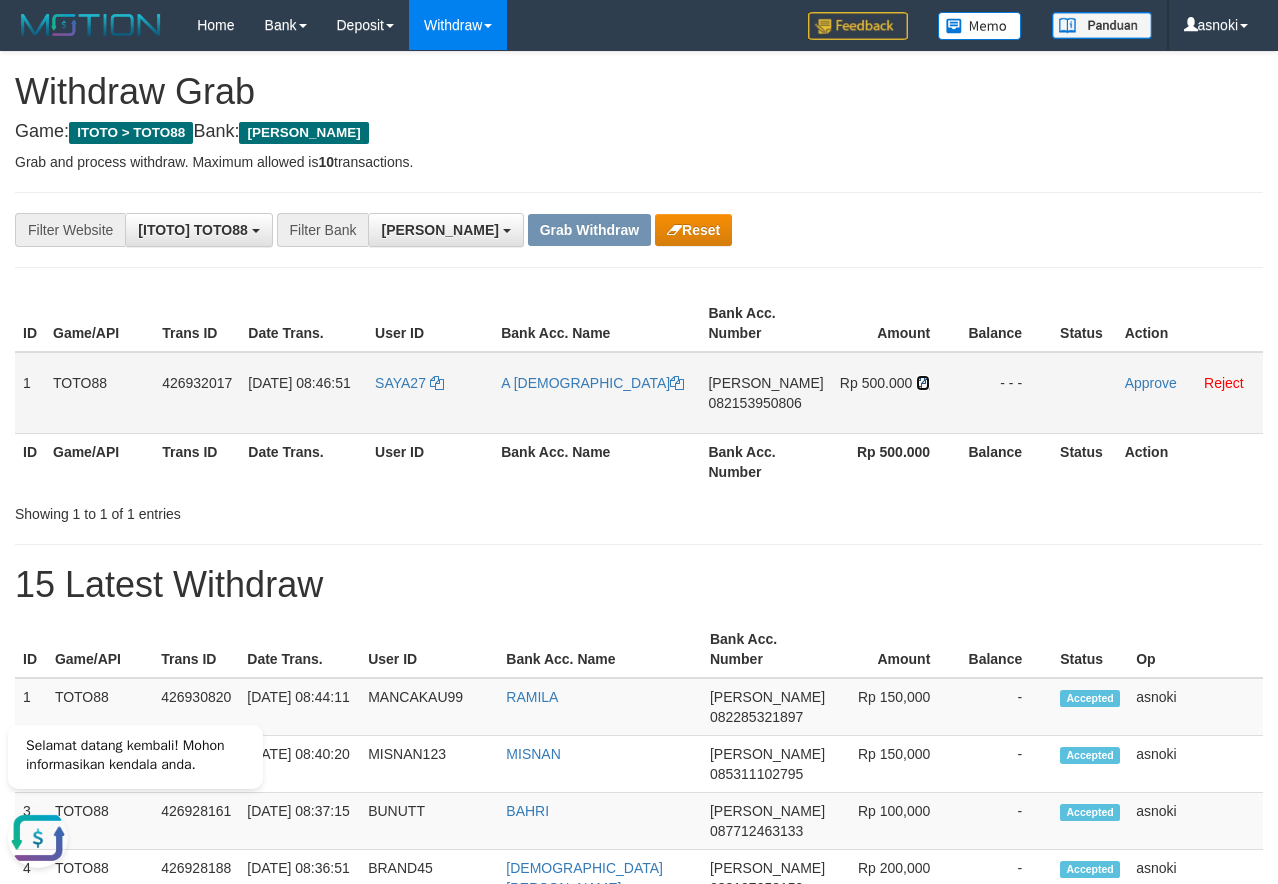 click at bounding box center [923, 383] 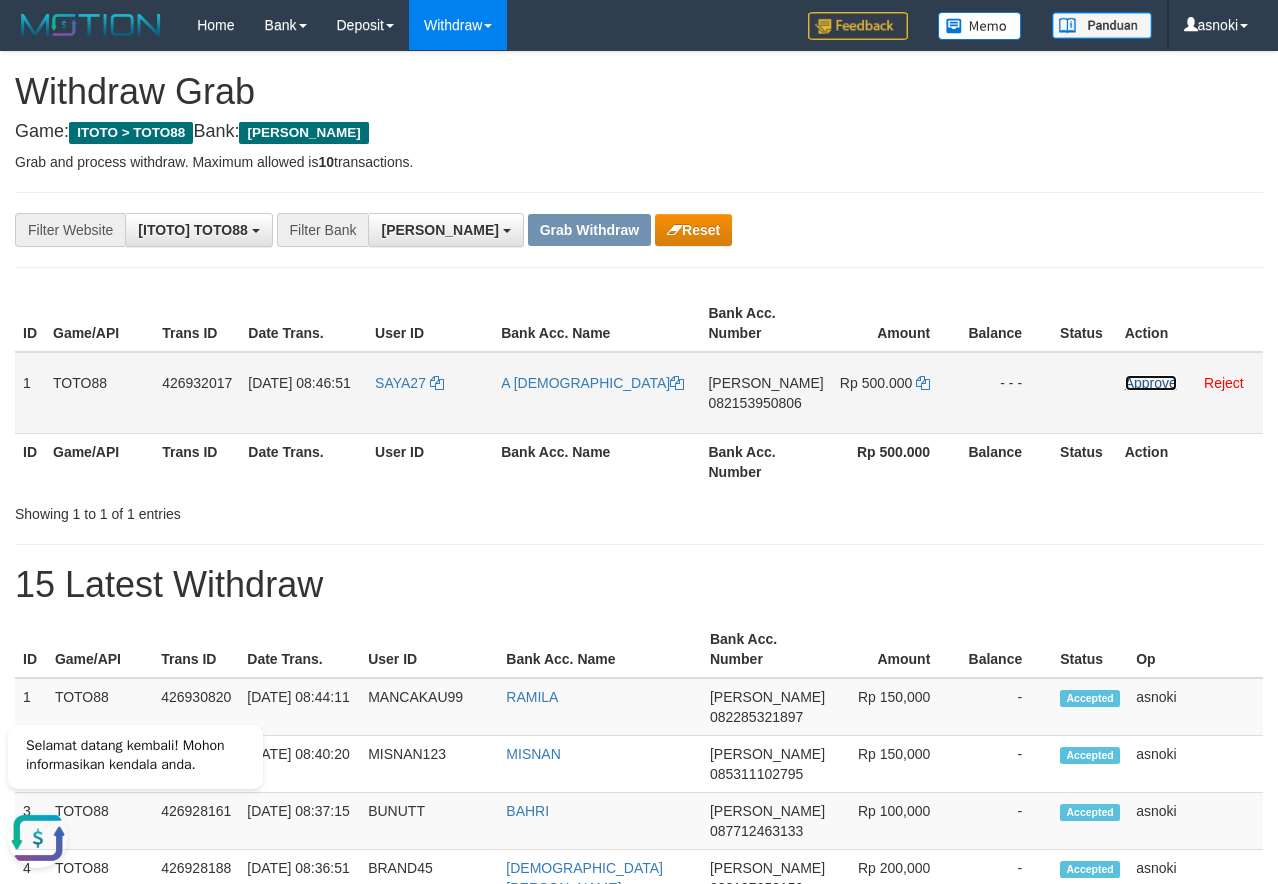 click on "Approve" at bounding box center [1151, 383] 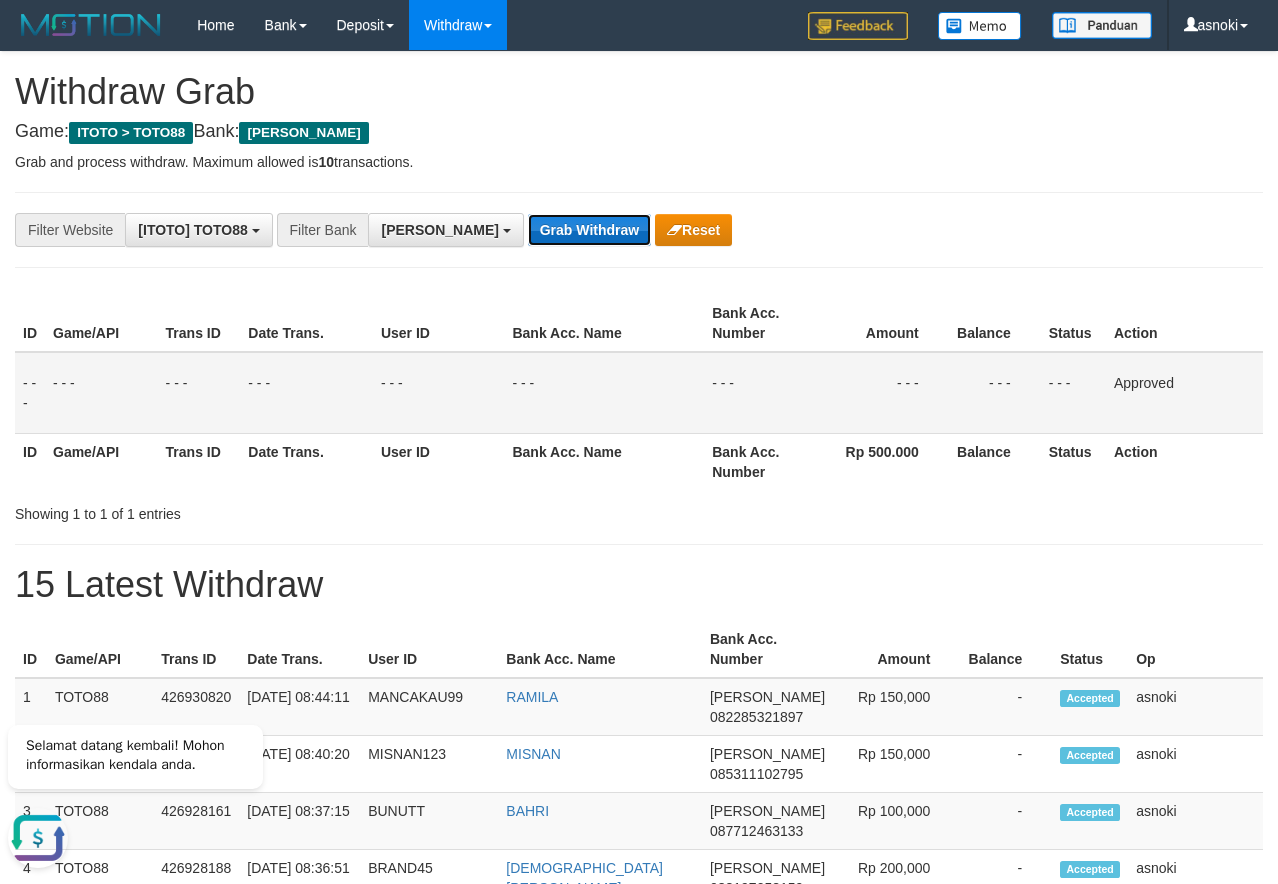 click on "Grab Withdraw" at bounding box center [589, 230] 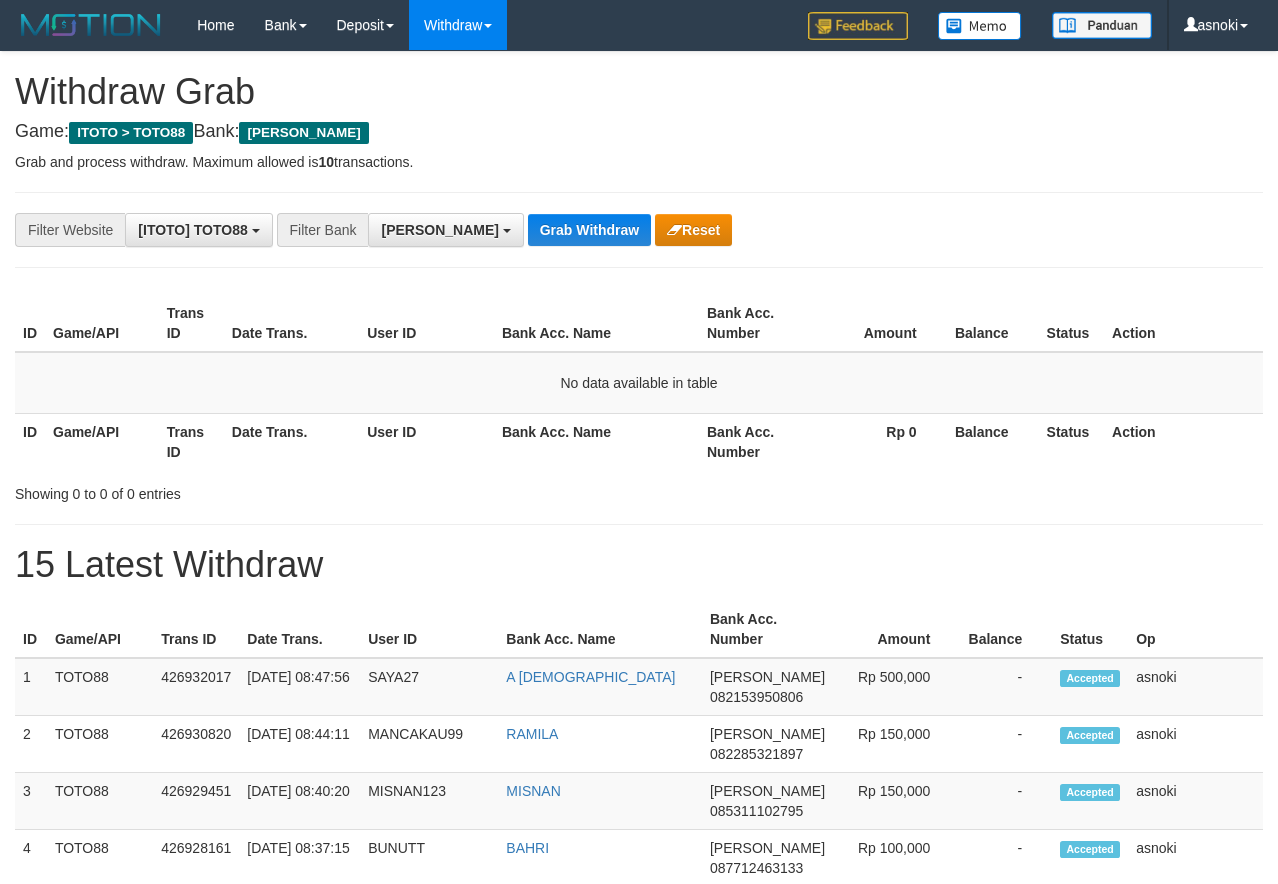 scroll, scrollTop: 0, scrollLeft: 0, axis: both 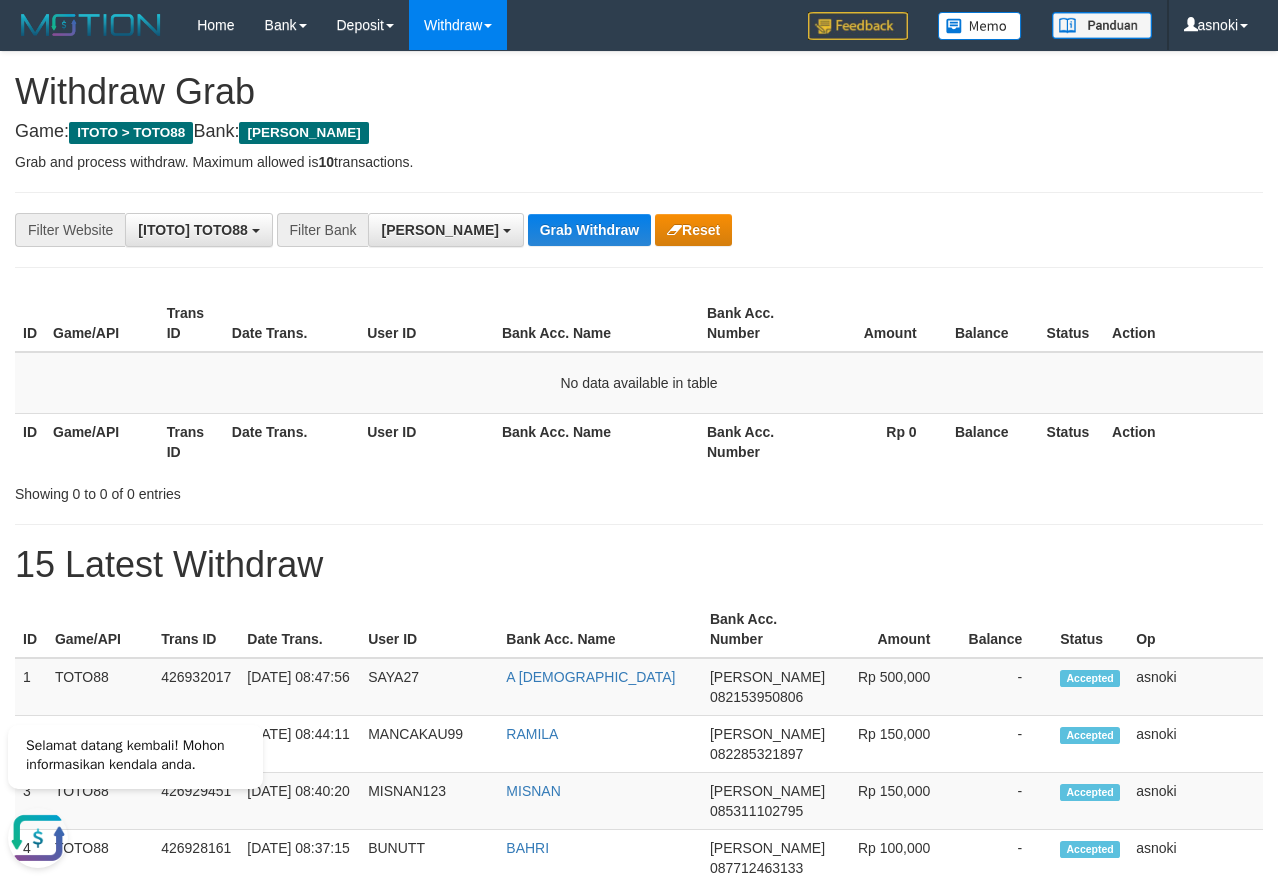 click on "**********" at bounding box center (639, 1113) 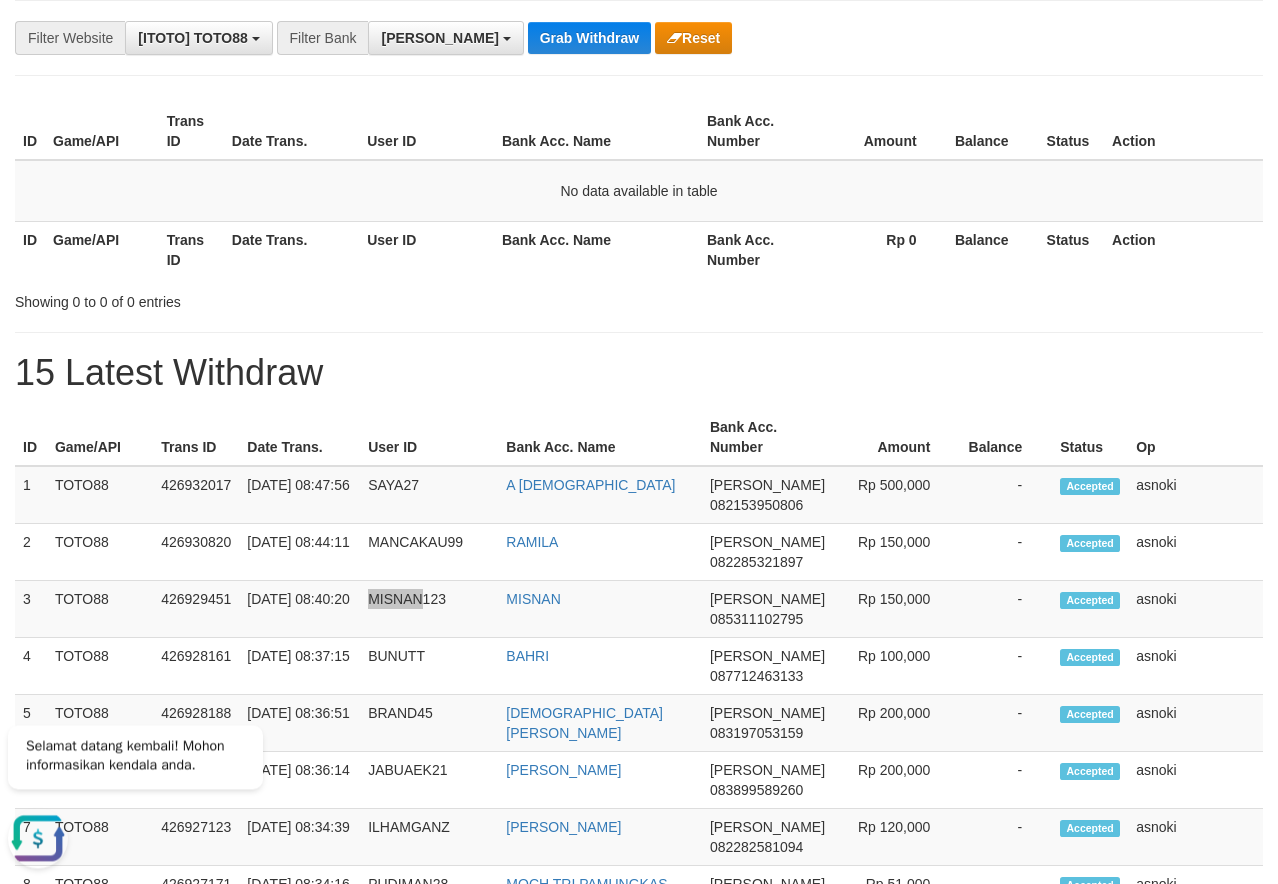 scroll, scrollTop: 340, scrollLeft: 0, axis: vertical 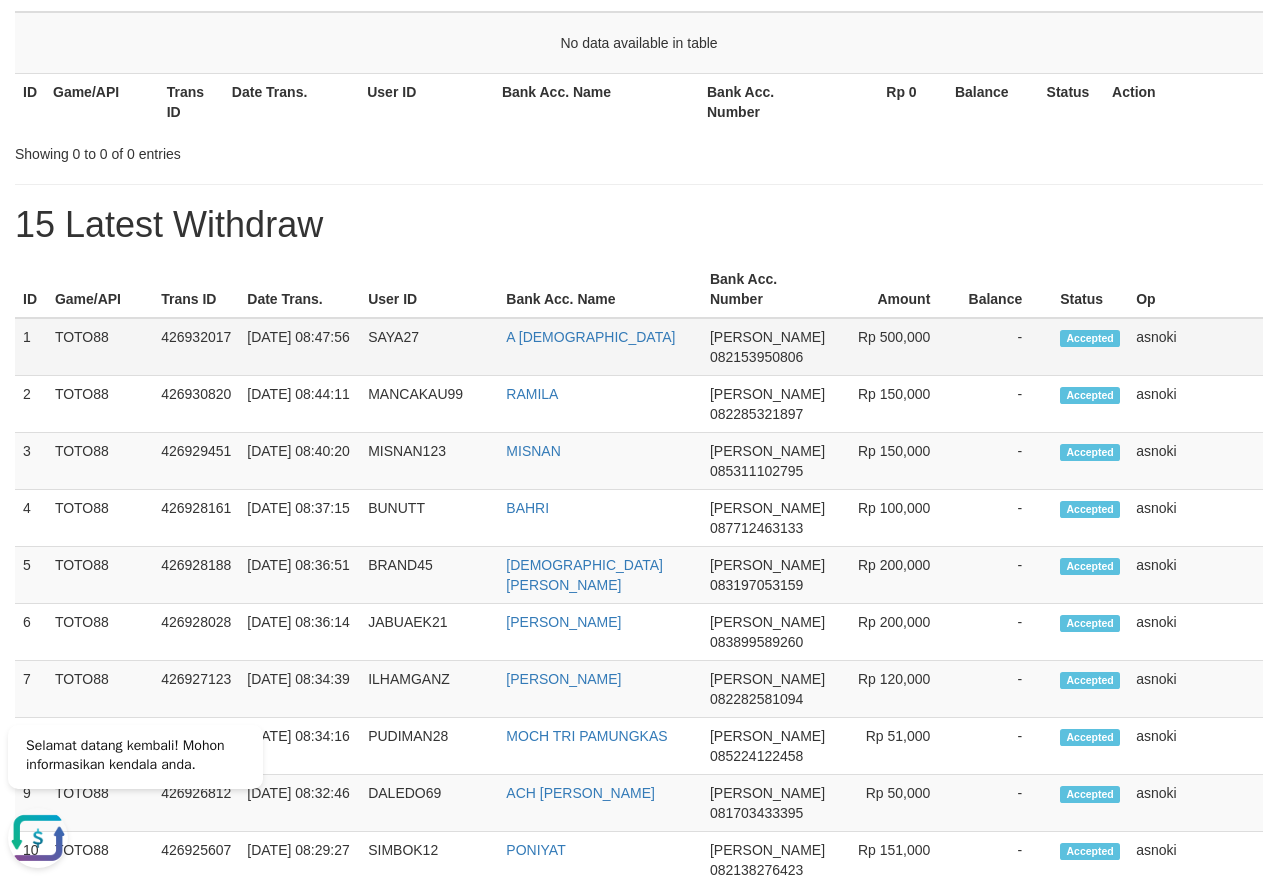 click on "1" at bounding box center [31, 347] 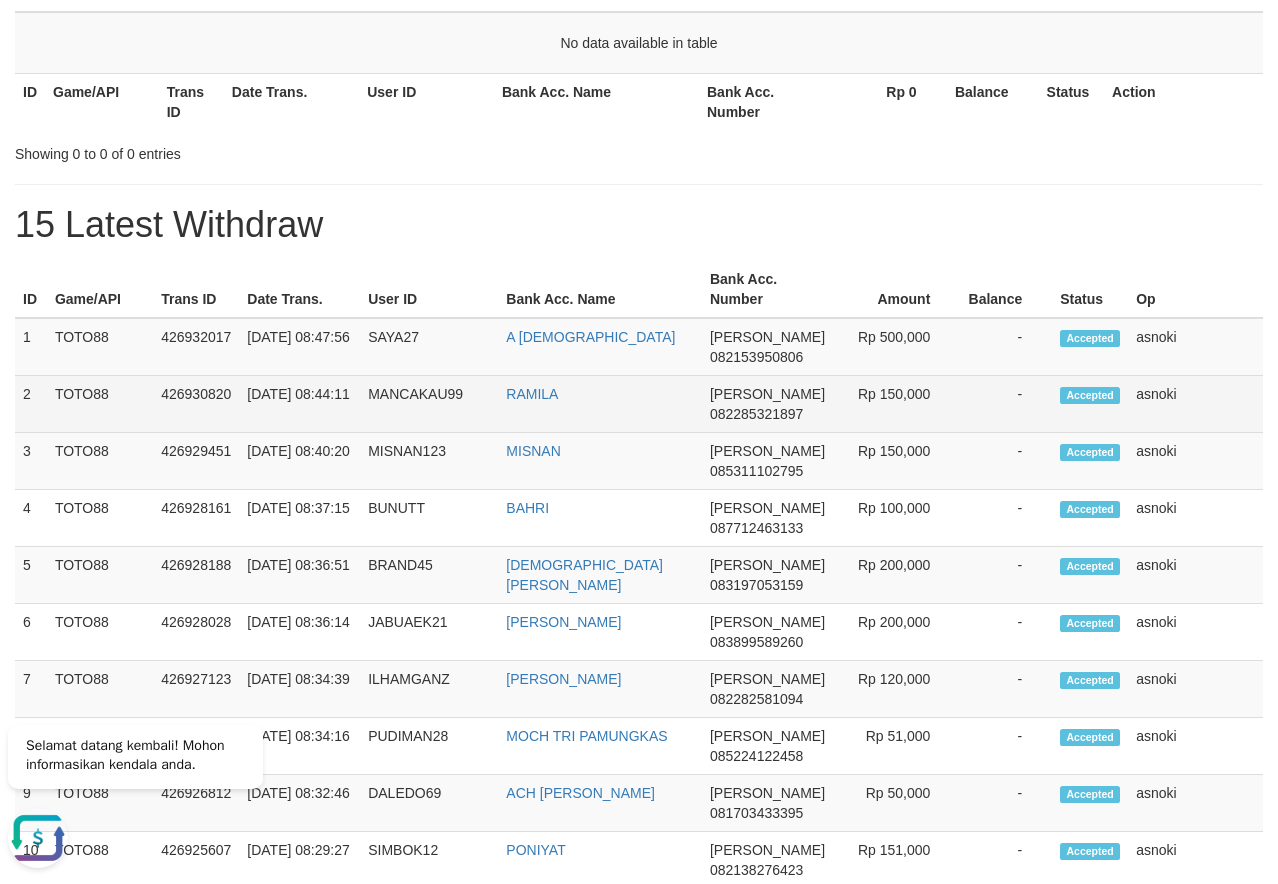drag, startPoint x: 27, startPoint y: 339, endPoint x: 1157, endPoint y: 423, distance: 1133.1178 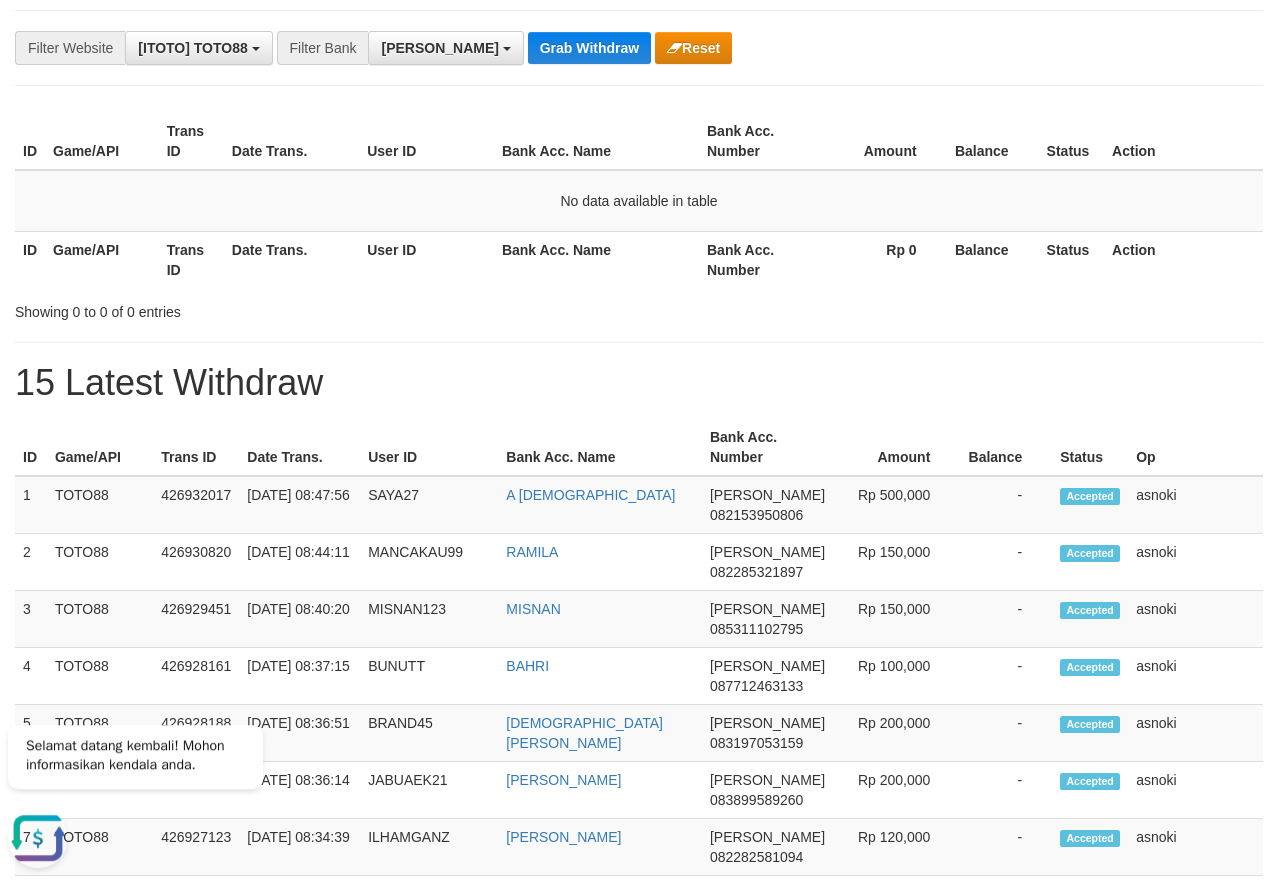 scroll, scrollTop: 0, scrollLeft: 0, axis: both 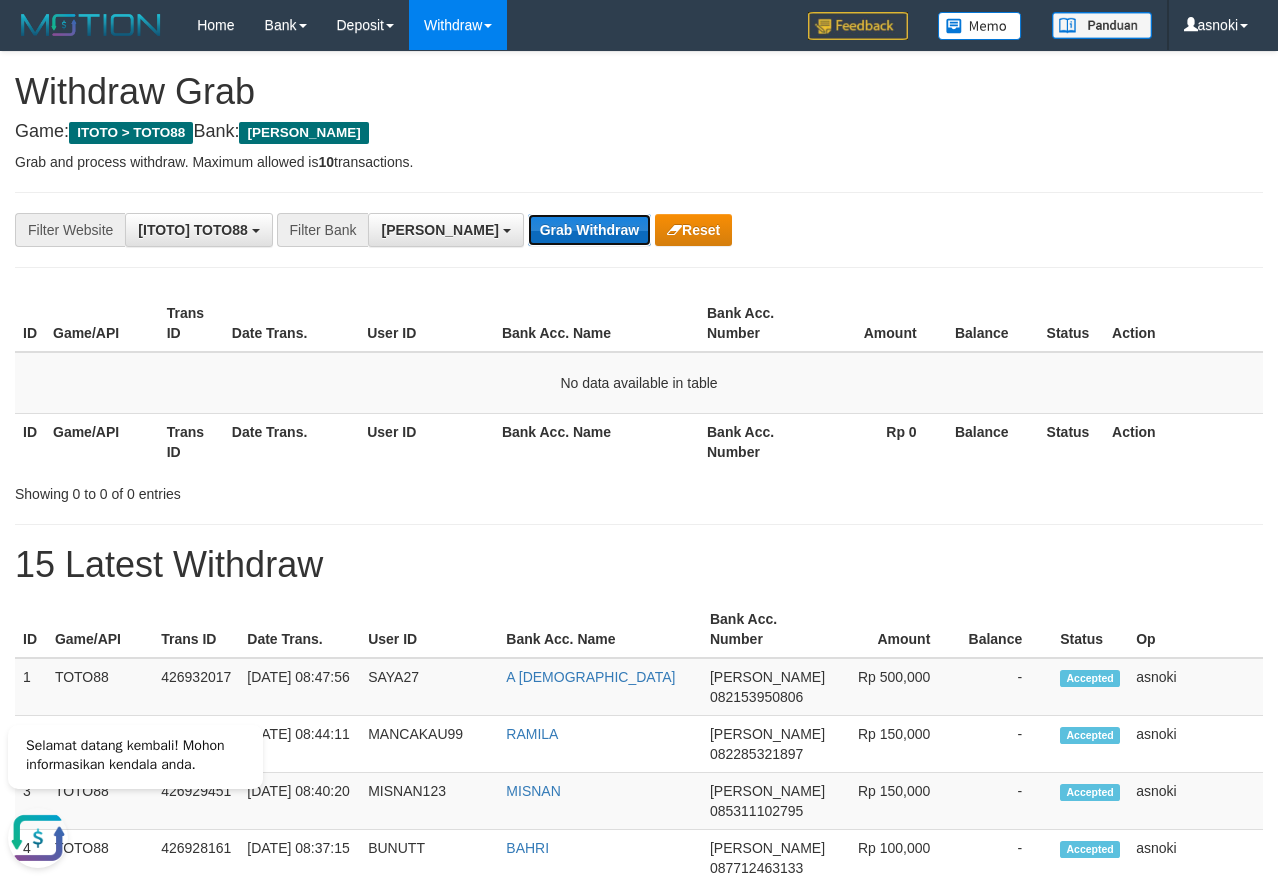 click on "Grab Withdraw" at bounding box center (589, 230) 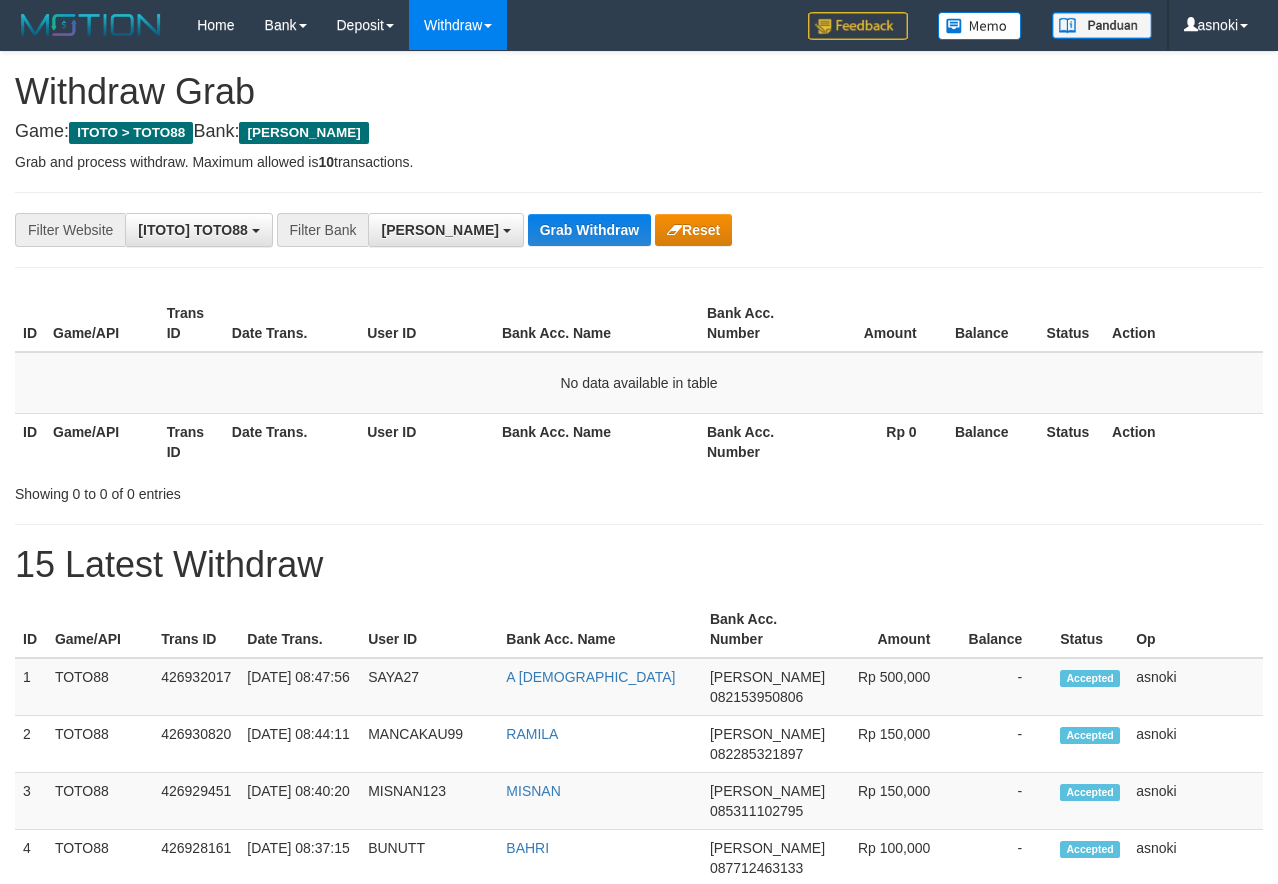 scroll, scrollTop: 0, scrollLeft: 0, axis: both 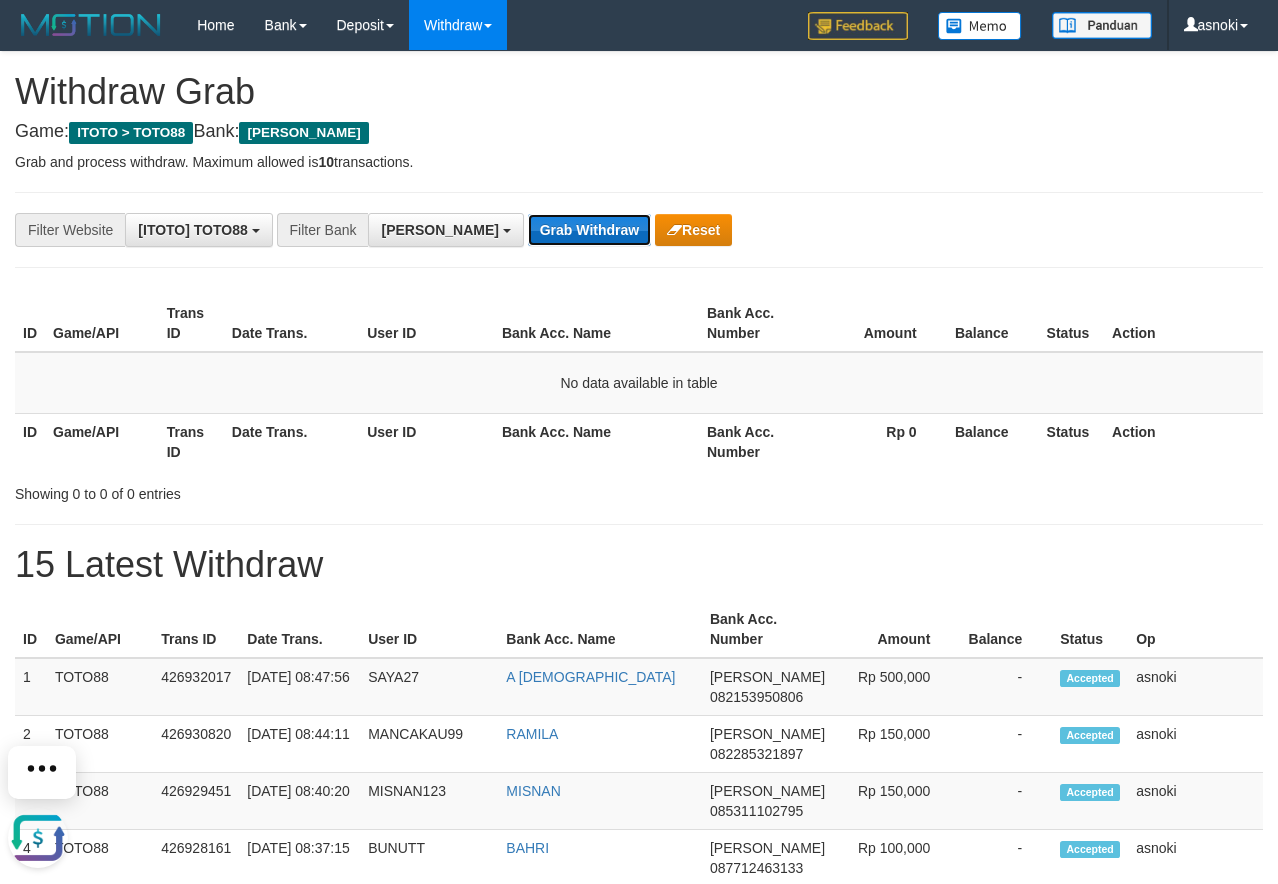 click on "Grab Withdraw" at bounding box center [589, 230] 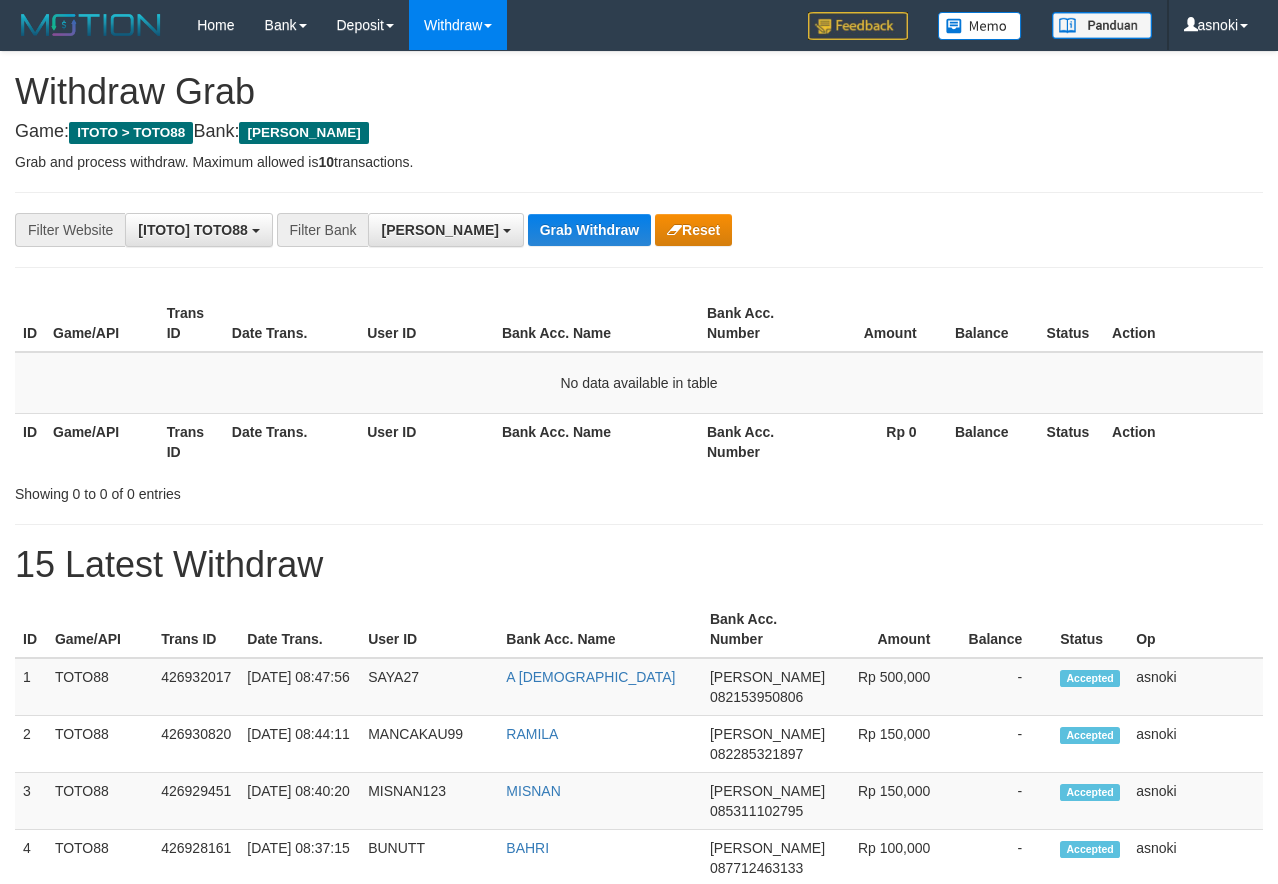 scroll, scrollTop: 0, scrollLeft: 0, axis: both 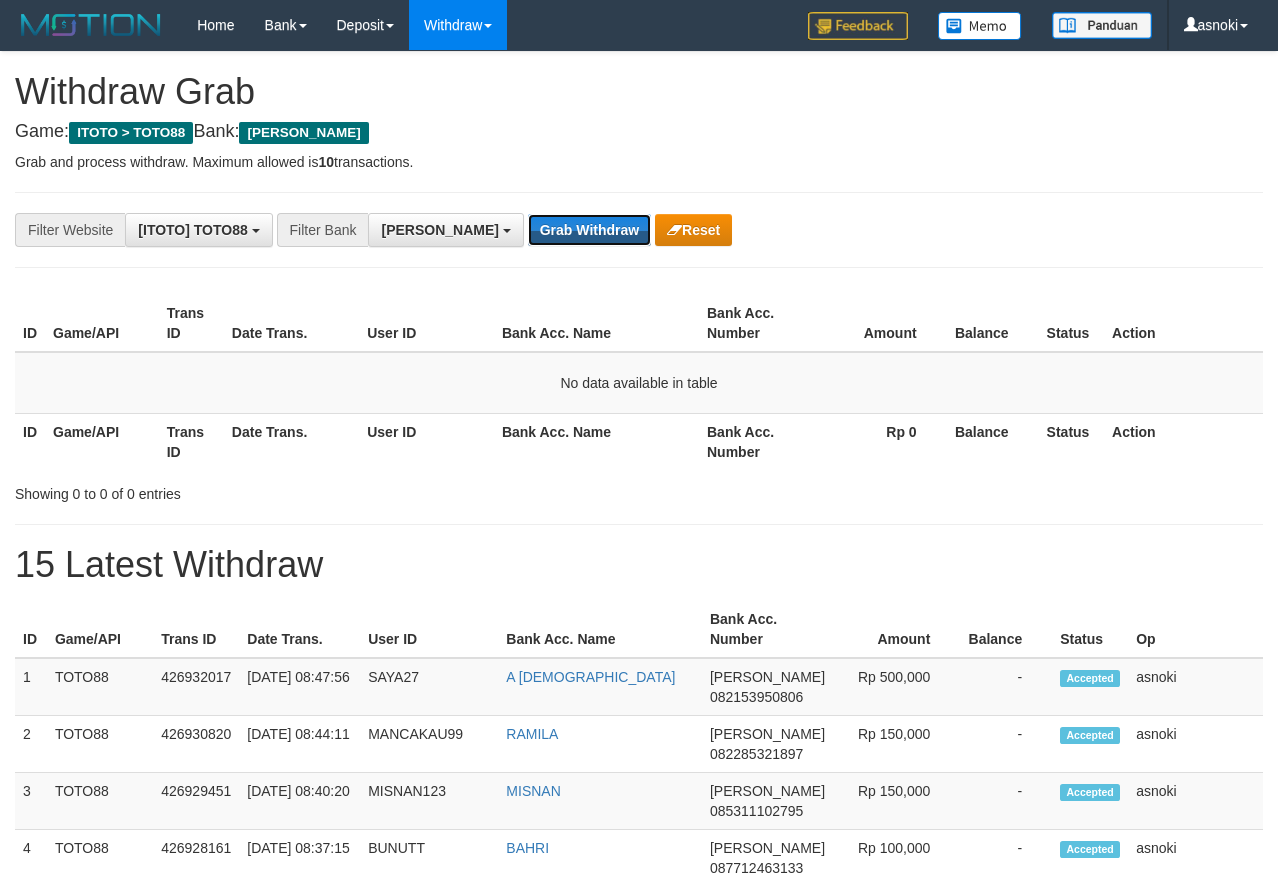 click on "Grab Withdraw" at bounding box center [589, 230] 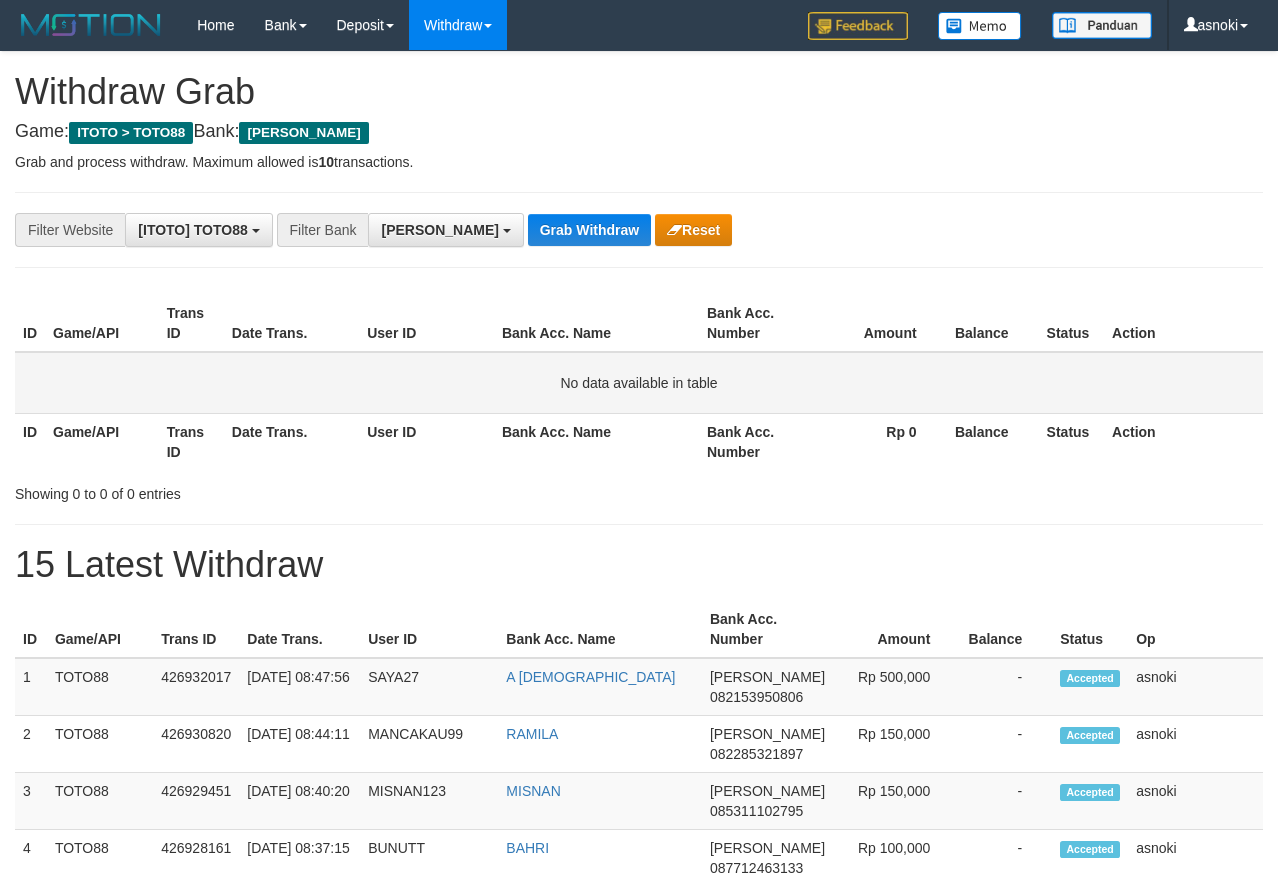 scroll, scrollTop: 0, scrollLeft: 0, axis: both 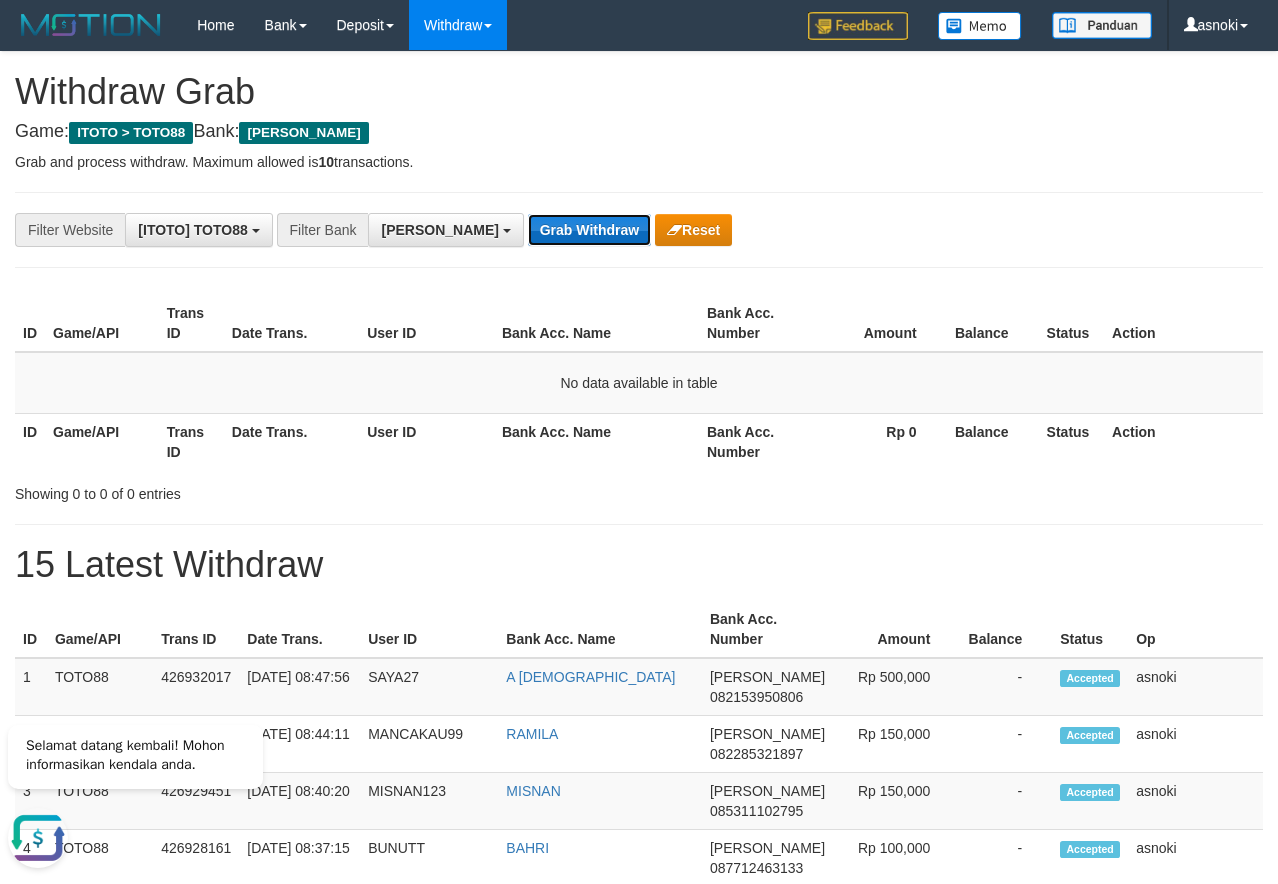 click on "Grab Withdraw" at bounding box center [589, 230] 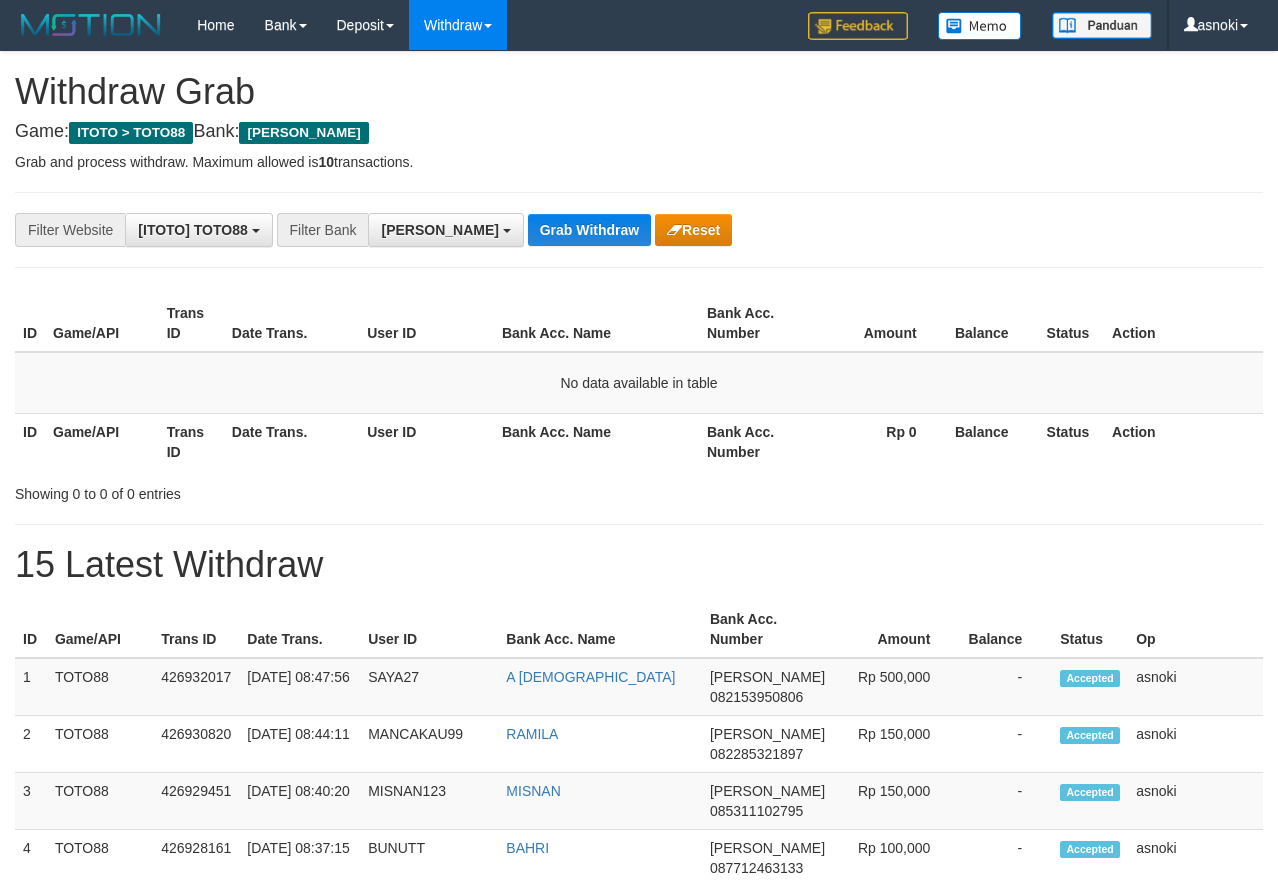 scroll, scrollTop: 0, scrollLeft: 0, axis: both 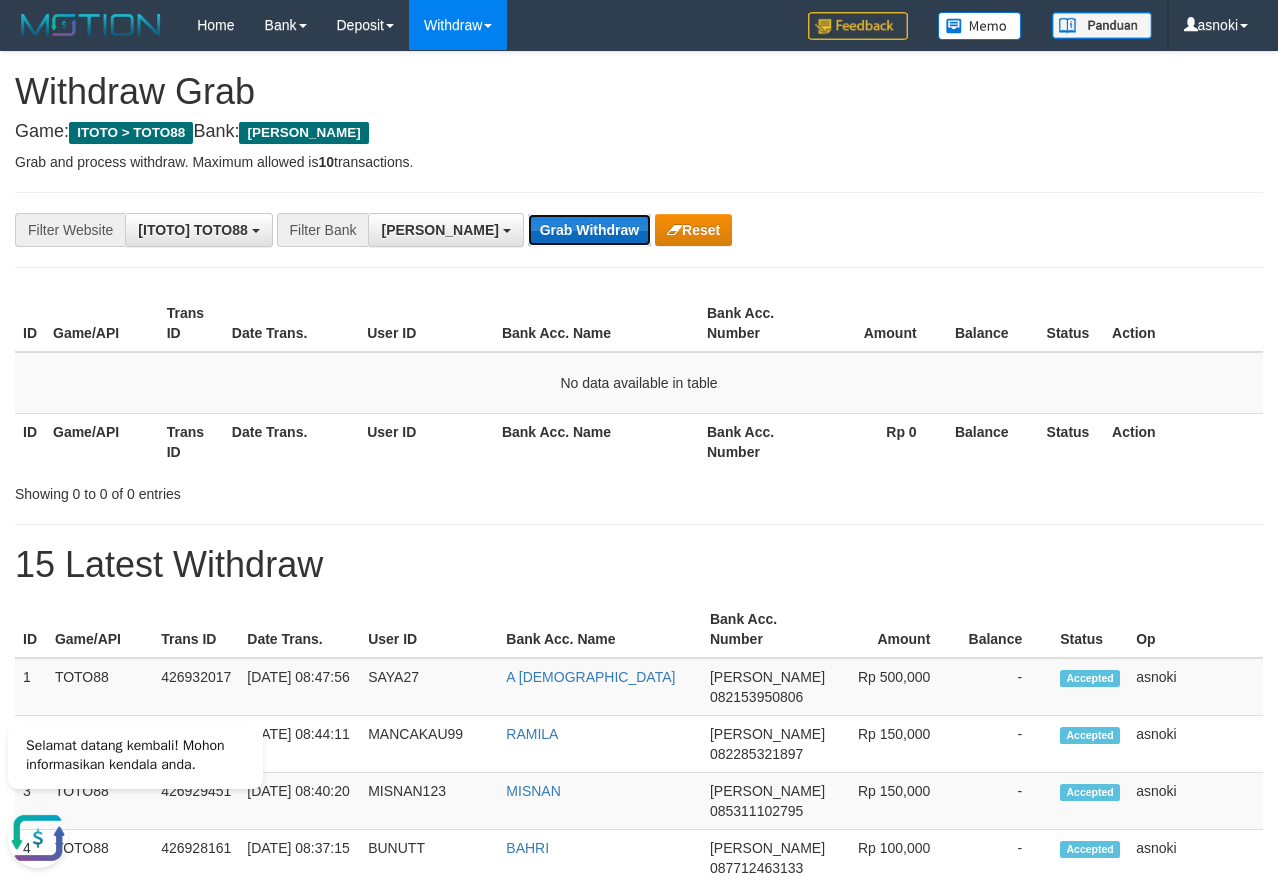 click on "Grab Withdraw" at bounding box center [589, 230] 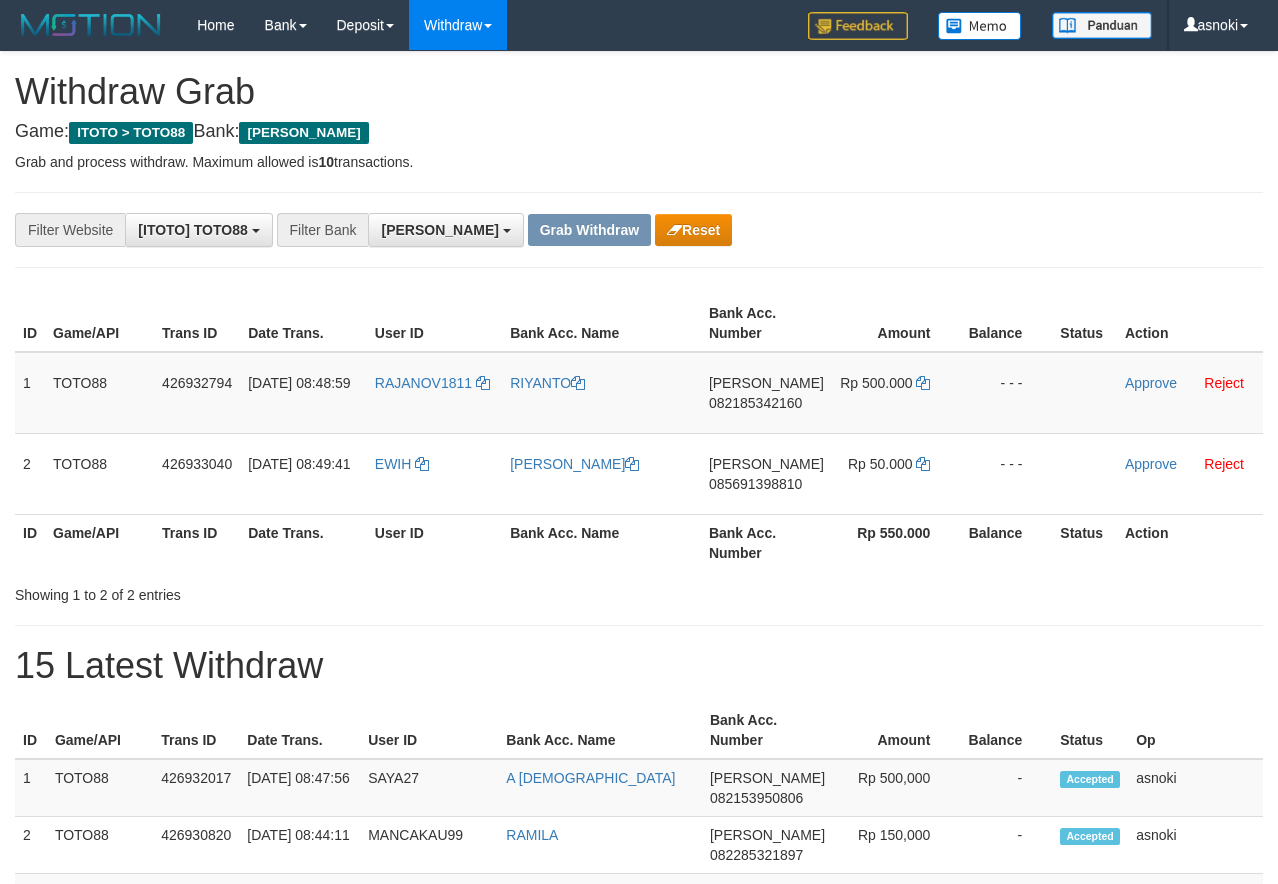 scroll, scrollTop: 0, scrollLeft: 0, axis: both 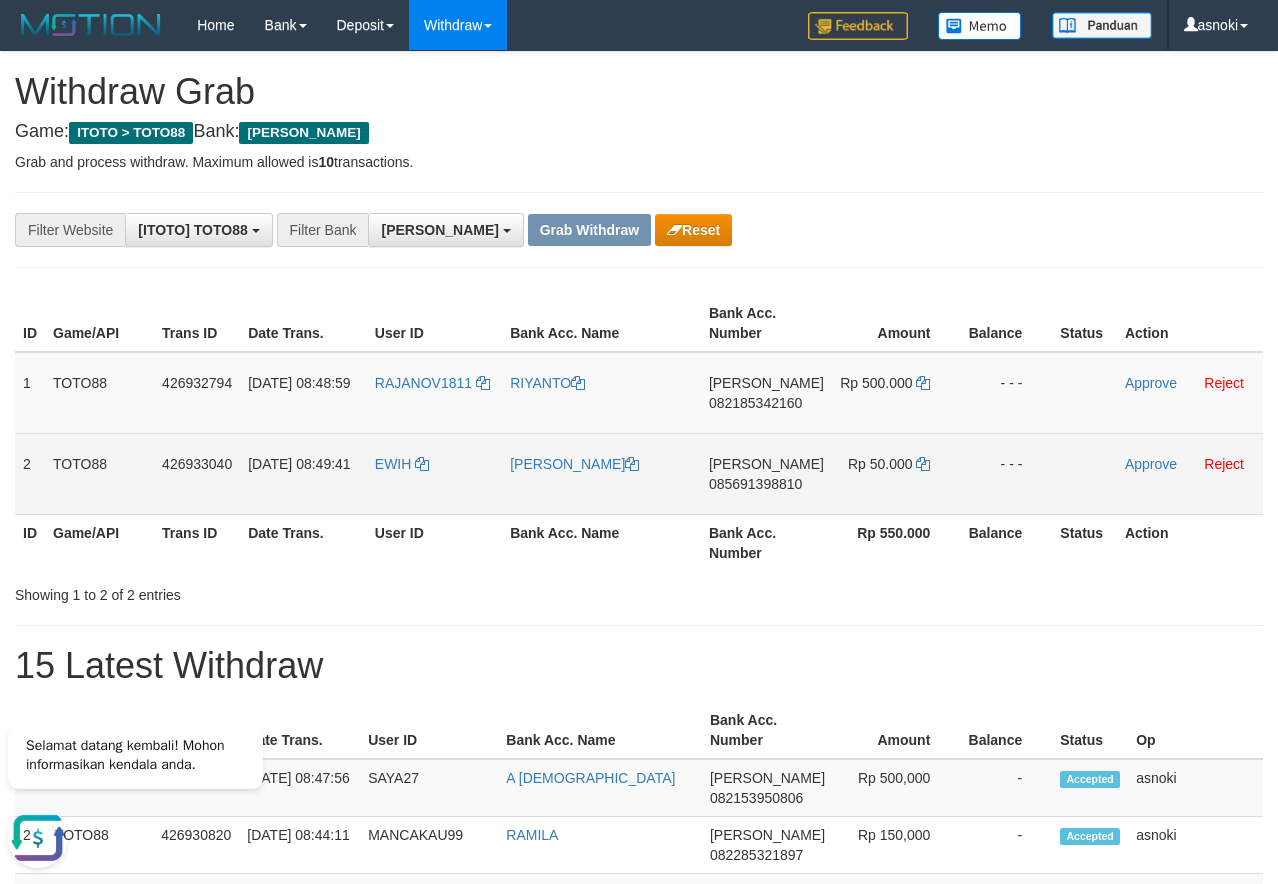 click on "085691398810" at bounding box center [755, 484] 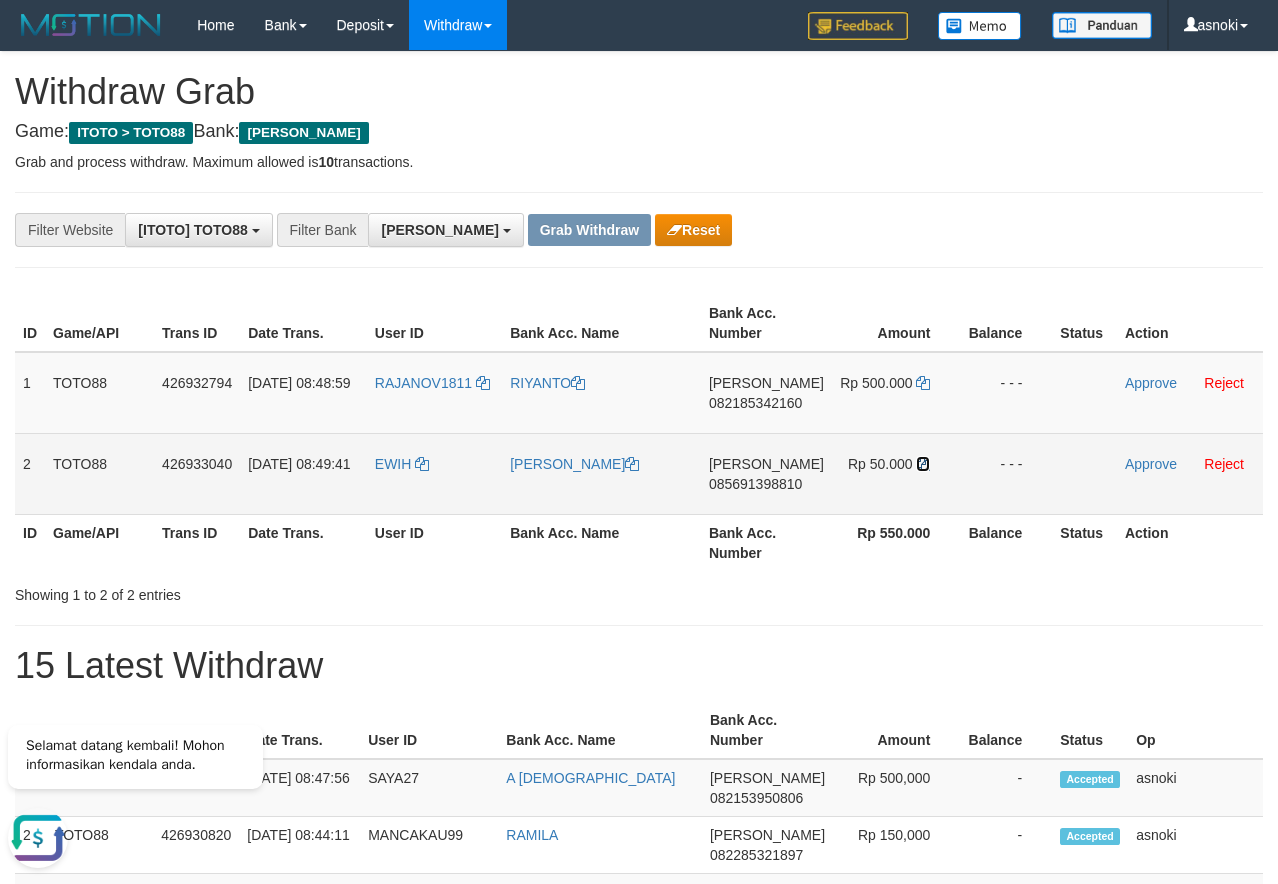 click at bounding box center [923, 464] 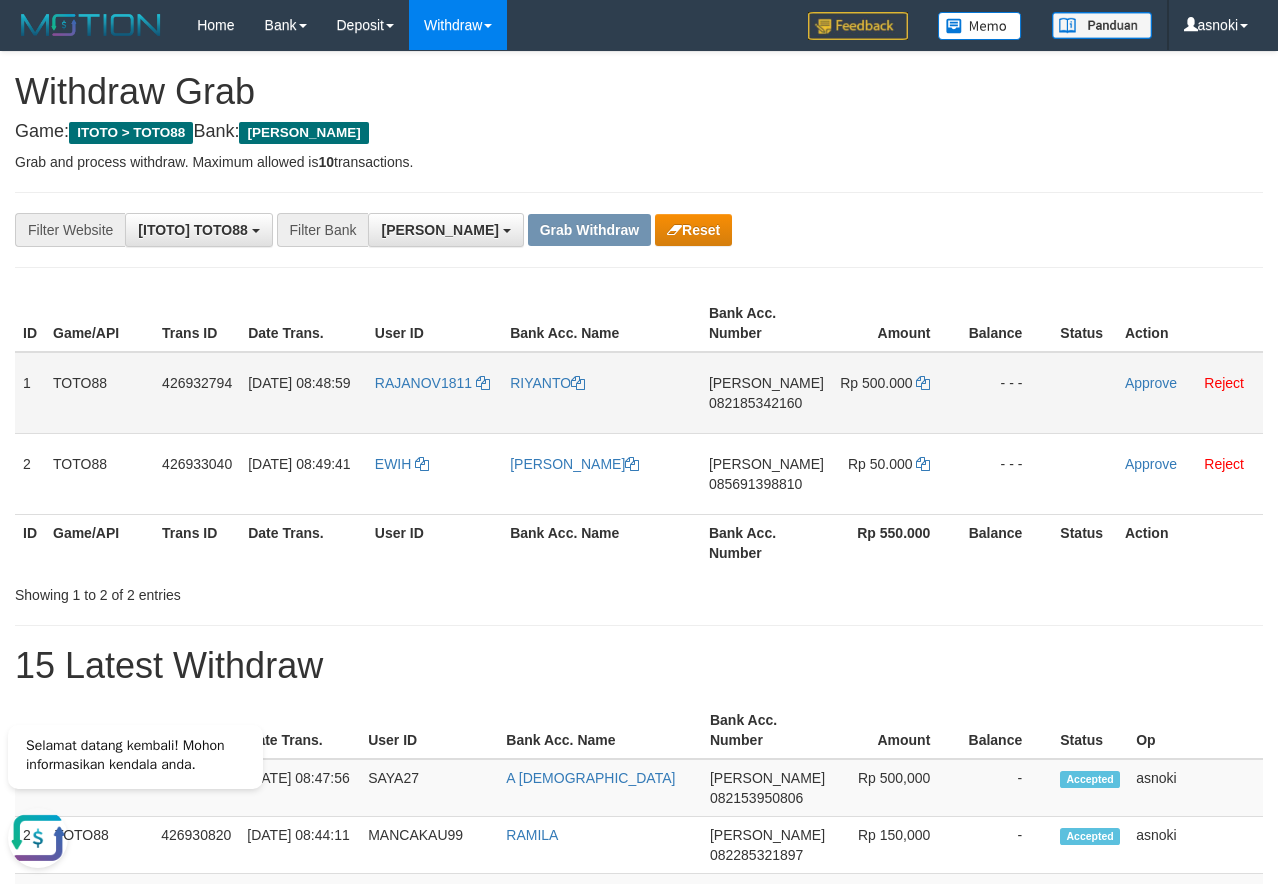 click on "082185342160" at bounding box center (755, 403) 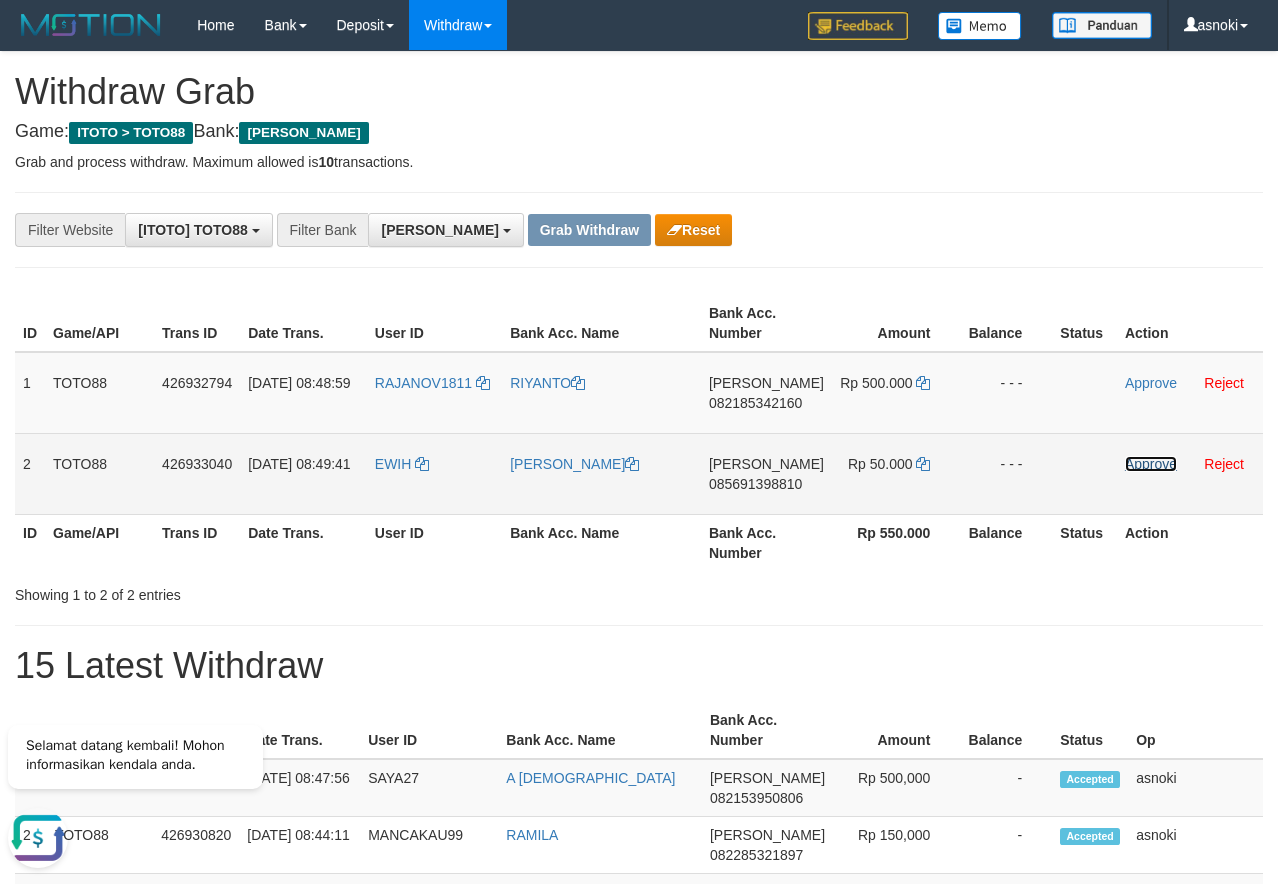 click on "Approve" at bounding box center [1151, 464] 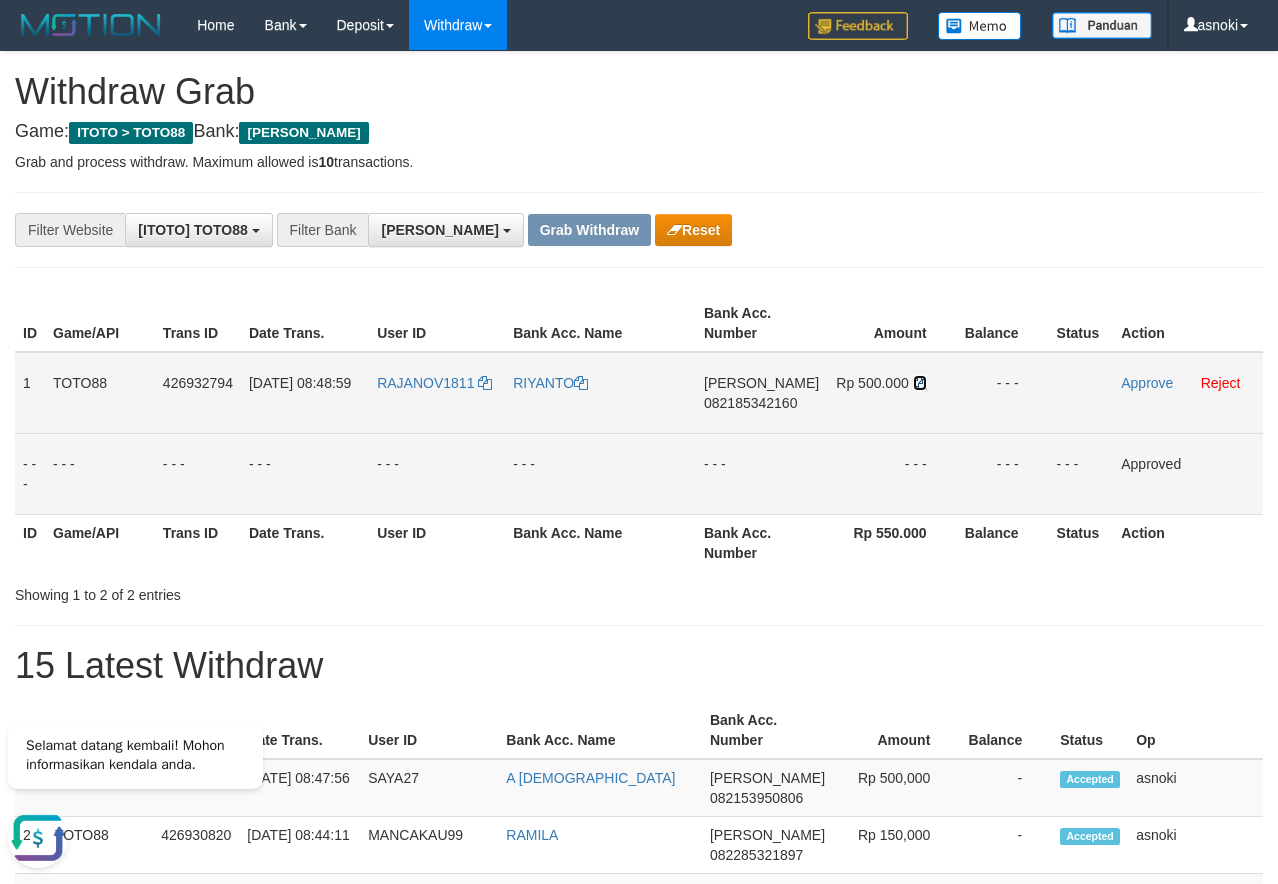 click at bounding box center (920, 383) 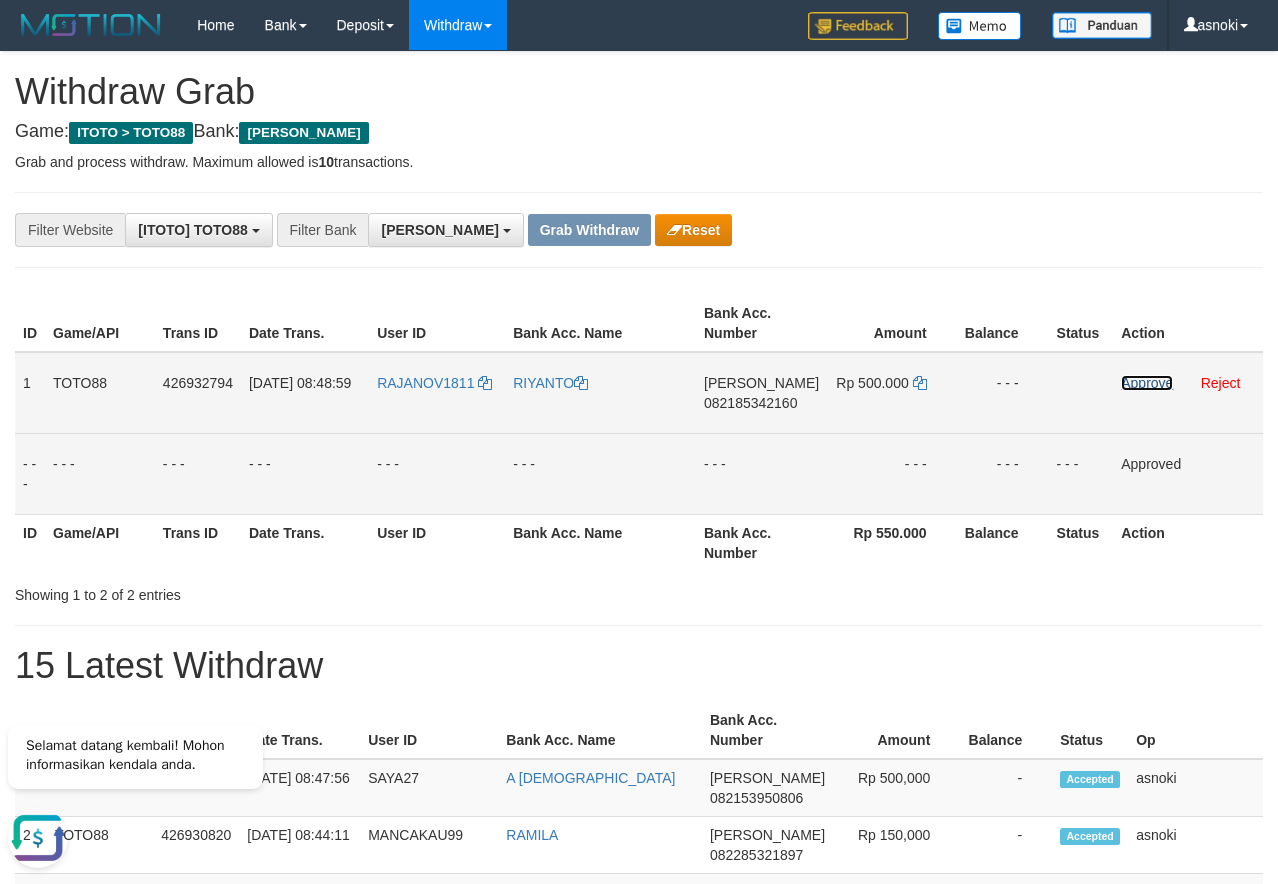 click on "Approve" at bounding box center (1147, 383) 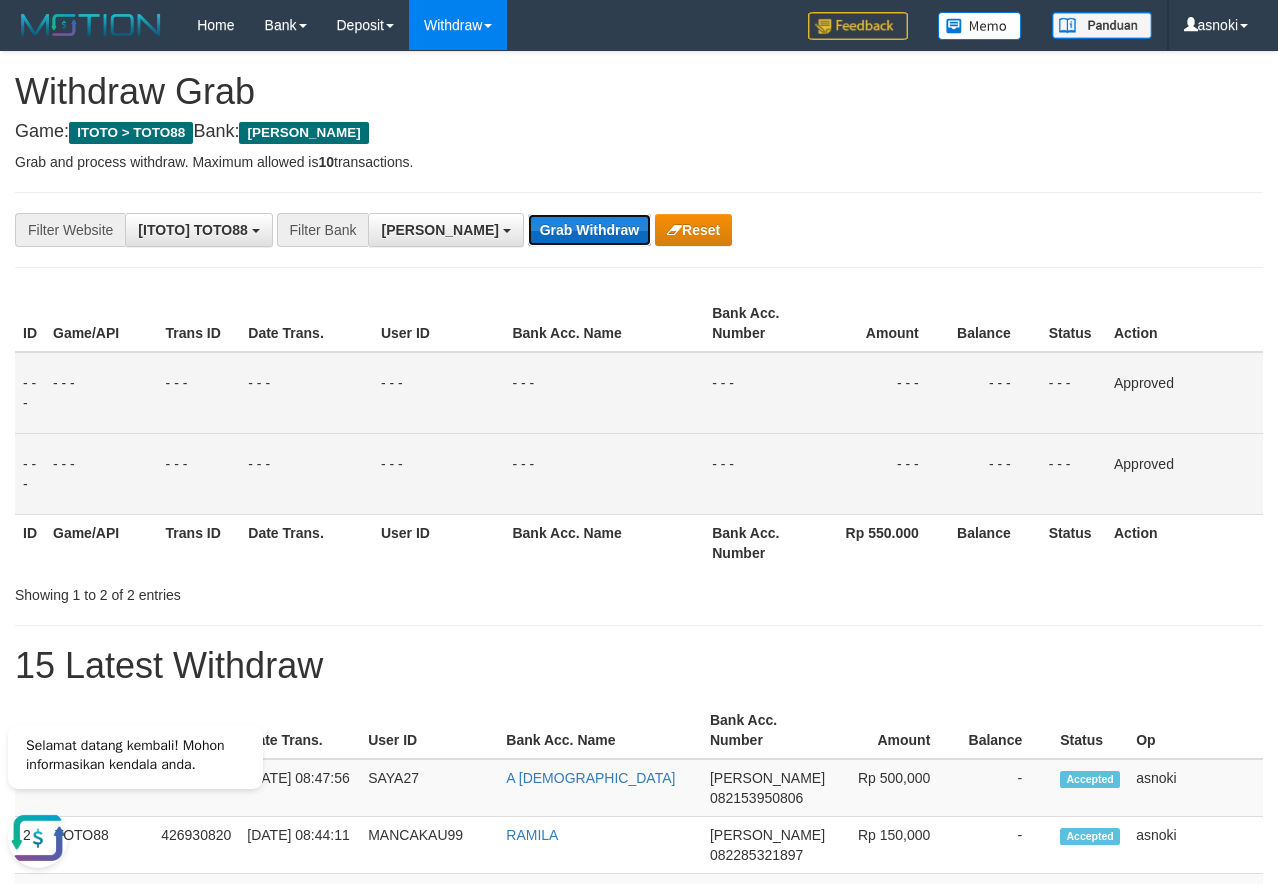 click on "Grab Withdraw" at bounding box center [589, 230] 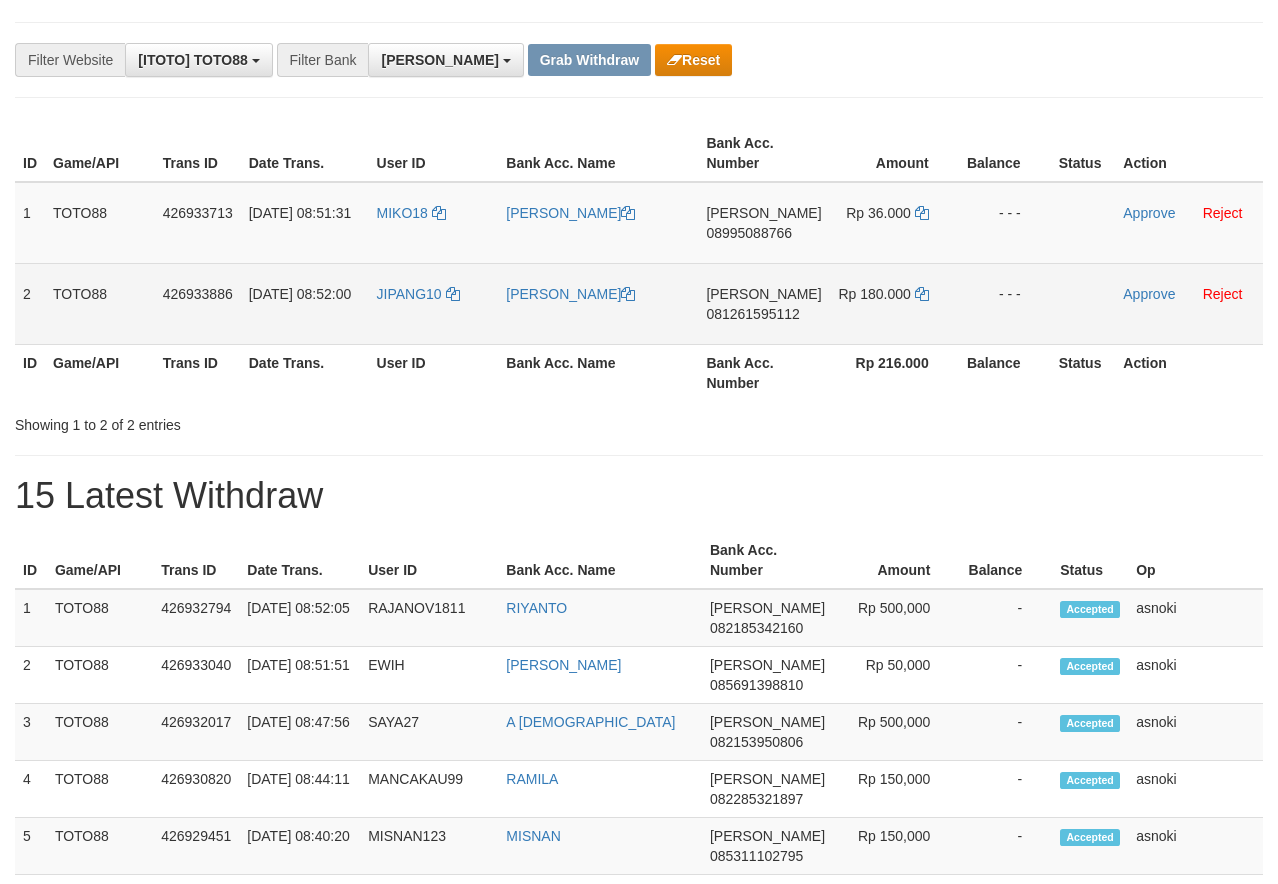 scroll, scrollTop: 170, scrollLeft: 0, axis: vertical 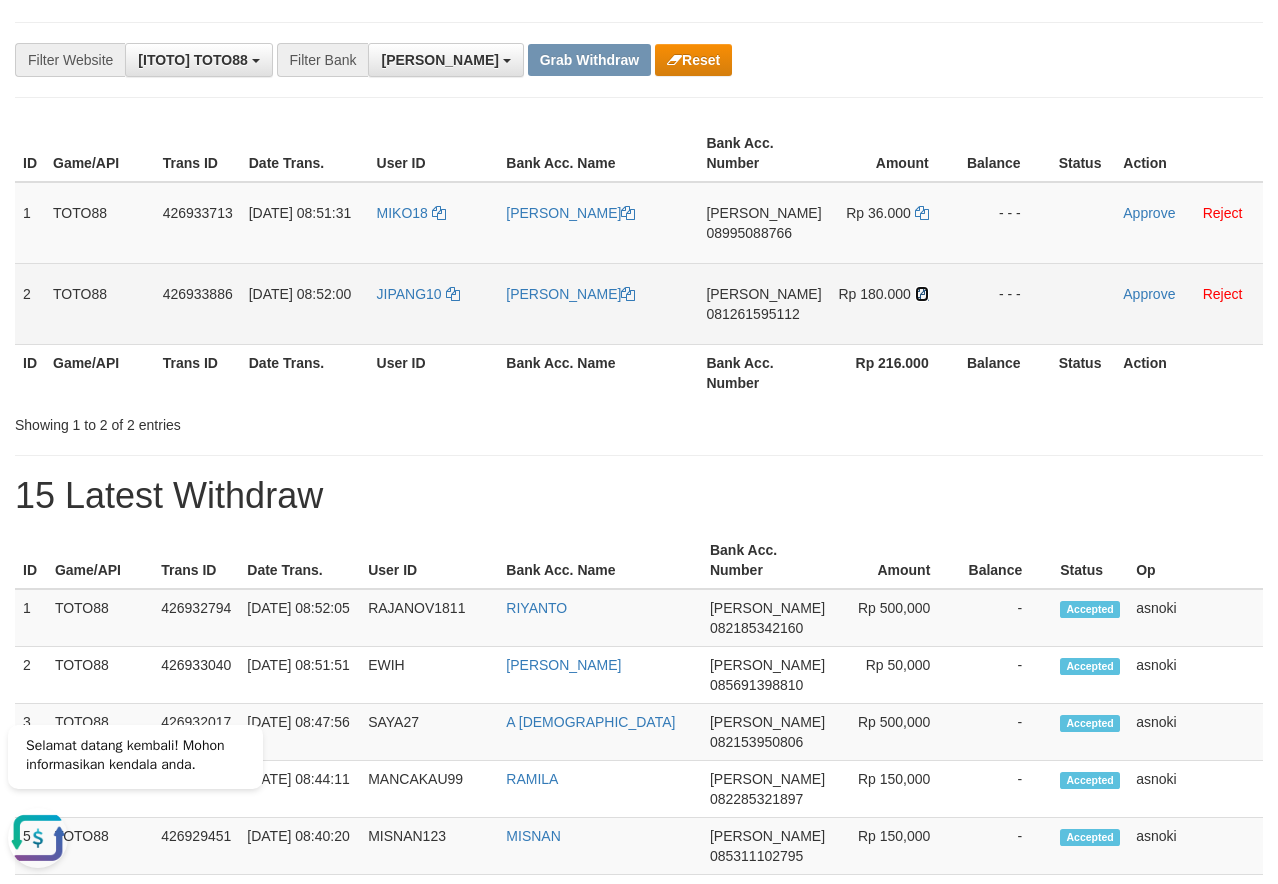 click at bounding box center [922, 294] 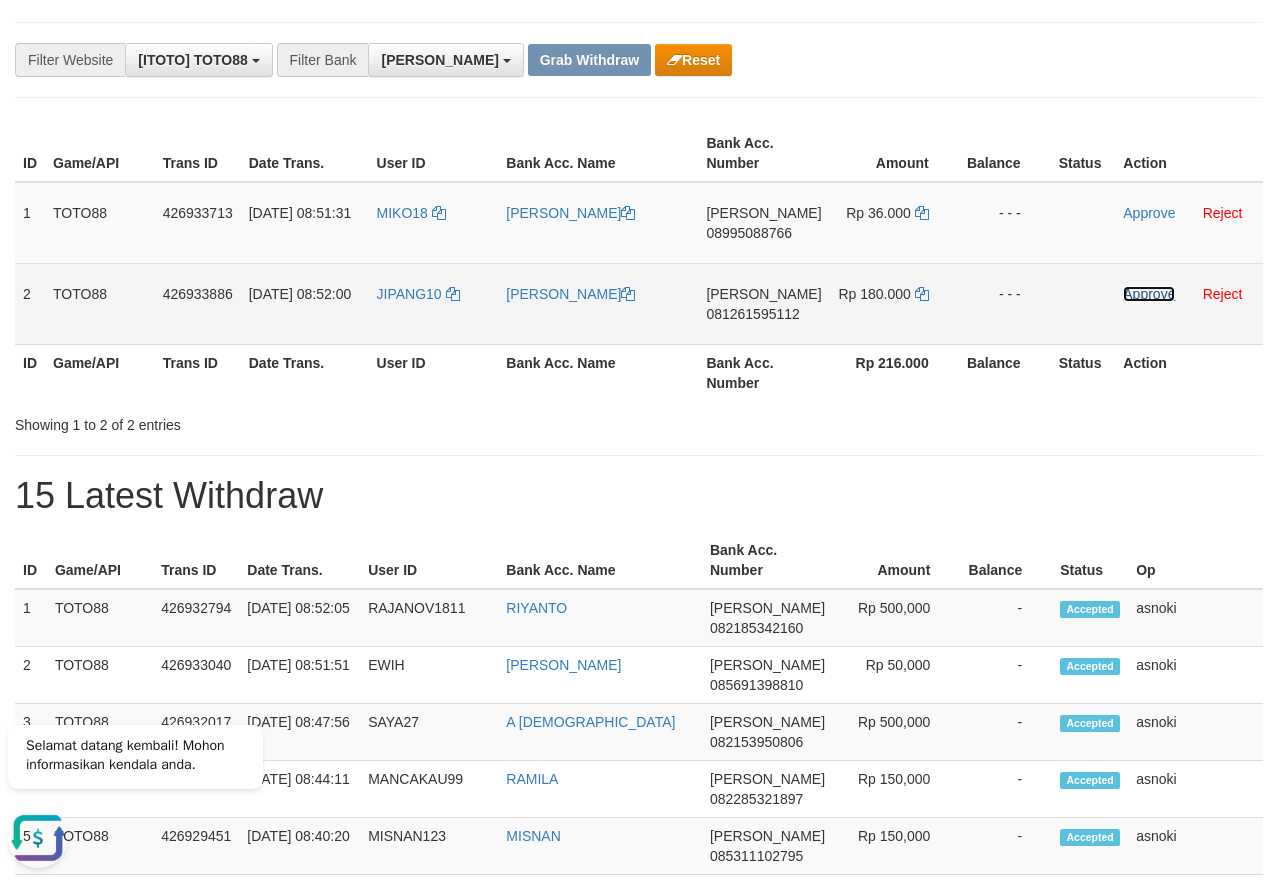 click on "Approve" at bounding box center (1149, 294) 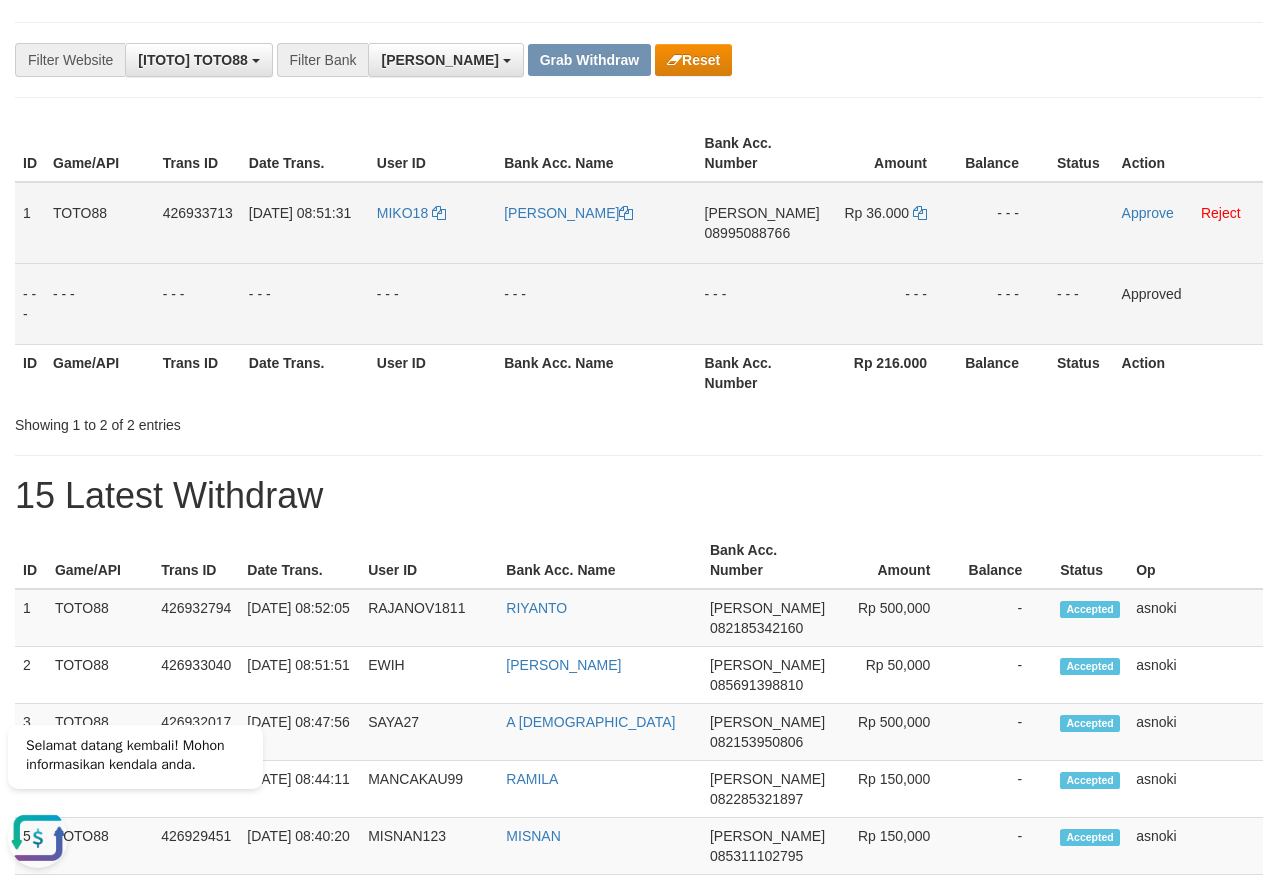 click on "08995088766" at bounding box center (748, 233) 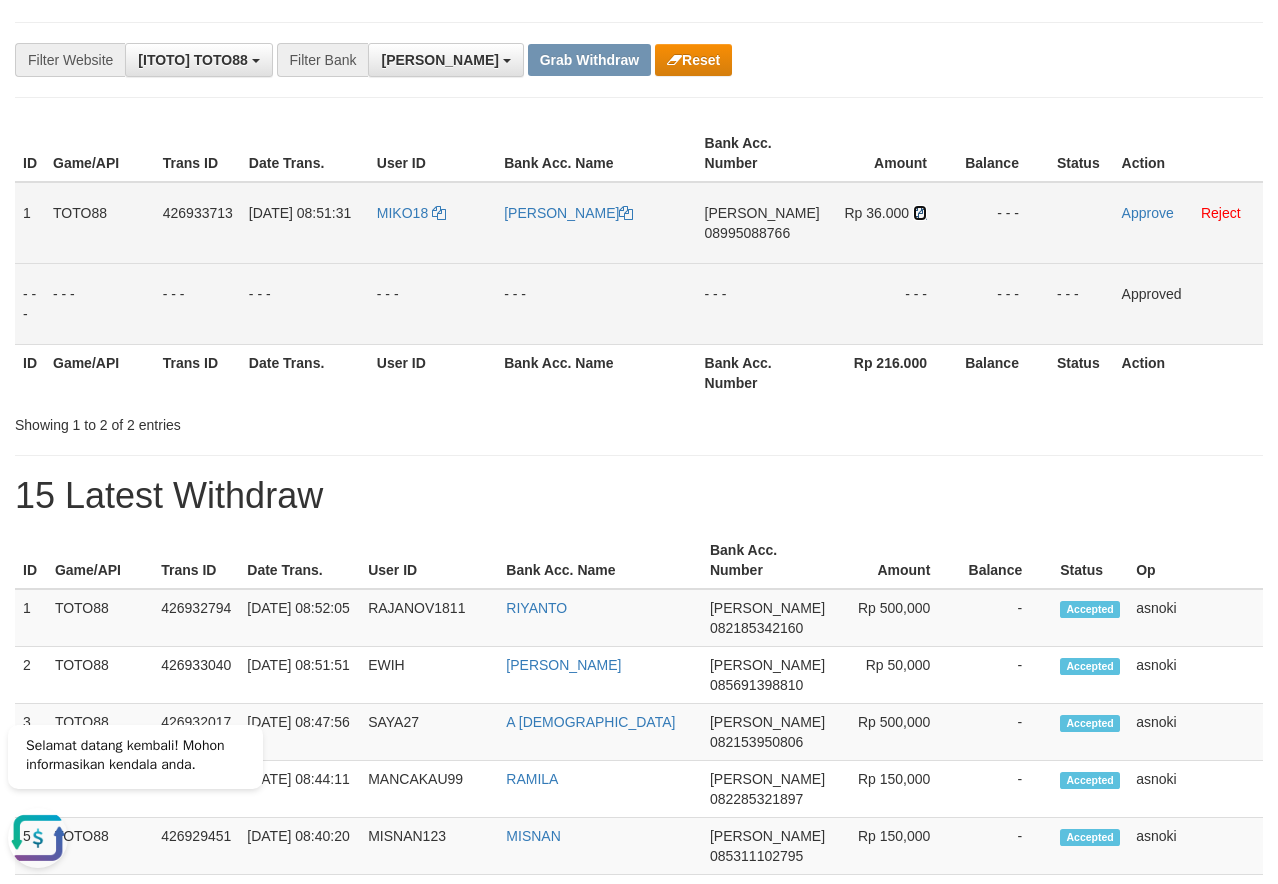 click at bounding box center [920, 213] 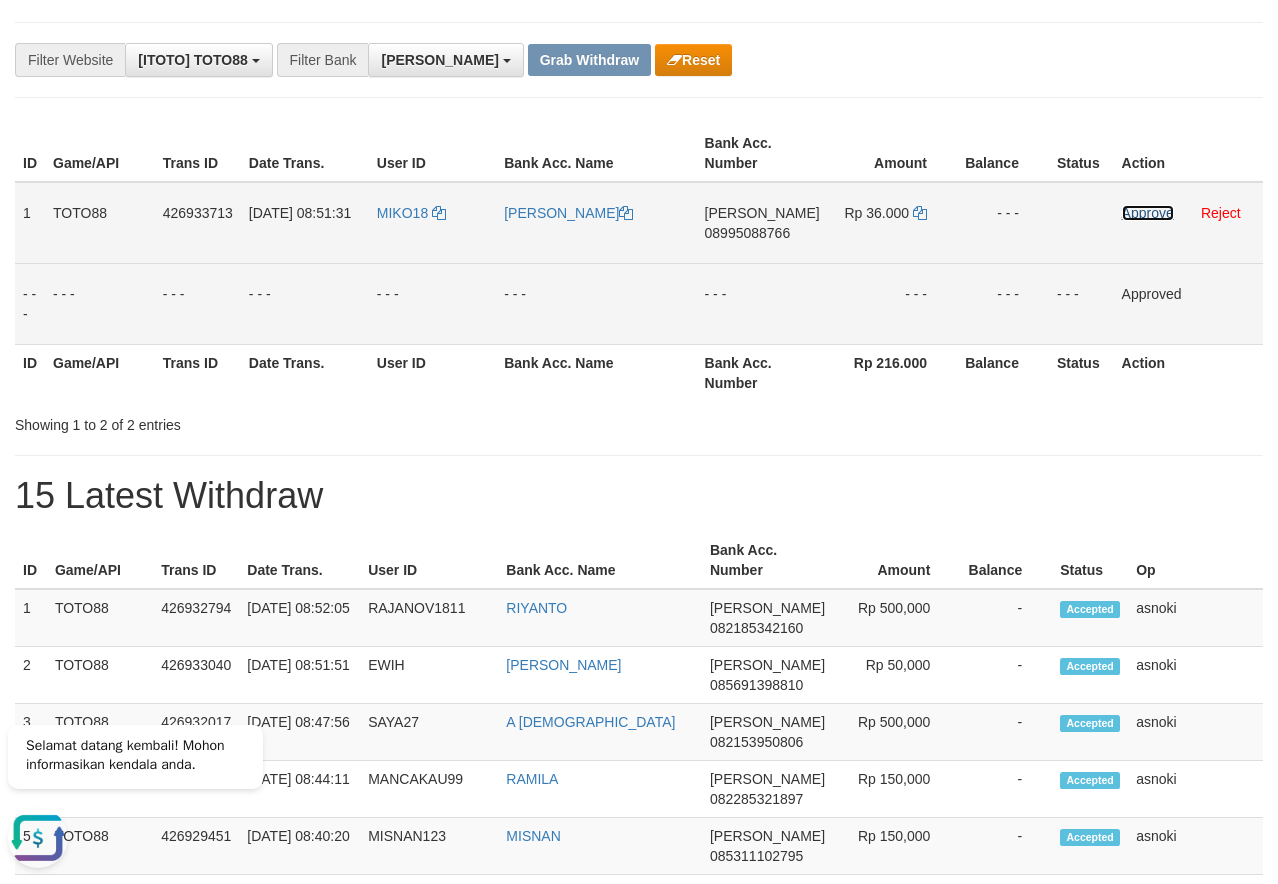 click on "Approve" at bounding box center (1148, 213) 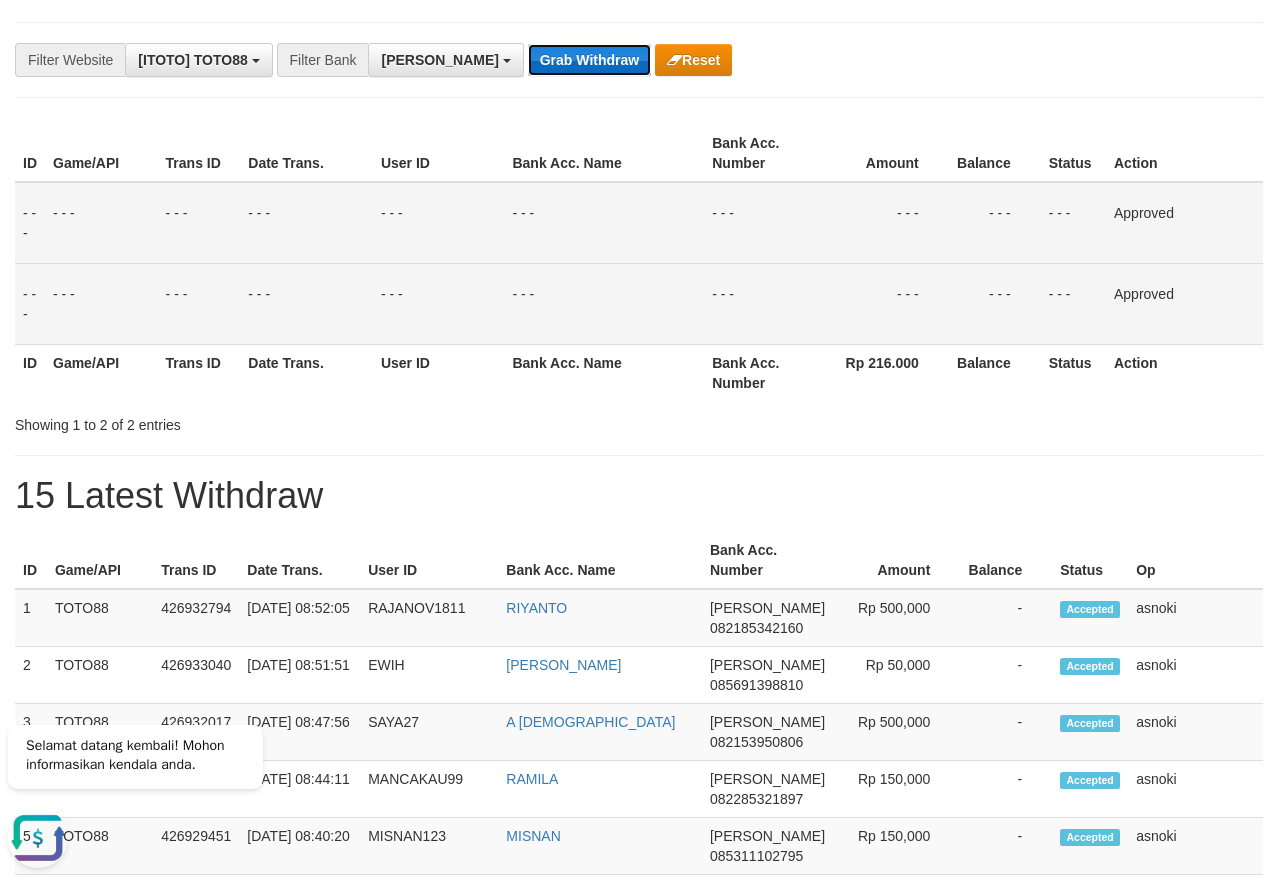 click on "Grab Withdraw" at bounding box center [589, 60] 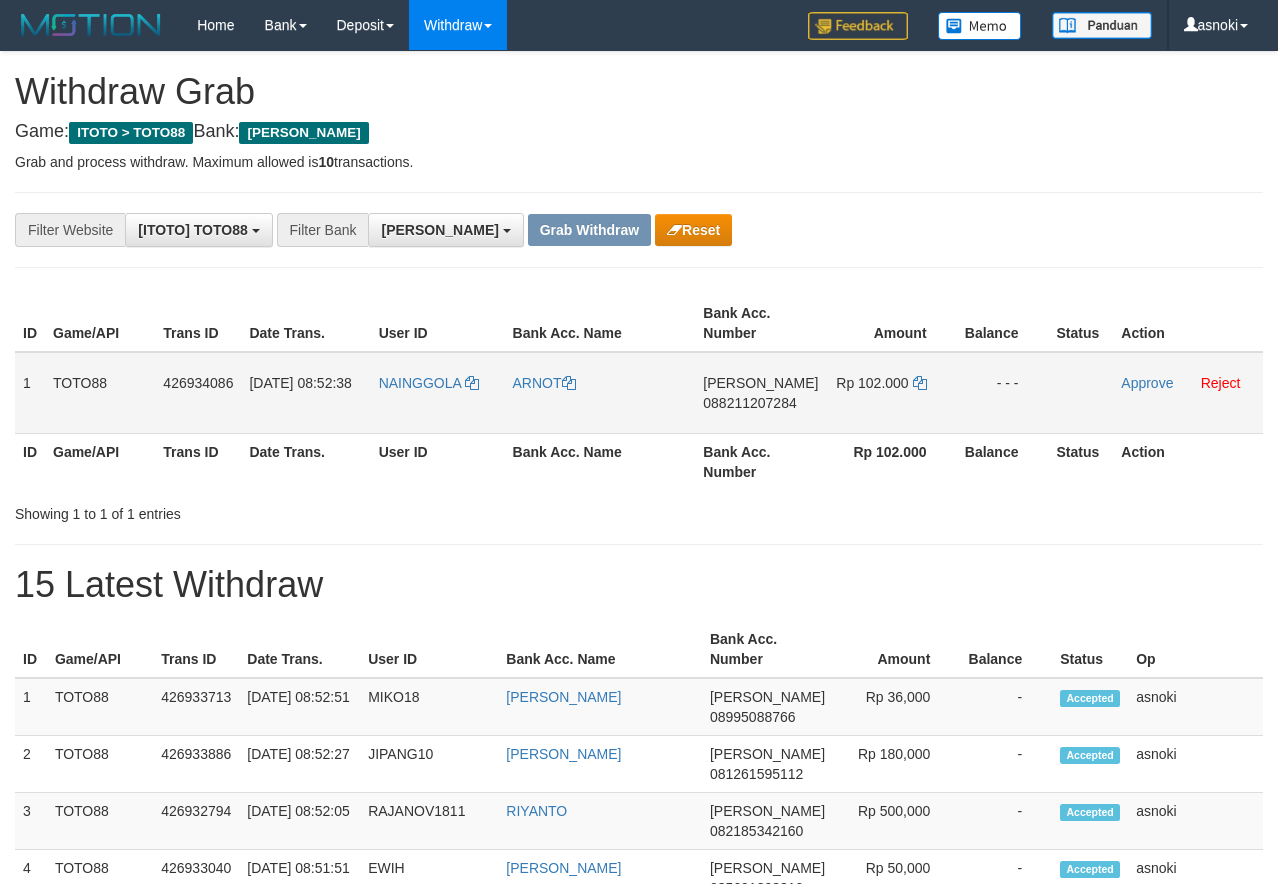 scroll, scrollTop: 0, scrollLeft: 0, axis: both 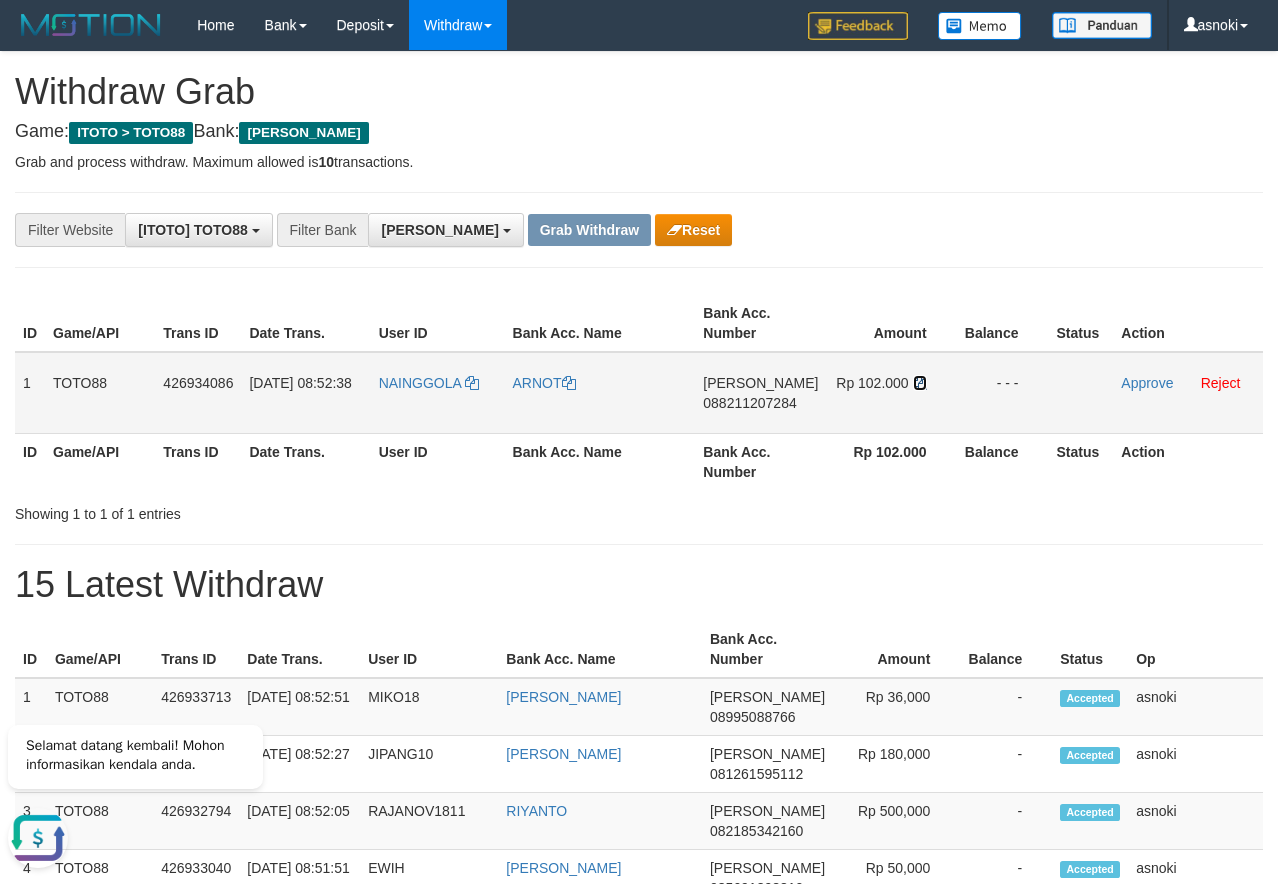 click at bounding box center [920, 383] 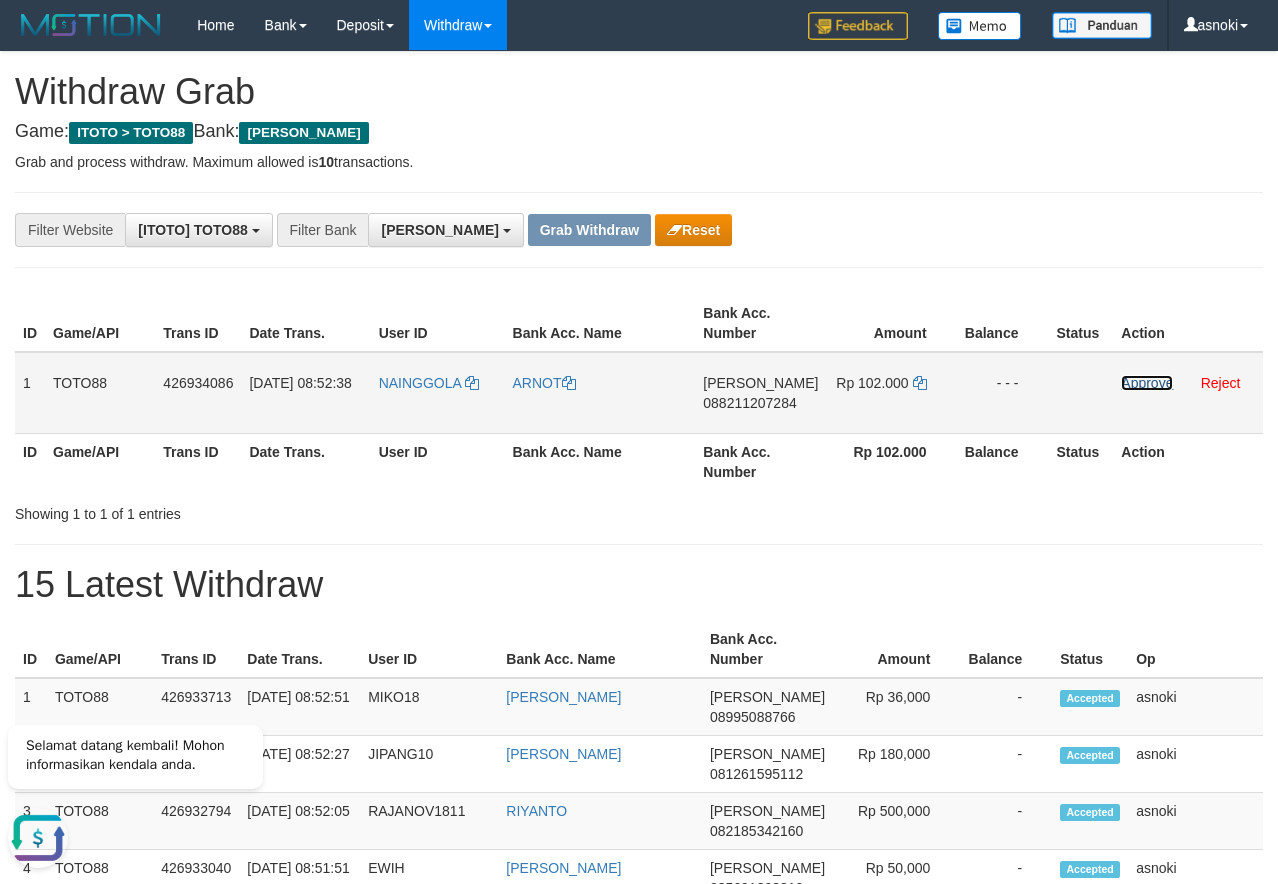 click on "Approve" at bounding box center [1147, 383] 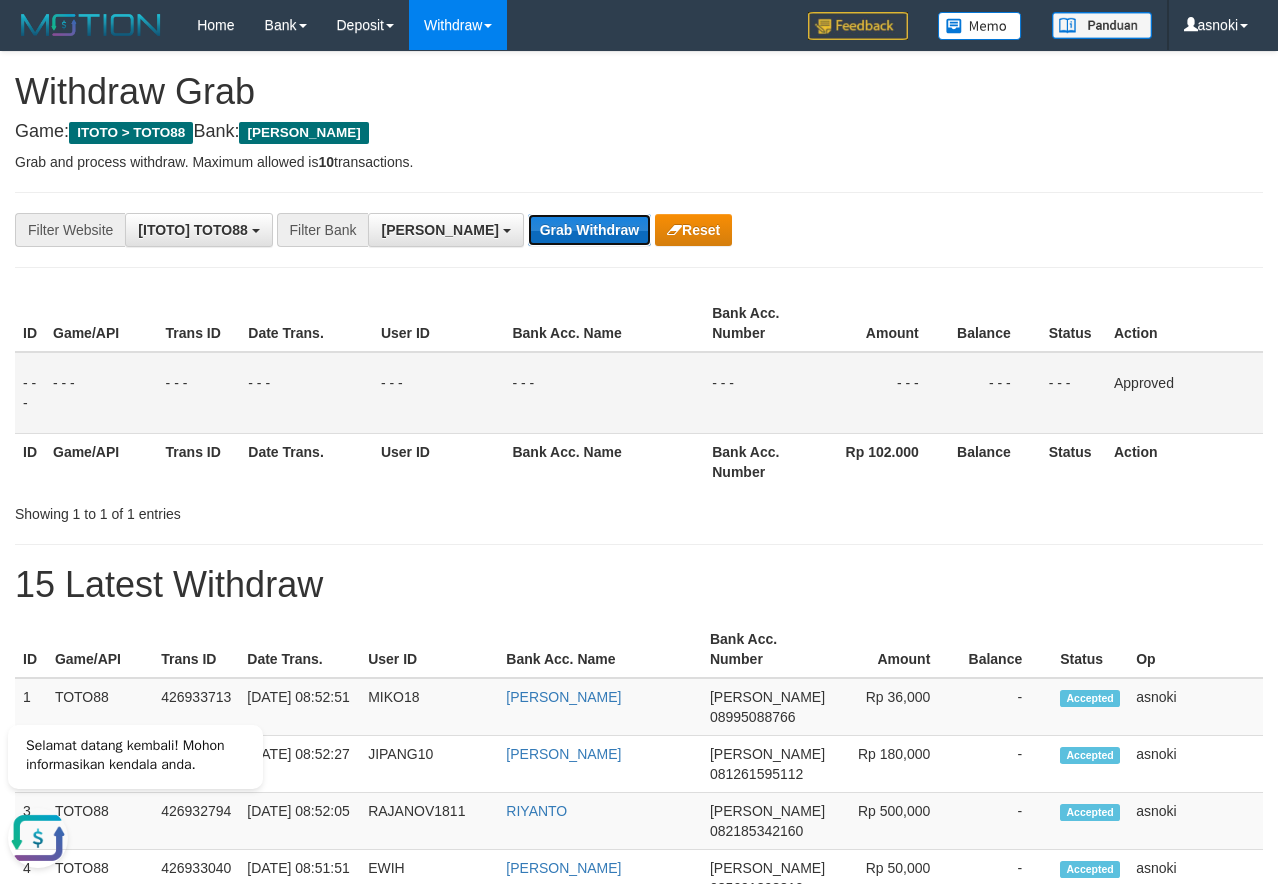 click on "Grab Withdraw" at bounding box center [589, 230] 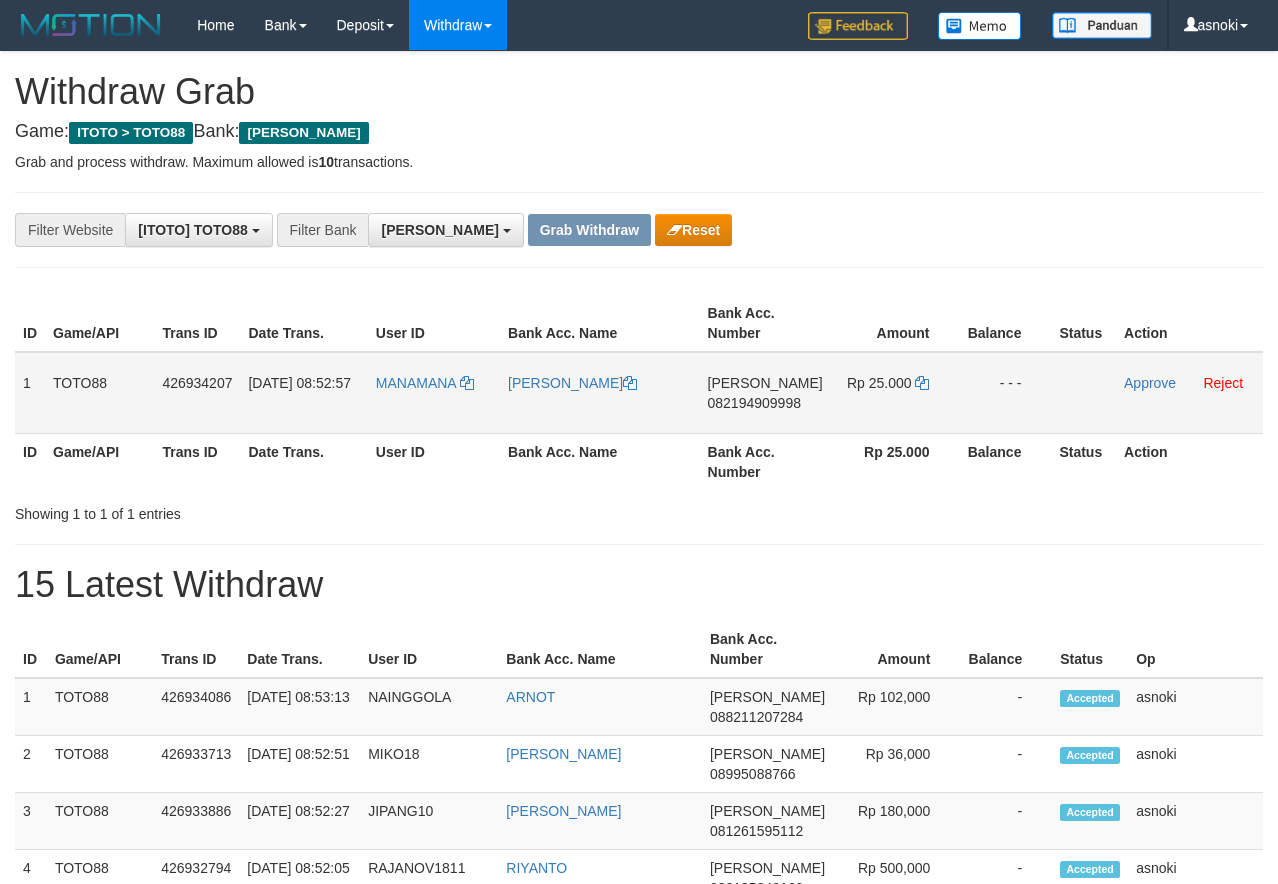 scroll, scrollTop: 0, scrollLeft: 0, axis: both 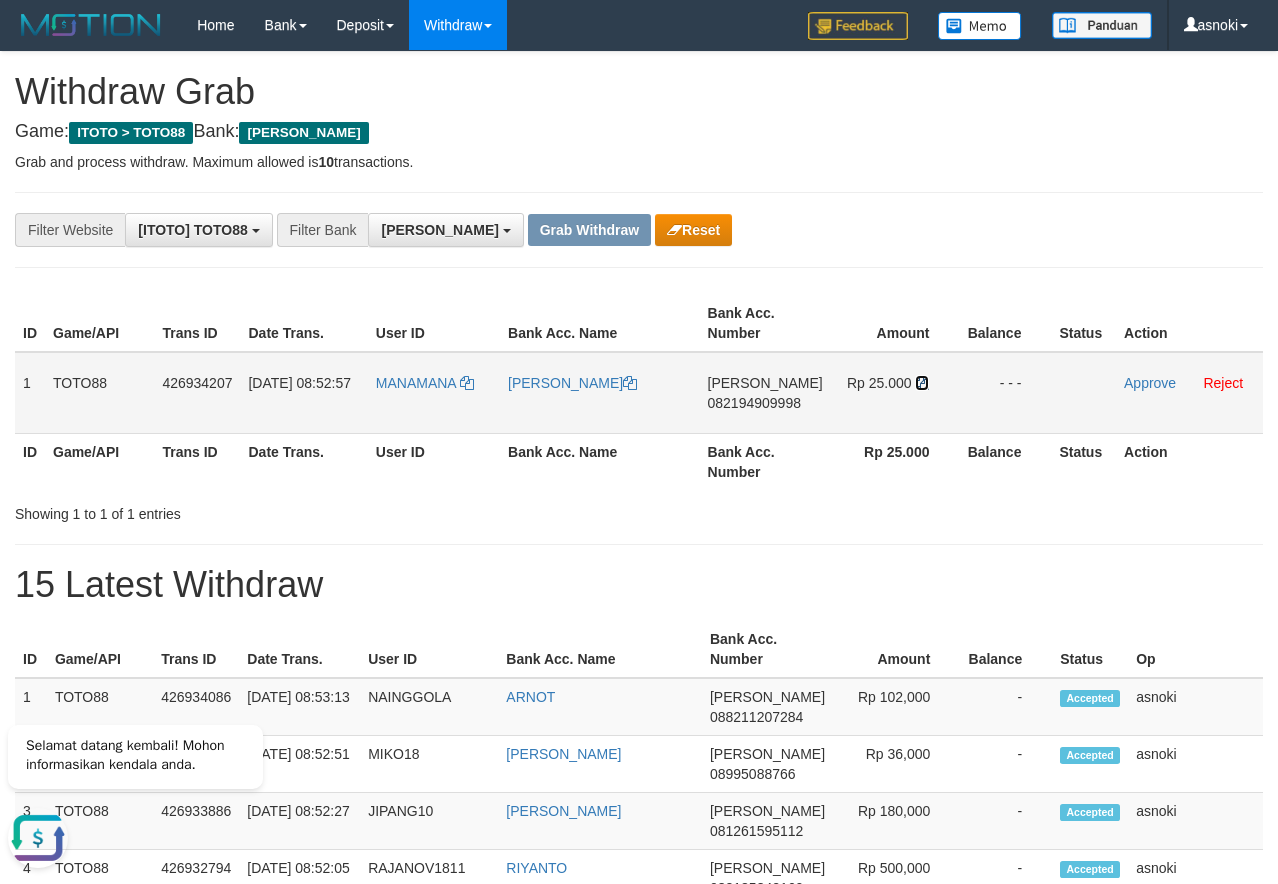 click at bounding box center (922, 383) 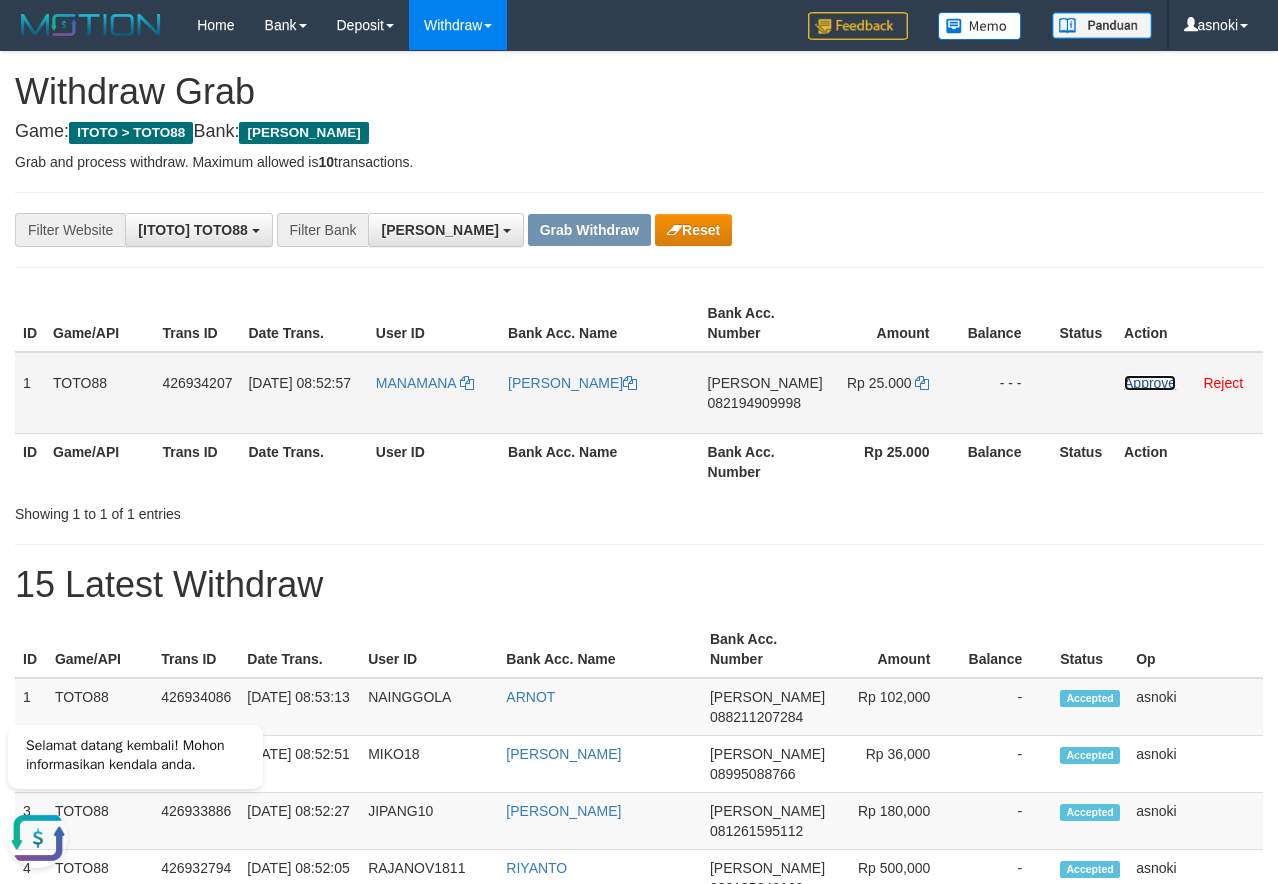click on "Approve" at bounding box center (1150, 383) 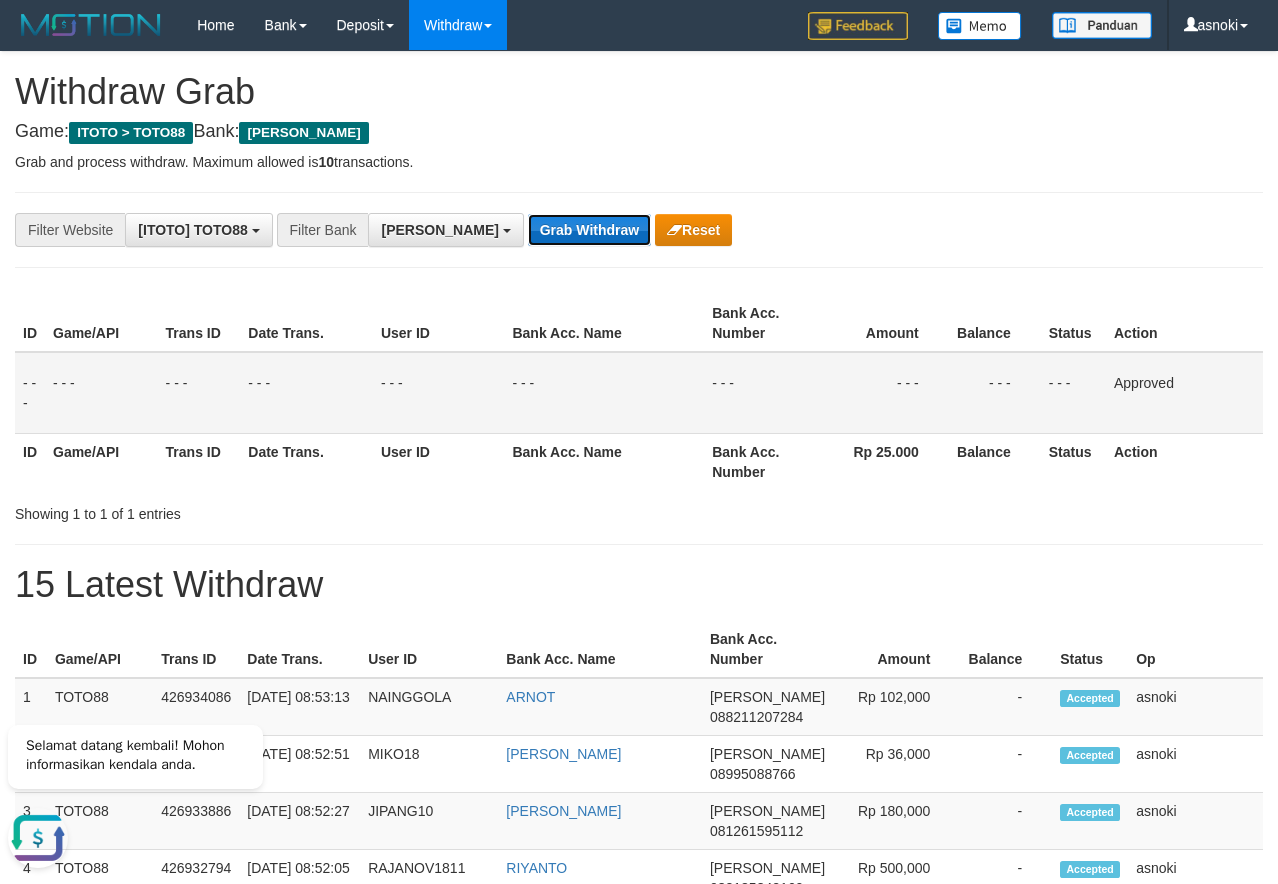 click on "Grab Withdraw" at bounding box center (589, 230) 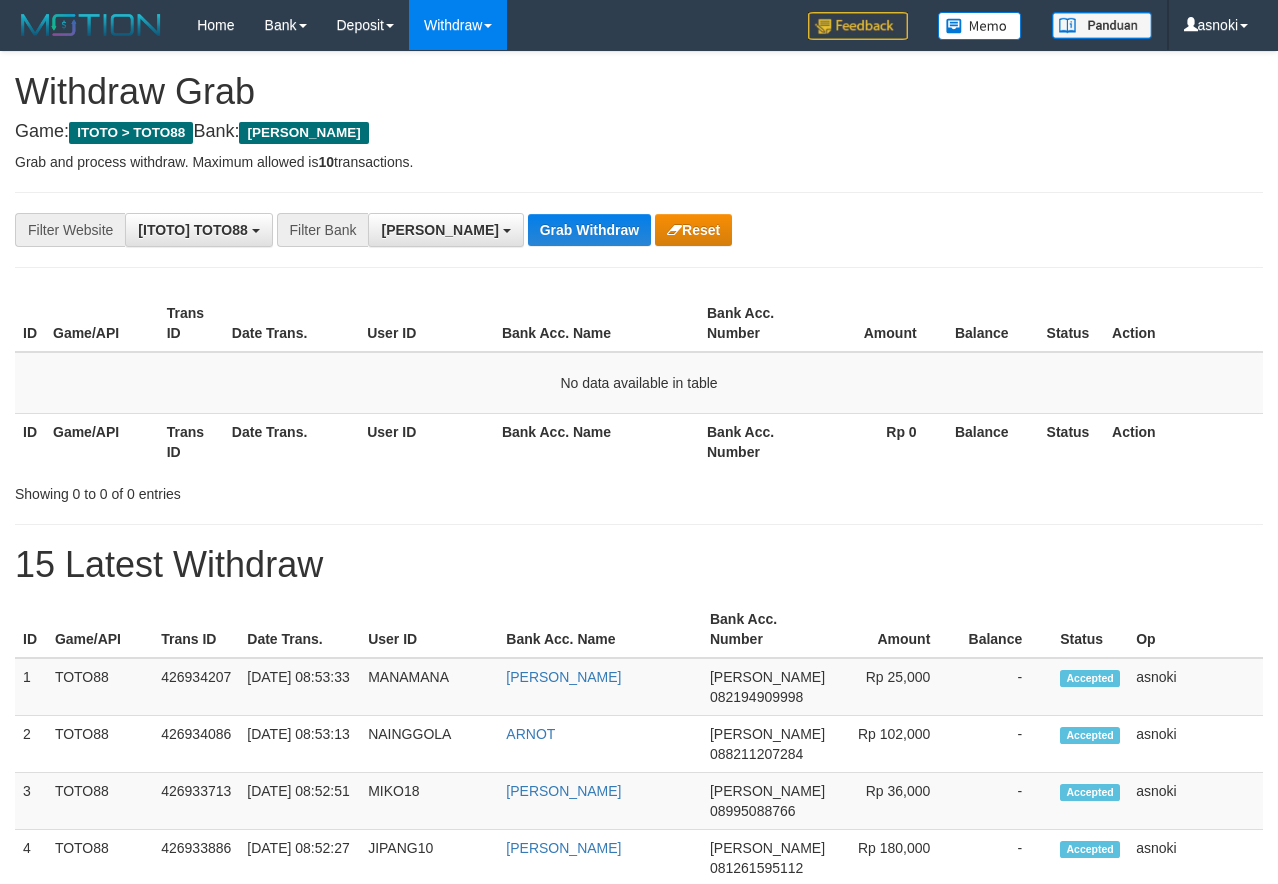 scroll, scrollTop: 0, scrollLeft: 0, axis: both 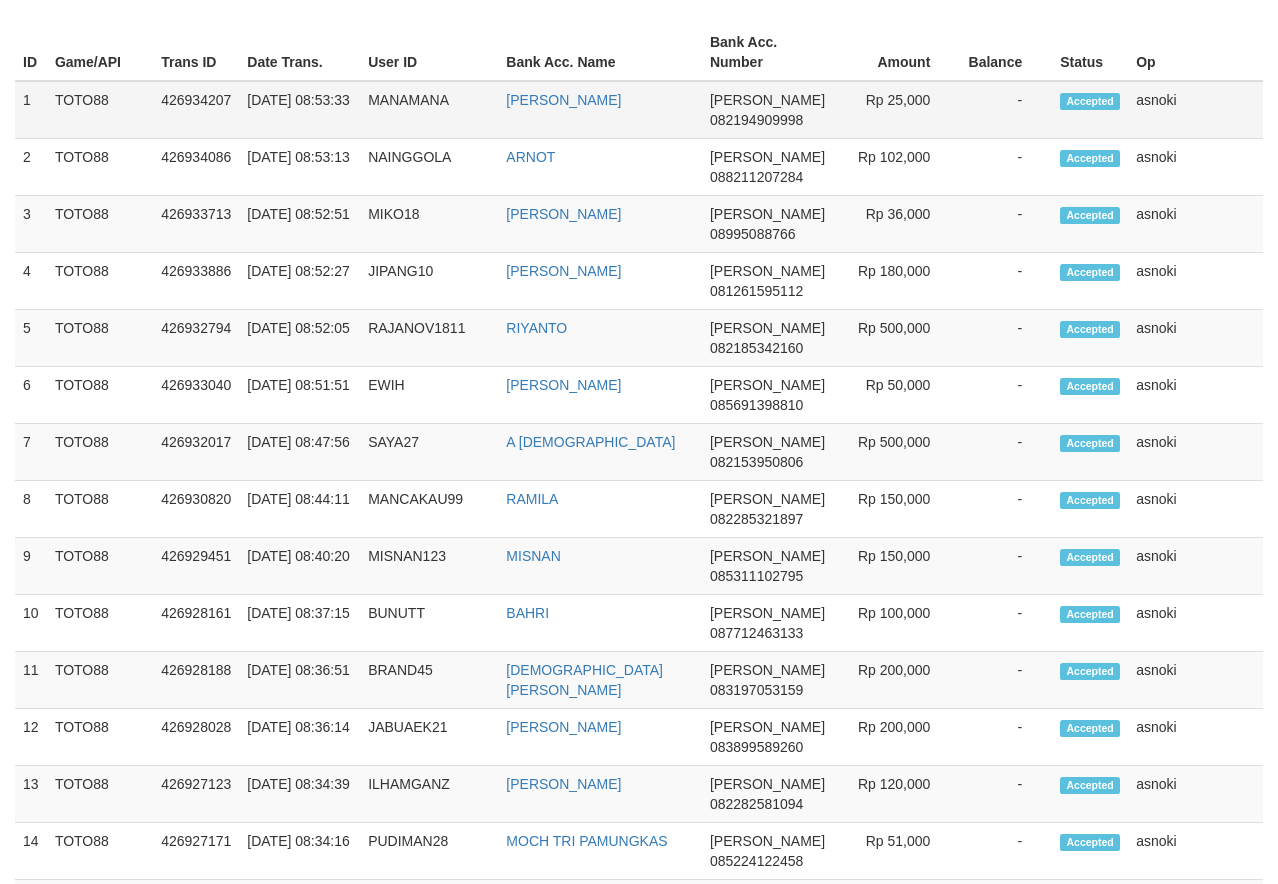 click on "1" at bounding box center (31, 110) 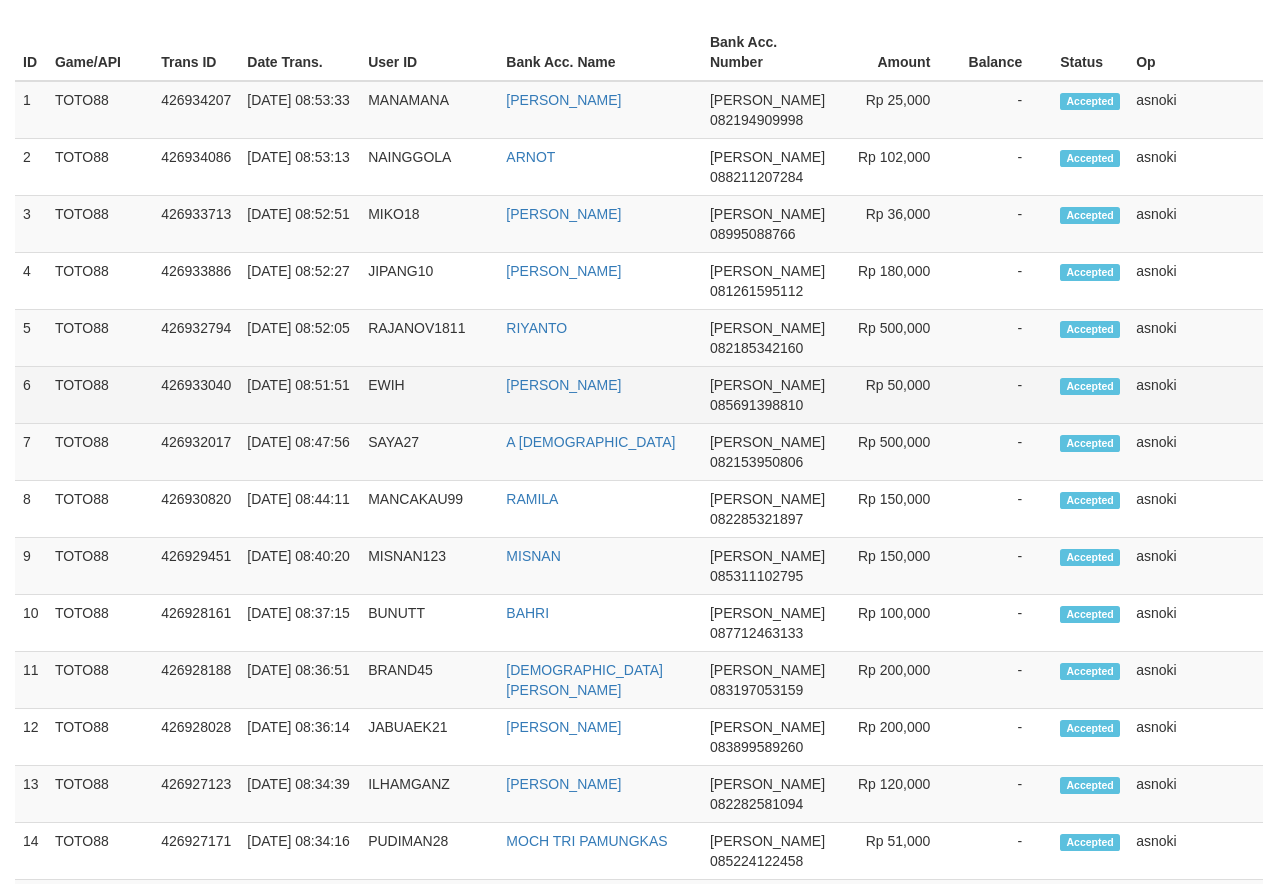 drag, startPoint x: 22, startPoint y: 99, endPoint x: 1148, endPoint y: 397, distance: 1164.7661 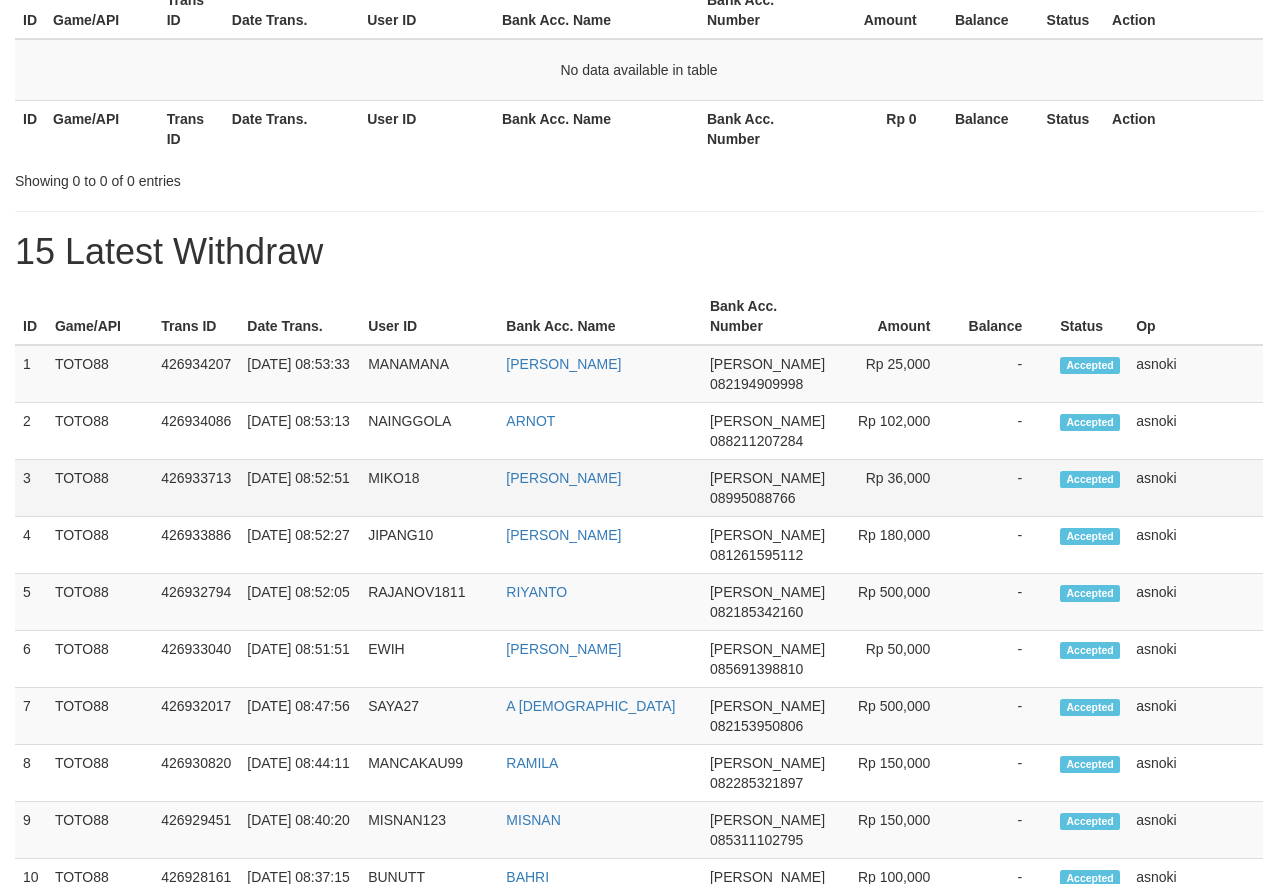 scroll, scrollTop: 0, scrollLeft: 0, axis: both 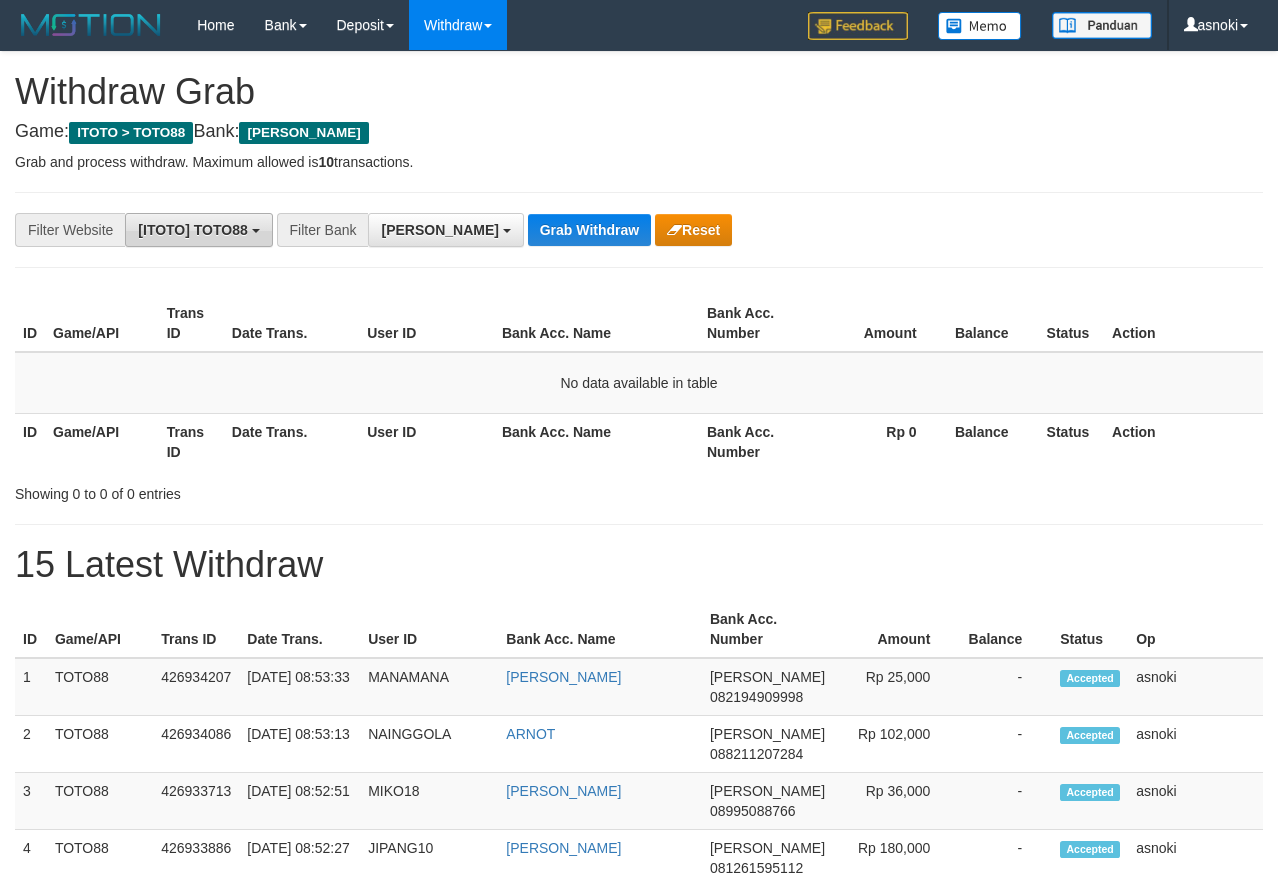 click on "[ITOTO] TOTO88" at bounding box center (198, 230) 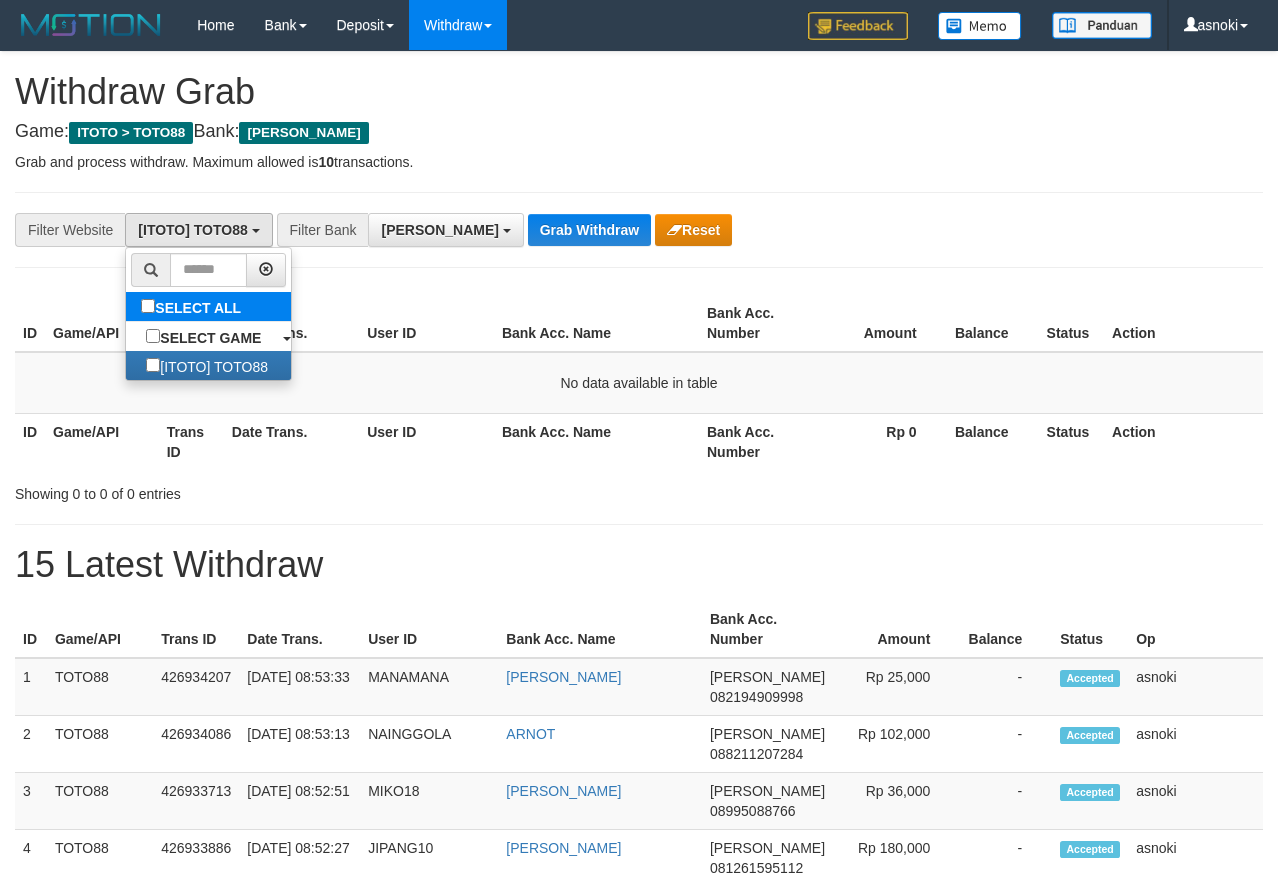 select 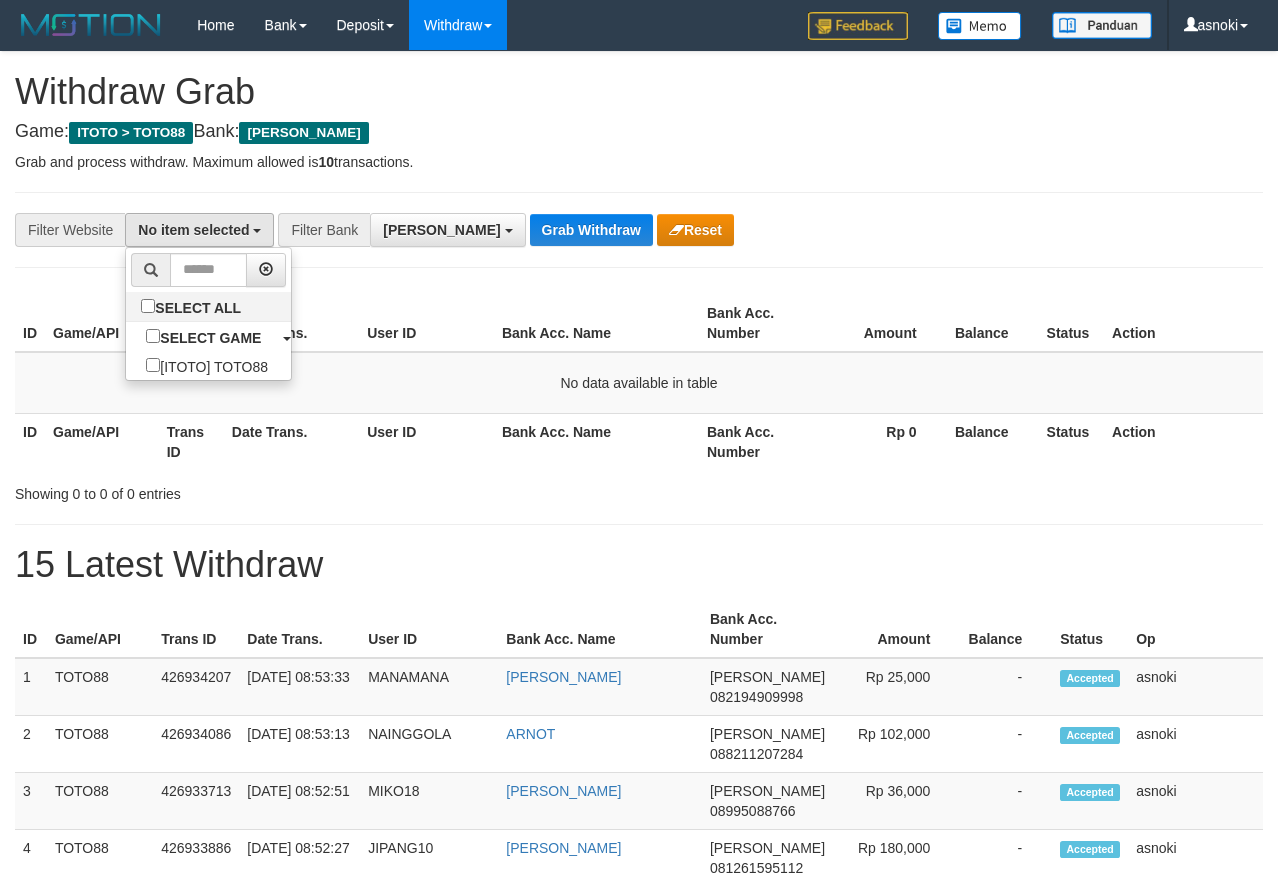 click on "Game:   ITOTO > TOTO88    		Bank:   DANA" at bounding box center (639, 132) 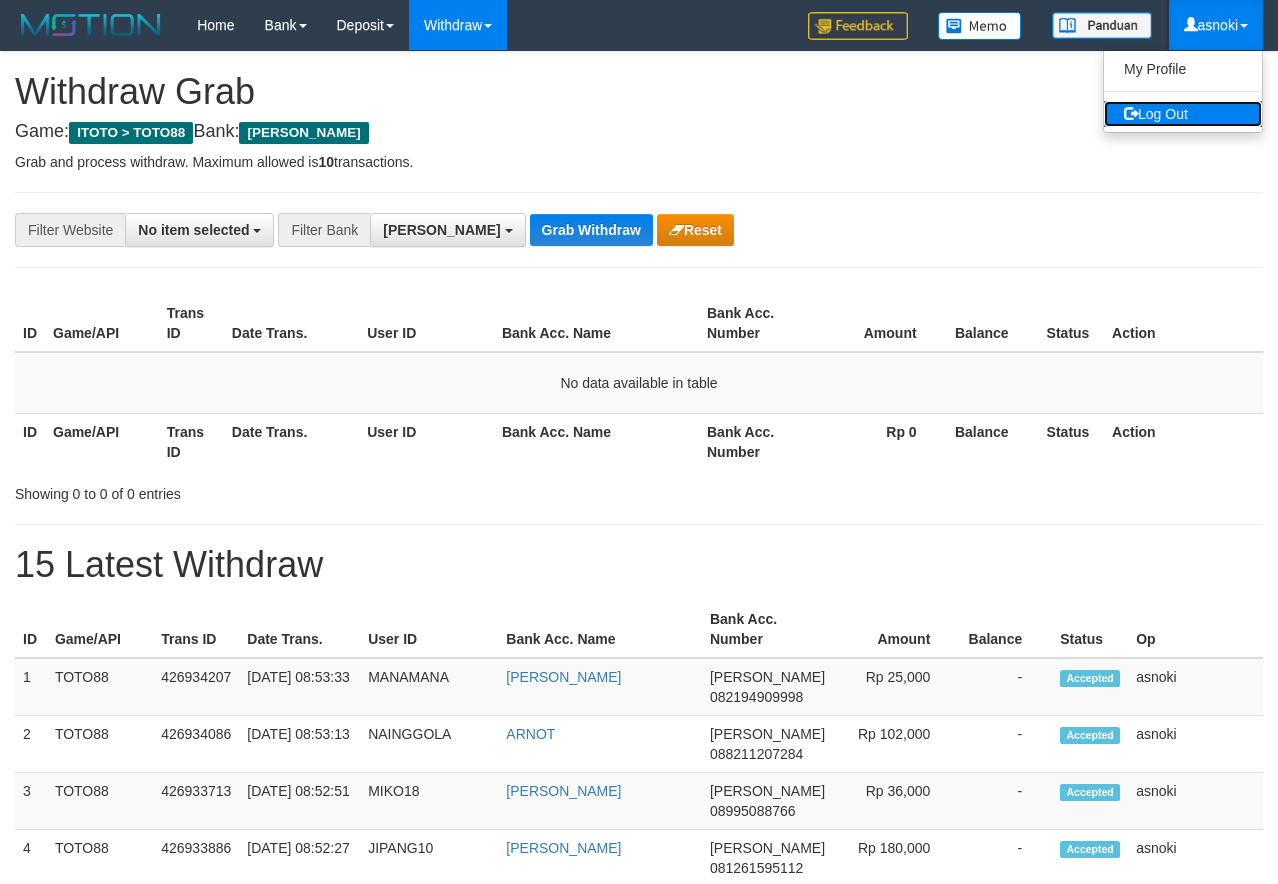 click on "Log Out" at bounding box center [1183, 114] 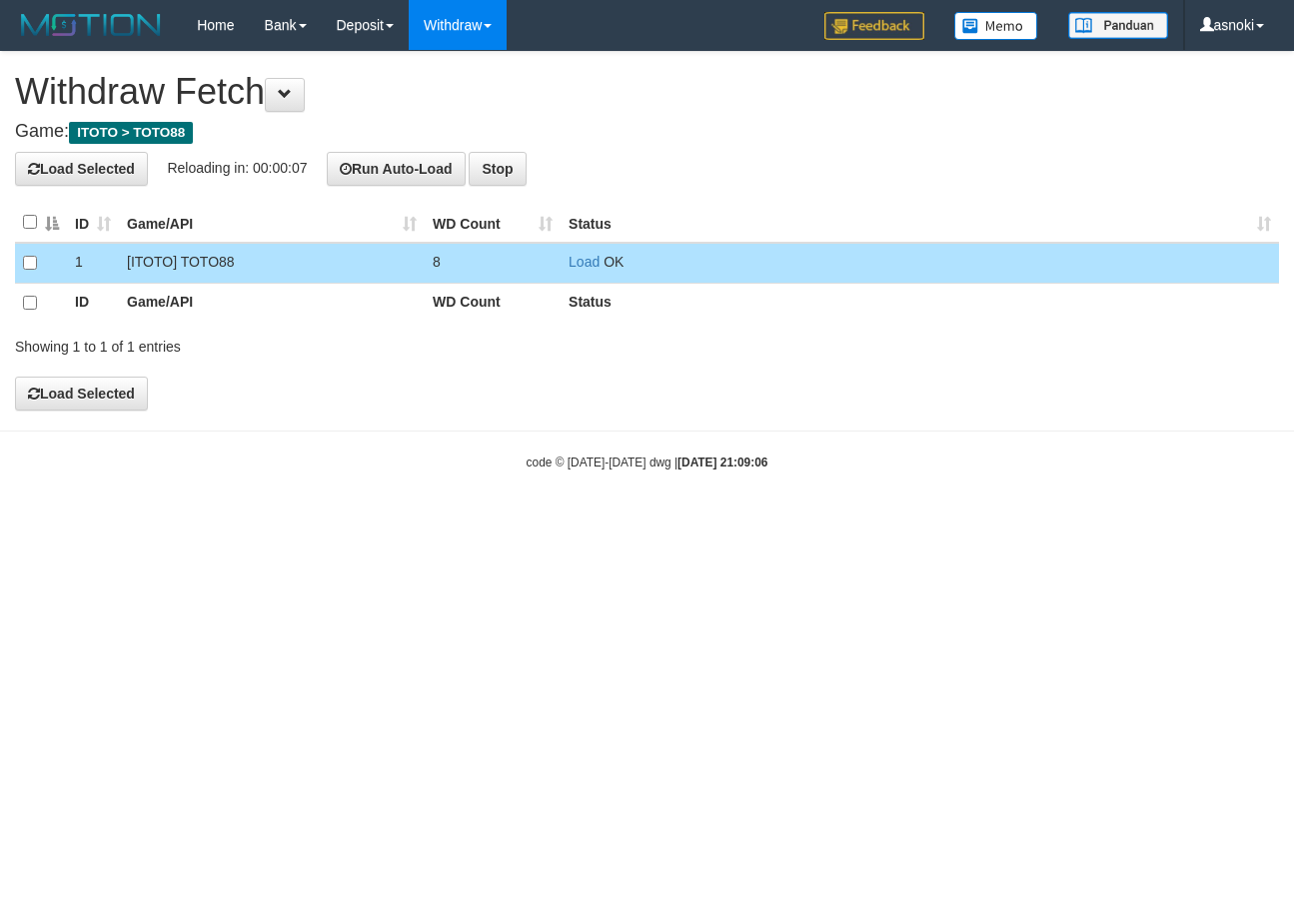 scroll, scrollTop: 0, scrollLeft: 0, axis: both 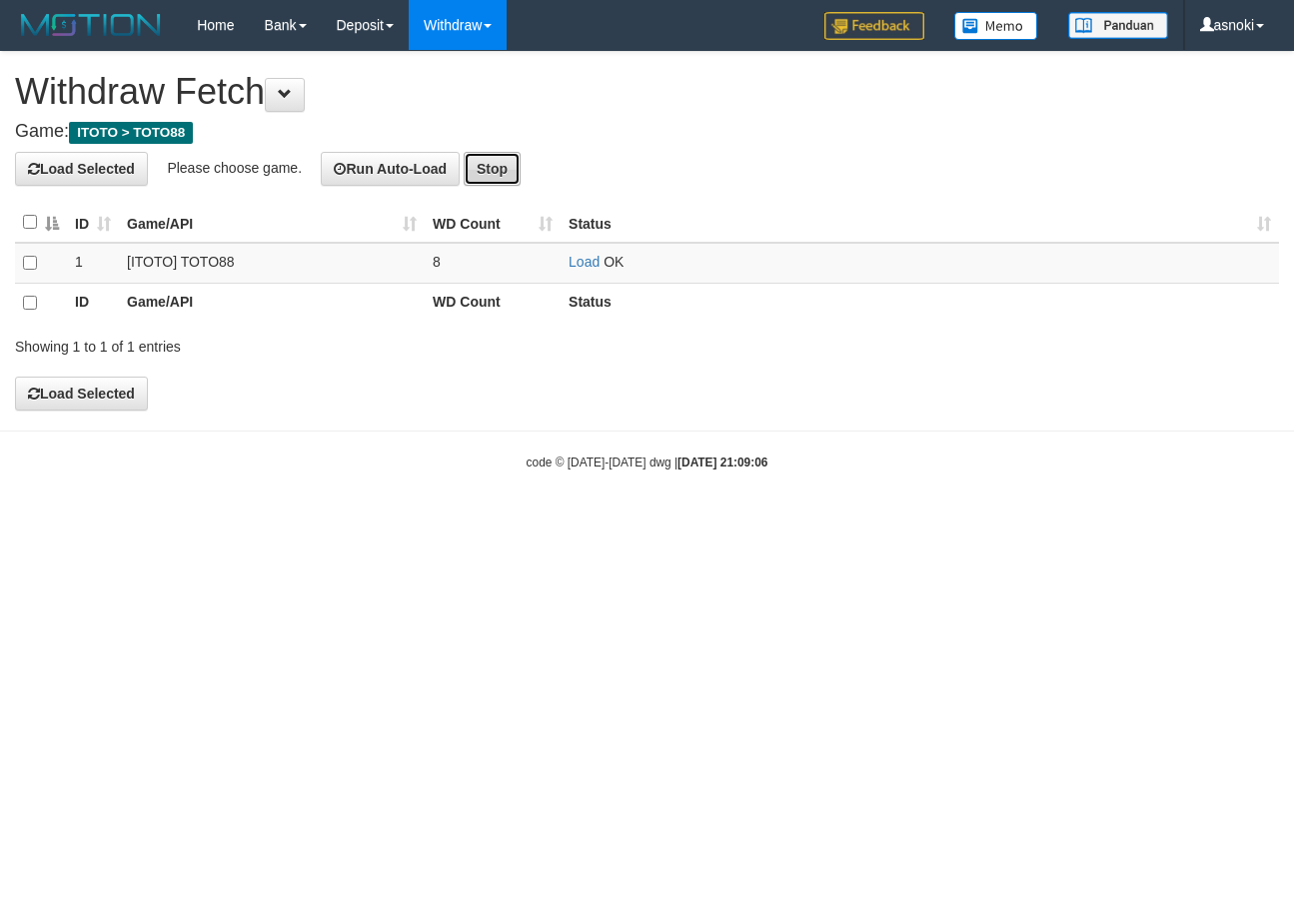 click on "Stop" at bounding box center (492, 169) 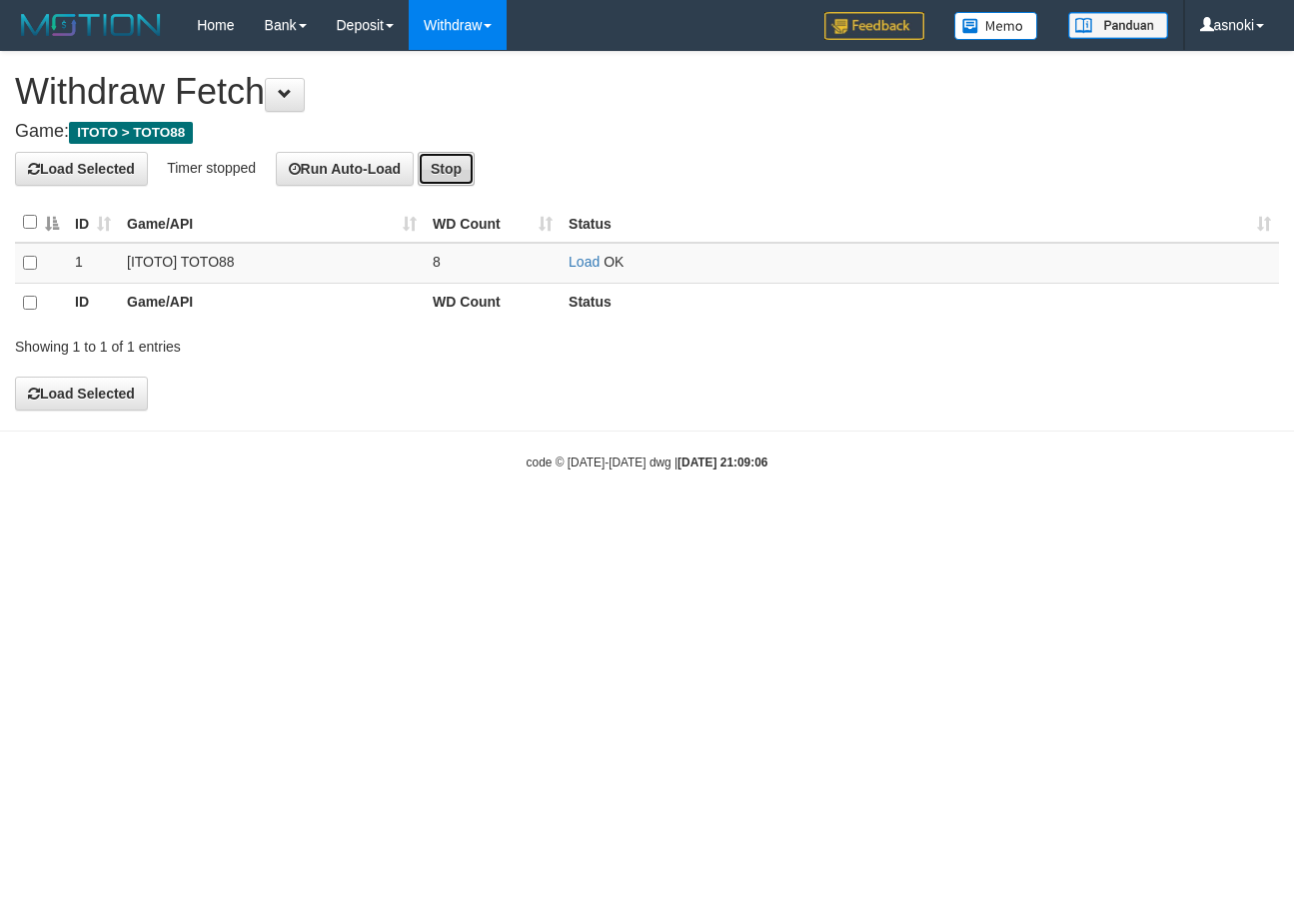 click on "Stop" at bounding box center [446, 169] 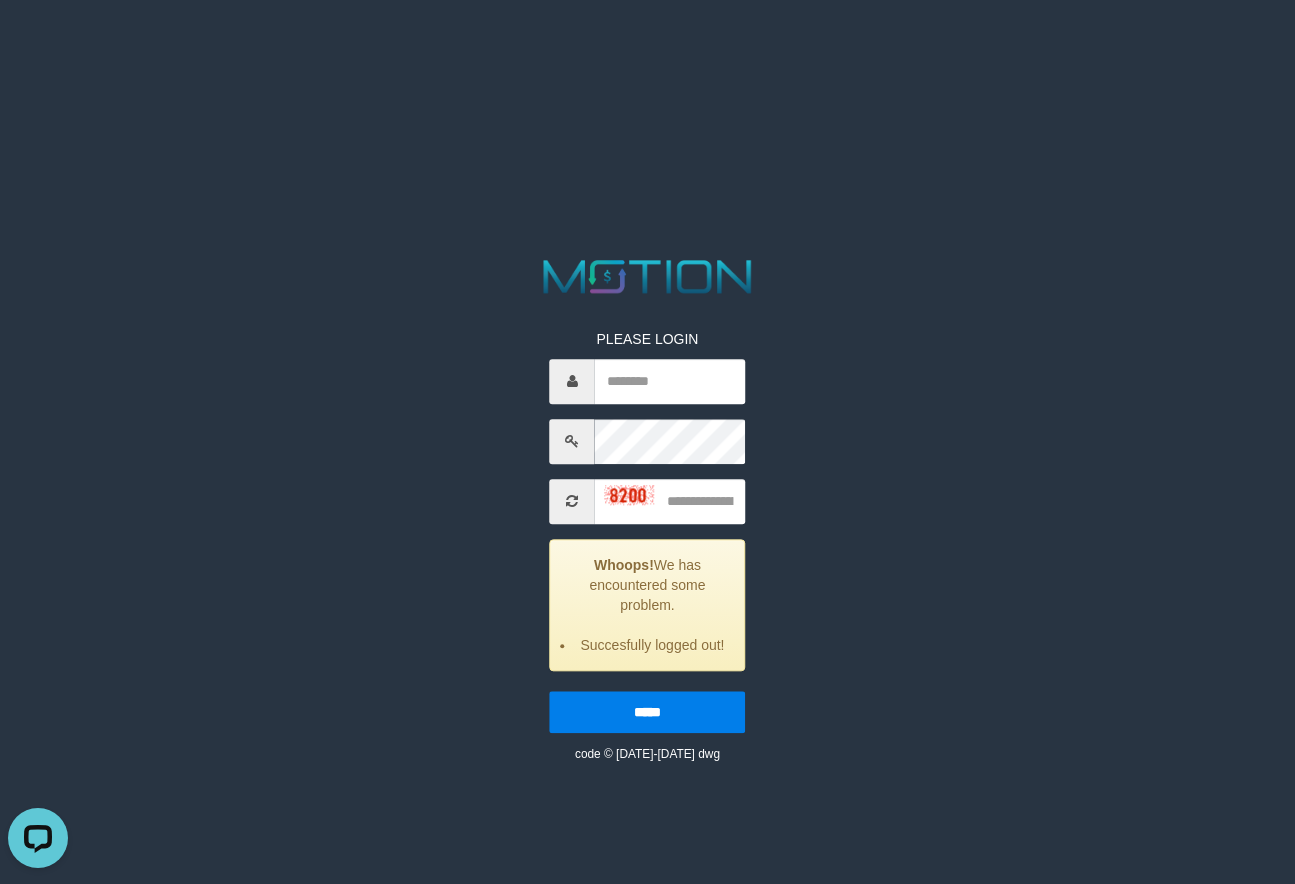 scroll, scrollTop: 0, scrollLeft: 0, axis: both 